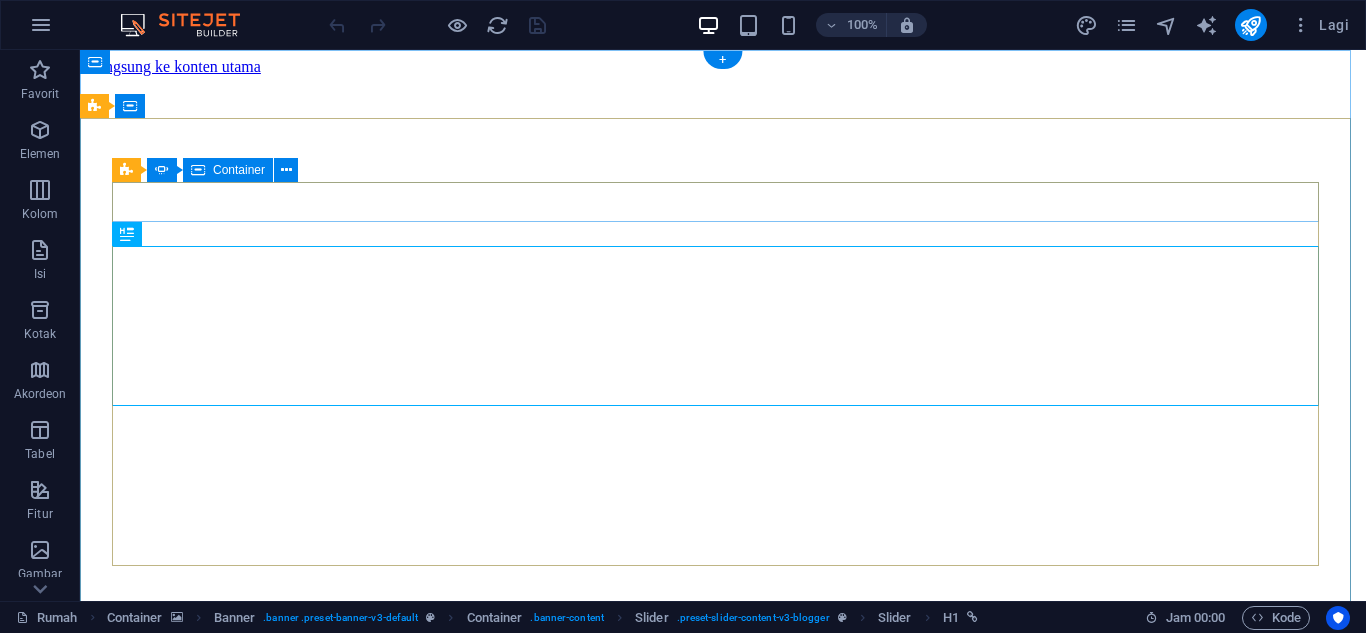 scroll, scrollTop: 0, scrollLeft: 0, axis: both 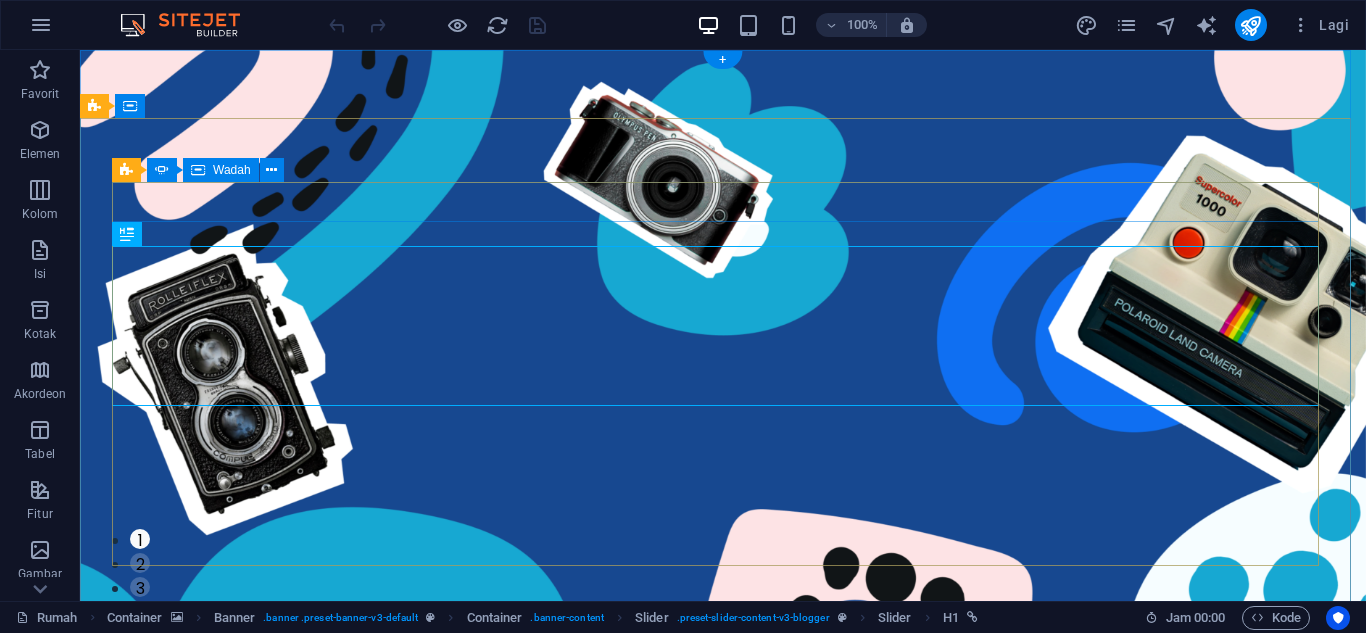 click on "PETUALANGAN" at bounding box center [-489, 1398] 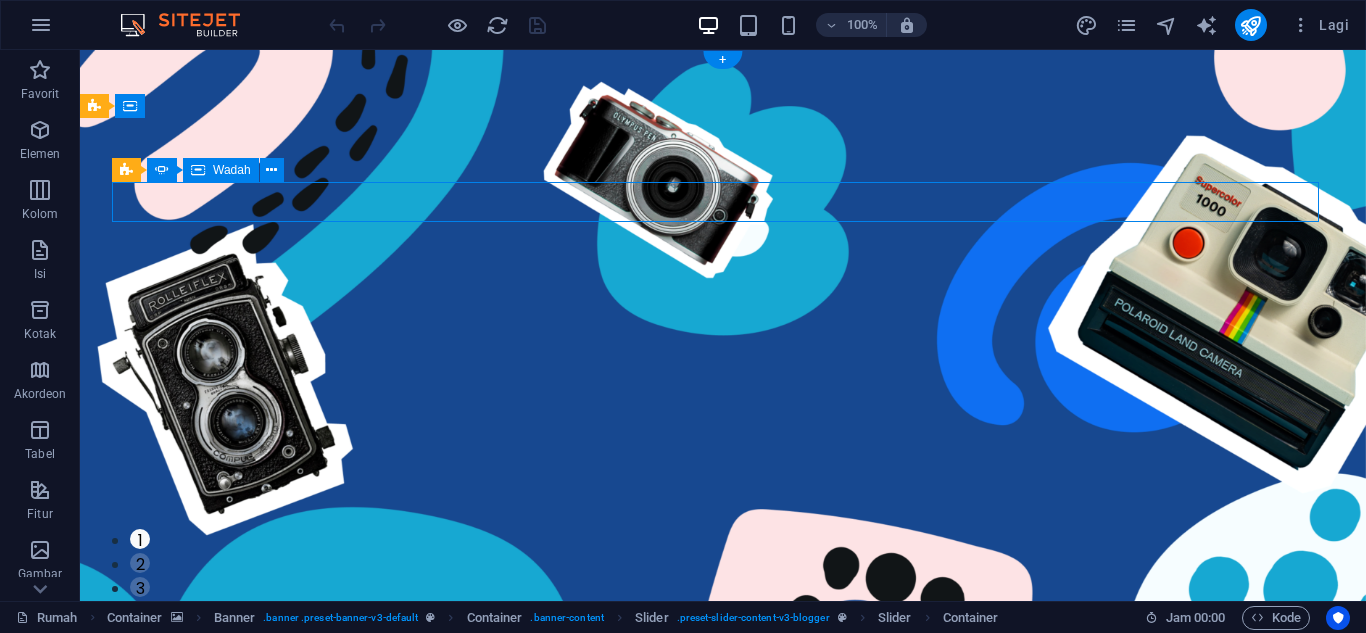 click on "PETUALANGAN" at bounding box center [-489, 1398] 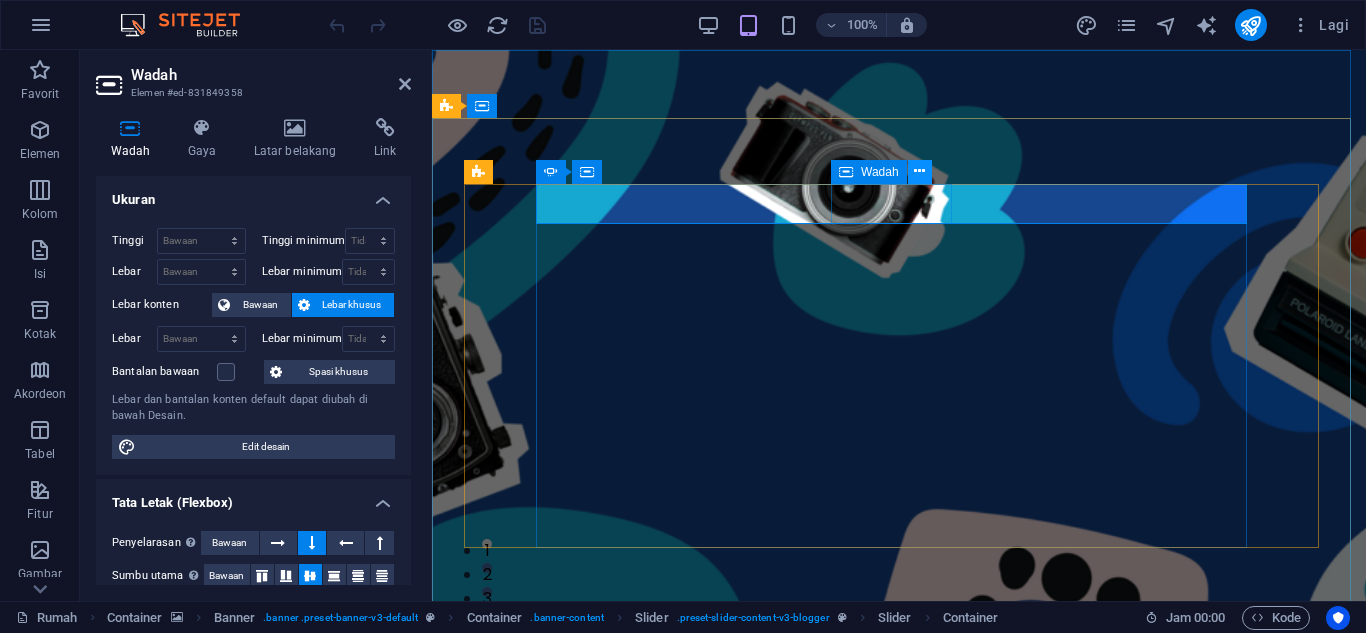 click at bounding box center [919, 171] 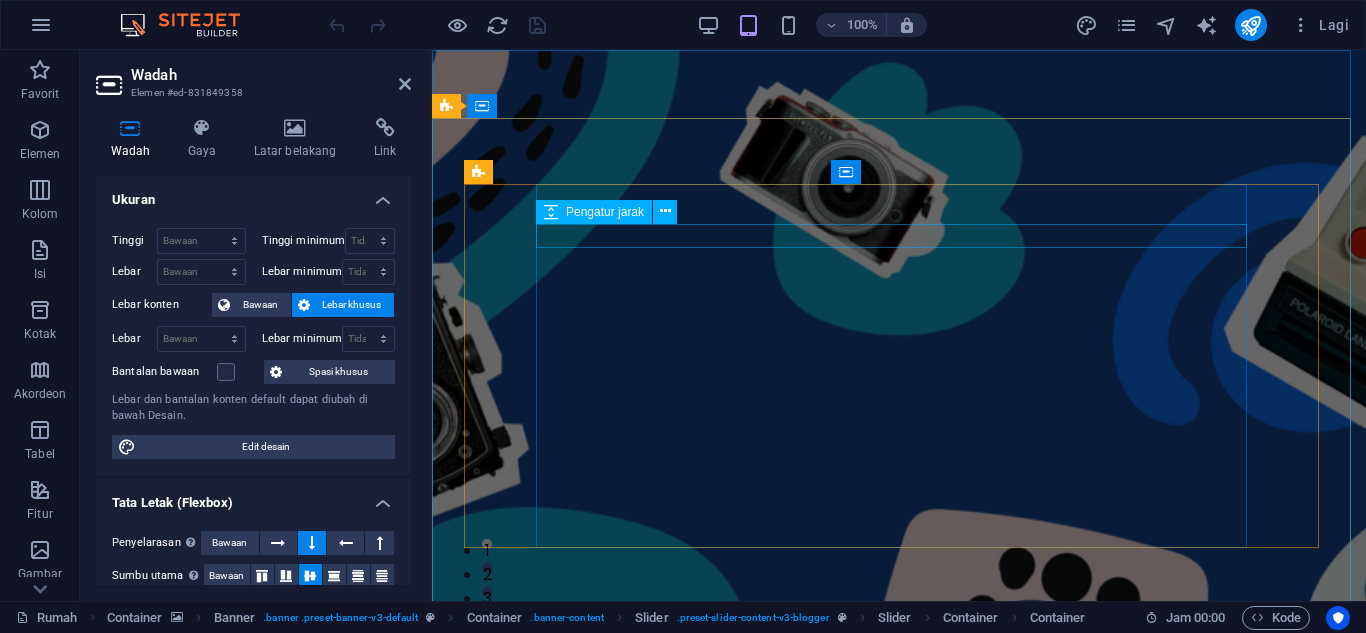 click at bounding box center [180, 1437] 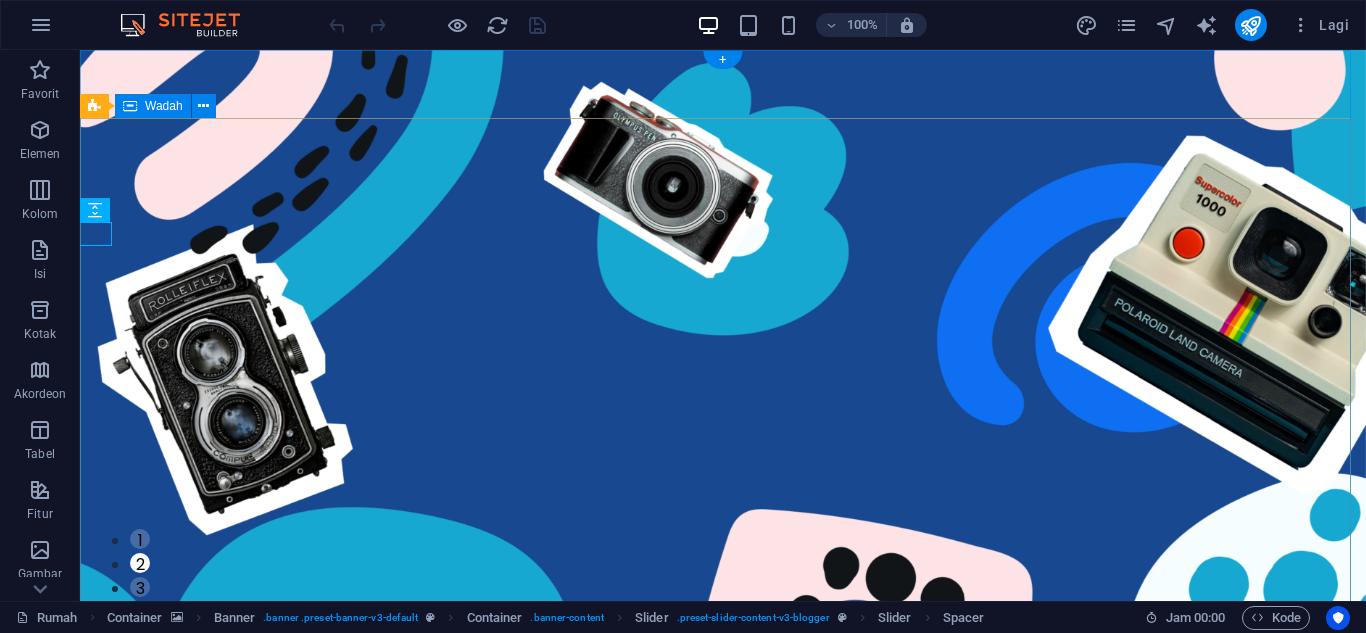 click on "TEKNOLOGI jangan lupa bagikan informasi ini untuk kerabat anda. Bagaimana teknologi masa kini dapat meningkatkan kualitas hidup Anda dan kapan harus berhati-hati dalam penggunaan teknologi PETUALANGAN selamat datang di prabulele Metode yang terbukti untuk menemukan waktu istirahat dan saat-saat tenang untuk mengisi ulang baterai Anda   dalam kehidupan yang penuh tekanan saat ini. BEPERGIAN kembangkan pengetahuan budidaya anda bersama kami Panduan lengkap - namun belum lengkap - tentang berbagai jenis es krim yang ditawarkan dunia dan tempat menemukan es krim terbaik TEKNOLOGI jangan lupa bagikan informasi ini untuk kerabat anda. Bagaimana teknologi masa kini dapat meningkatkan kualitas hidup Anda dan kapan harus berhati-hati dalam penggunaan teknologi PETUALANGAN selamat datang di prabulele Metode yang terbukti untuk menemukan waktu istirahat dan saat-saat tenang untuk mengisi ulang baterai Anda   dalam kehidupan yang penuh tekanan saat ini. 1 2 3" at bounding box center [723, 1182] 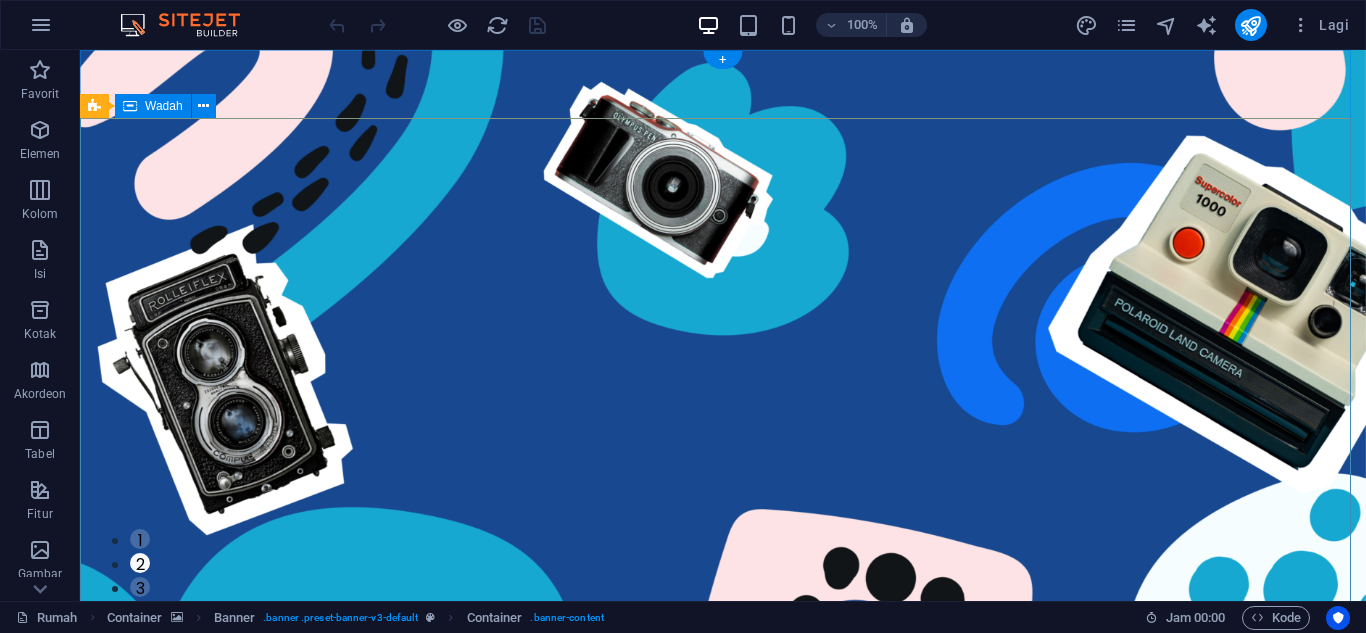 click on "TEKNOLOGI jangan lupa bagikan informasi ini untuk kerabat anda. Bagaimana teknologi masa kini dapat meningkatkan kualitas hidup Anda dan kapan harus berhati-hati dalam penggunaan teknologi PETUALANGAN selamat datang di prabulele Metode yang terbukti untuk menemukan waktu istirahat dan saat-saat tenang untuk mengisi ulang baterai Anda   dalam kehidupan yang penuh tekanan saat ini. BEPERGIAN kembangkan pengetahuan budidaya anda bersama kami Panduan lengkap - namun belum lengkap - tentang berbagai jenis es krim yang ditawarkan dunia dan tempat menemukan es krim terbaik TEKNOLOGI jangan lupa bagikan informasi ini untuk kerabat anda. Bagaimana teknologi masa kini dapat meningkatkan kualitas hidup Anda dan kapan harus berhati-hati dalam penggunaan teknologi PETUALANGAN selamat datang di prabulele Metode yang terbukti untuk menemukan waktu istirahat dan saat-saat tenang untuk mengisi ulang baterai Anda   dalam kehidupan yang penuh tekanan saat ini. 1 2 3" at bounding box center (723, 1182) 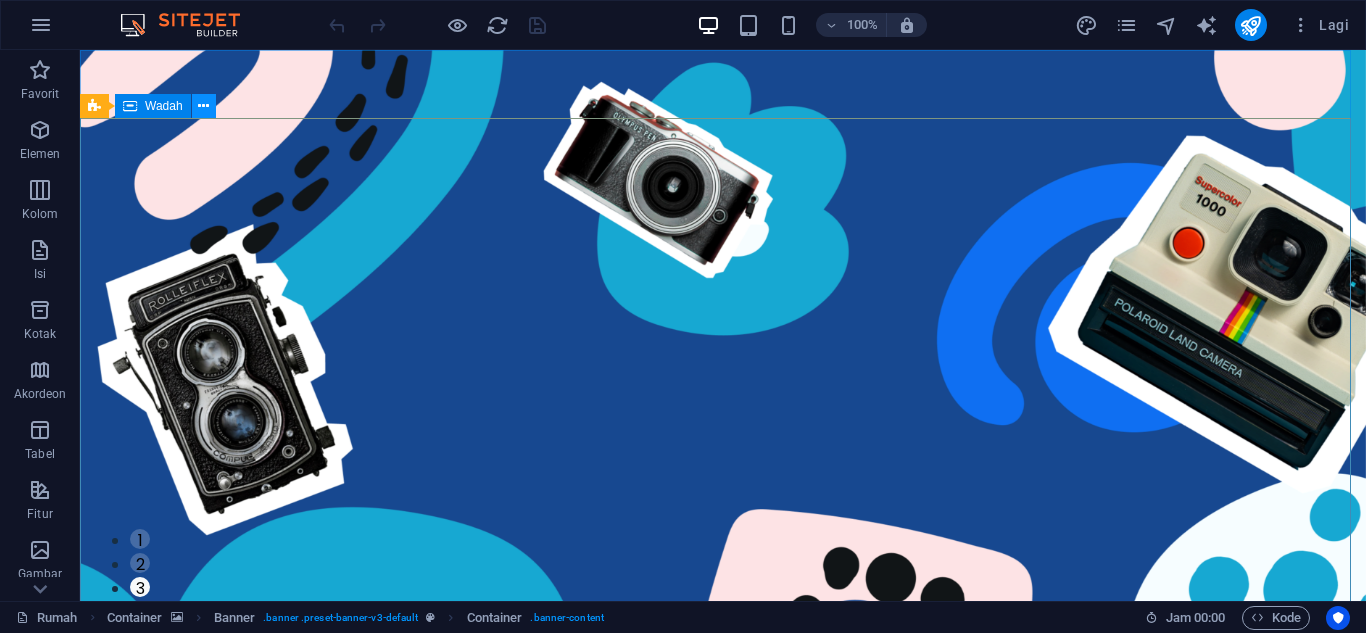 click at bounding box center [203, 106] 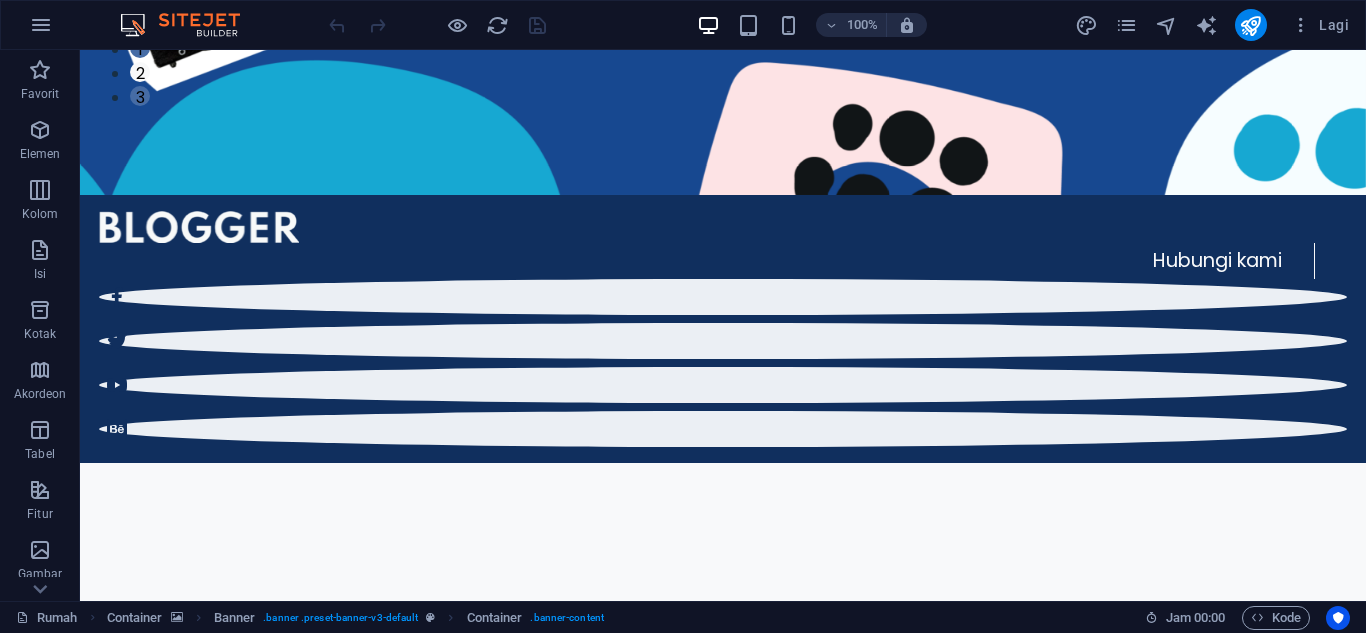 scroll, scrollTop: 905, scrollLeft: 0, axis: vertical 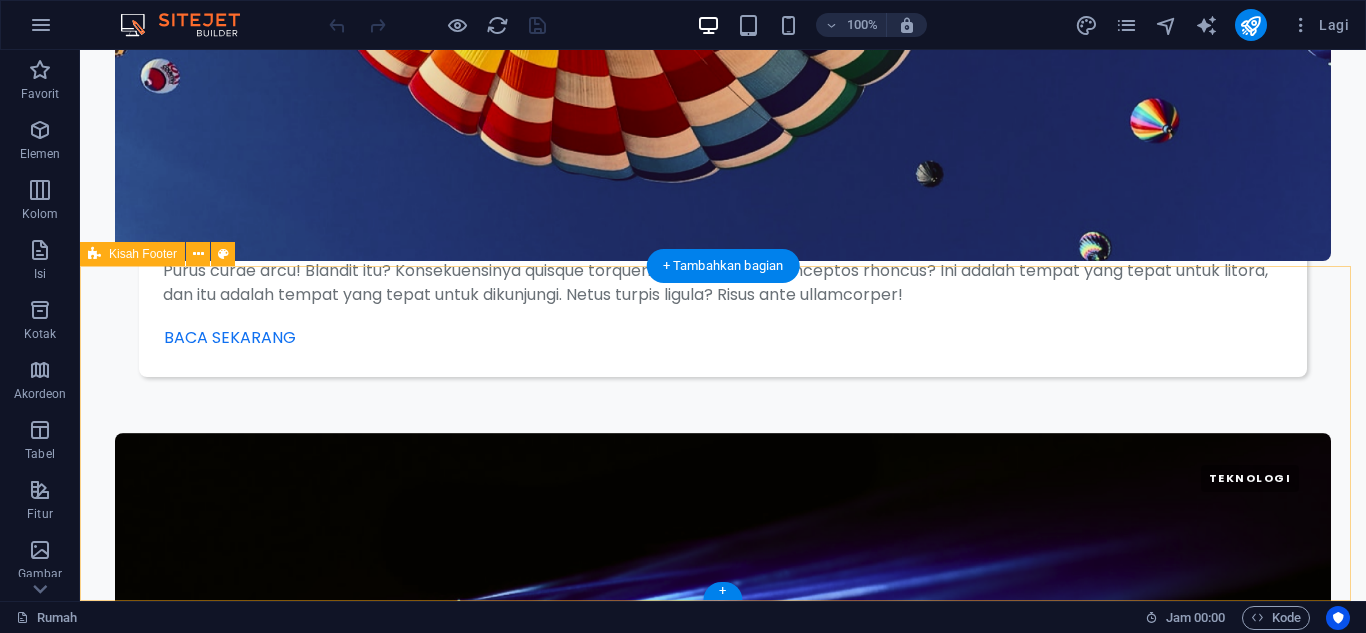 click on "Hubungi Editor 195e9cc1b04e16332d5be5c43c7d7f@cpanel.lokal Telepon: 0123 - 456789 Menu Rumah Tentang Penulis Kontak Pribadi Pemberitahuan Hukum Alamat Jalan [STREET]    [ZIP] Koneksi" at bounding box center [723, 7468] 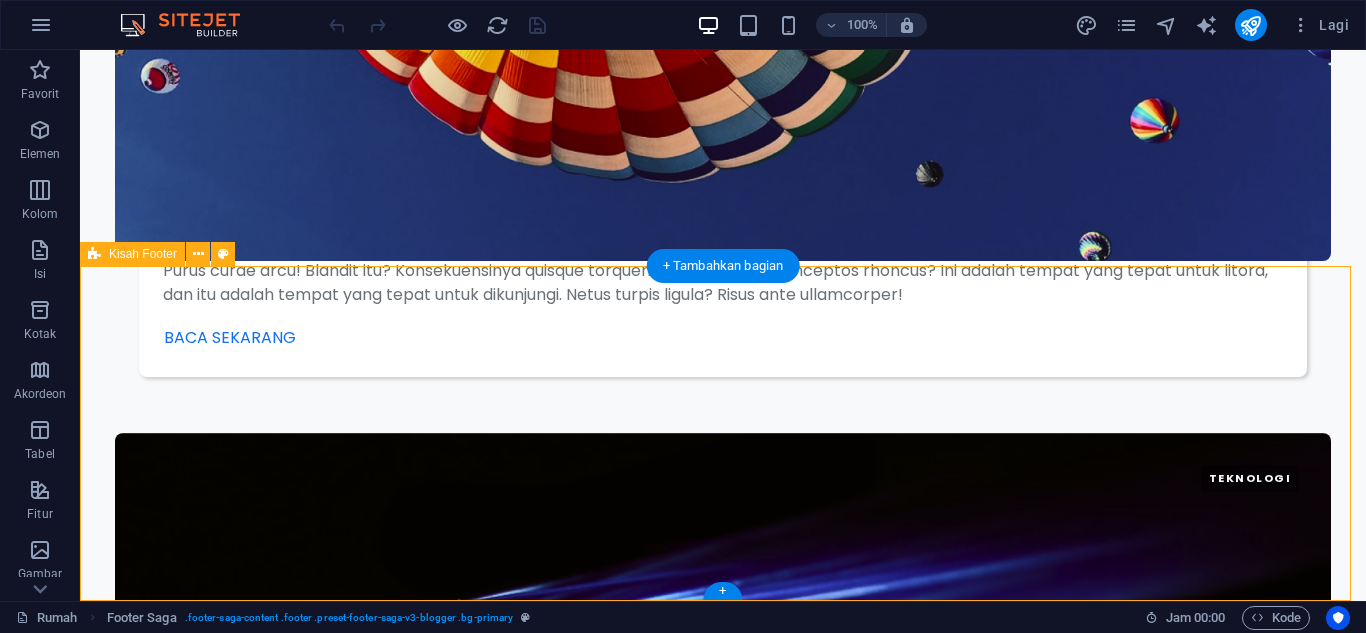 click on "Hubungi Editor 195e9cc1b04e16332d5be5c43c7d7f@cpanel.lokal Telepon: 0123 - 456789 Menu Rumah Tentang Penulis Kontak Pribadi Pemberitahuan Hukum Alamat Jalan [STREET]    [ZIP] Koneksi" at bounding box center [723, 7468] 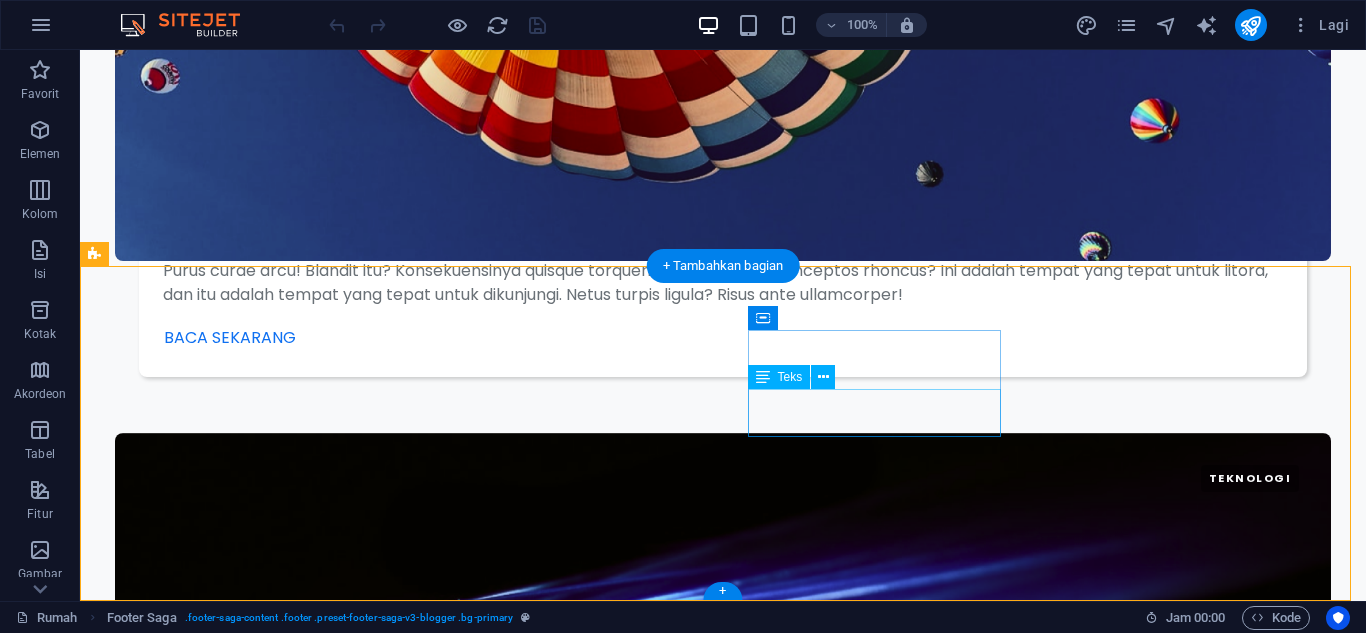 click on "Jalan" at bounding box center (133, 7680) 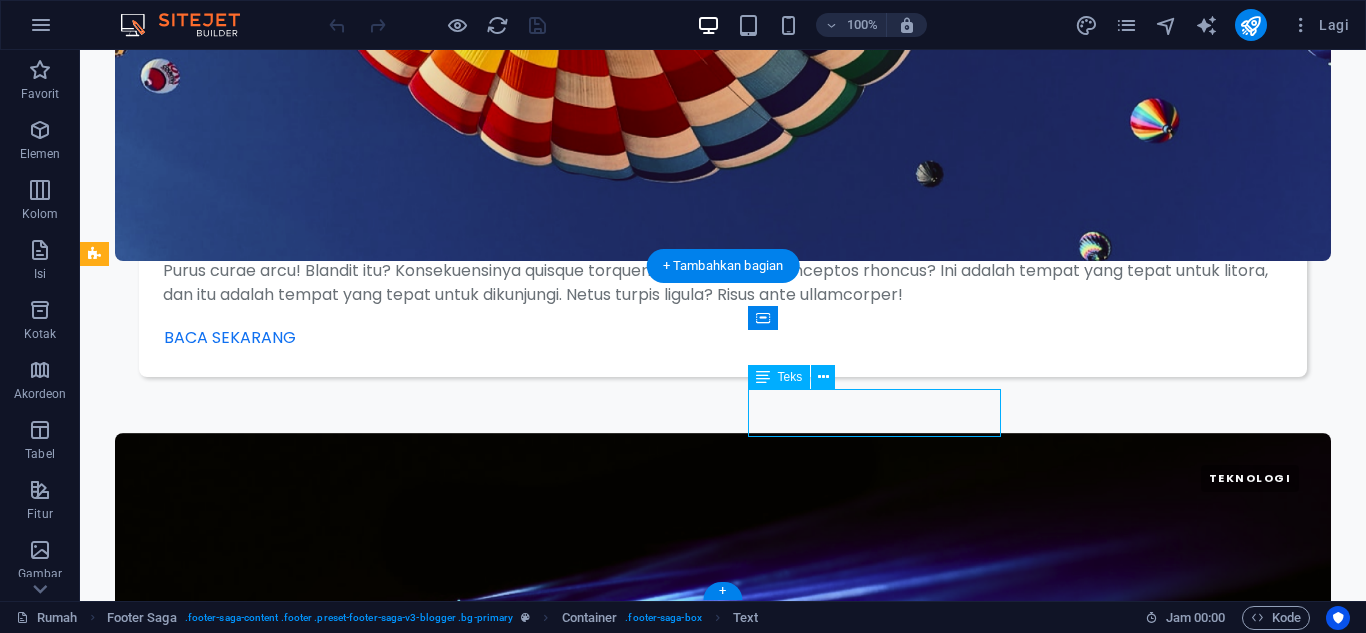 click on "Jalan Berlin    12345" at bounding box center [240, 7693] 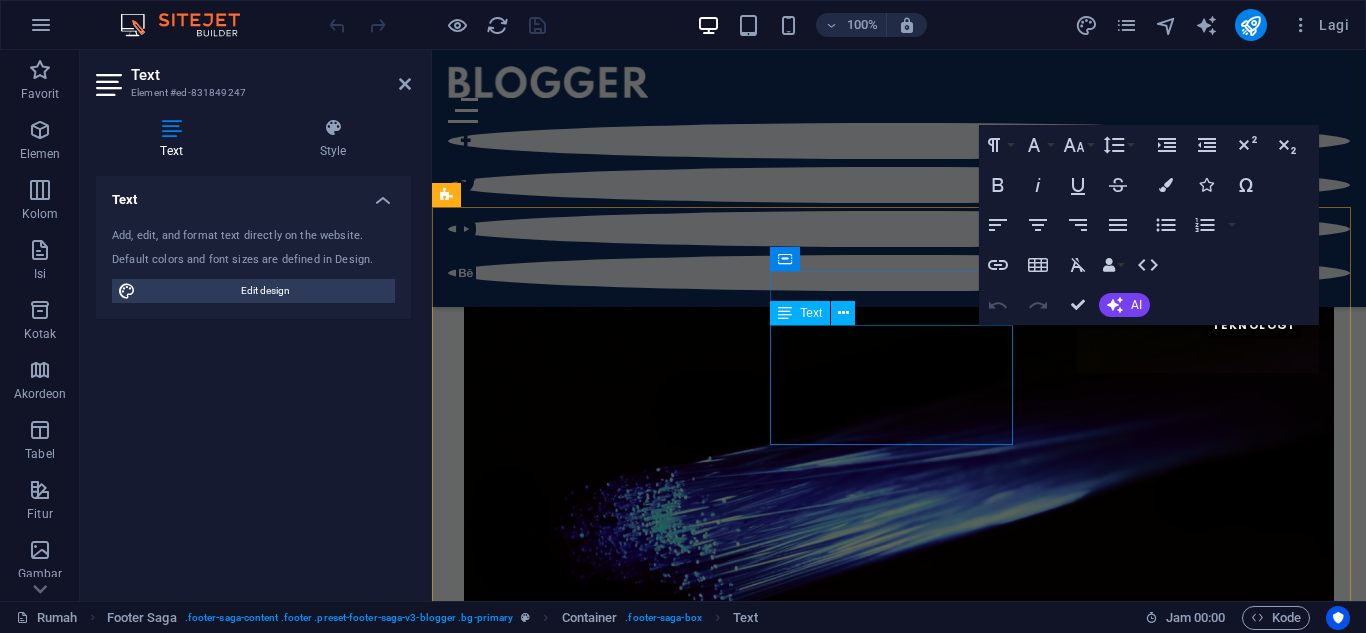 scroll, scrollTop: 4692, scrollLeft: 0, axis: vertical 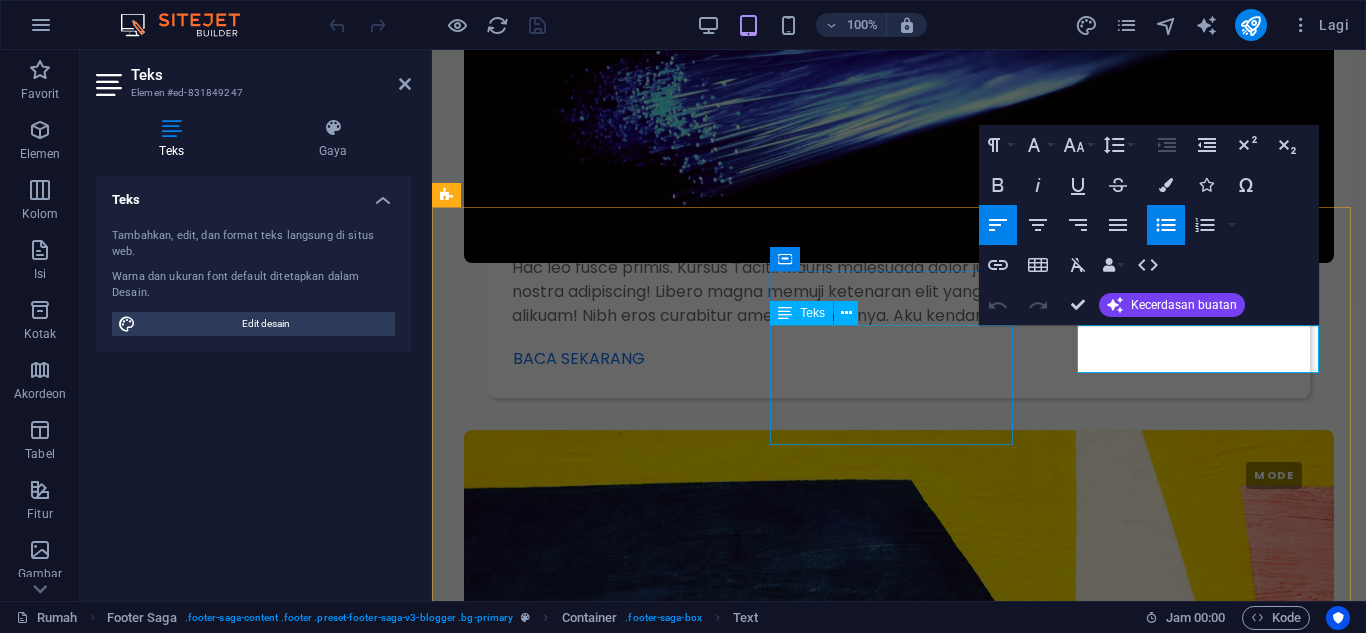 click on "Rumah Tentang Penulis Kontak Pribadi Pemberitahuan Hukum" at bounding box center [587, 7088] 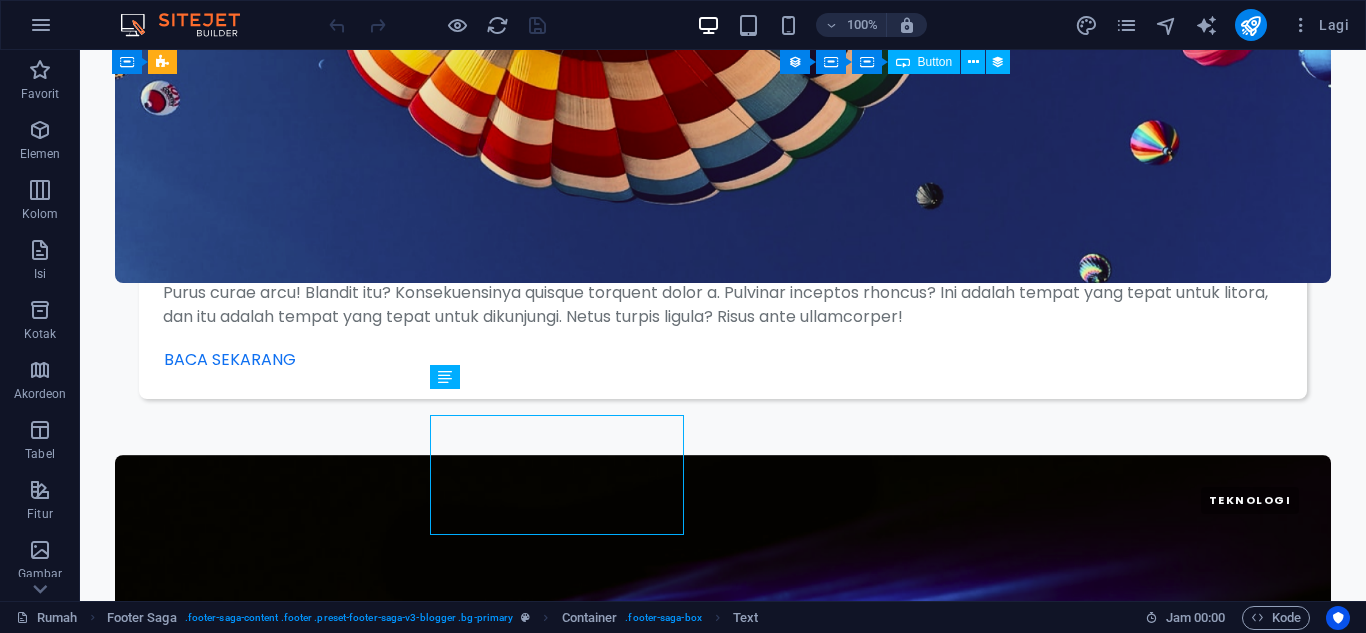 scroll, scrollTop: 4086, scrollLeft: 0, axis: vertical 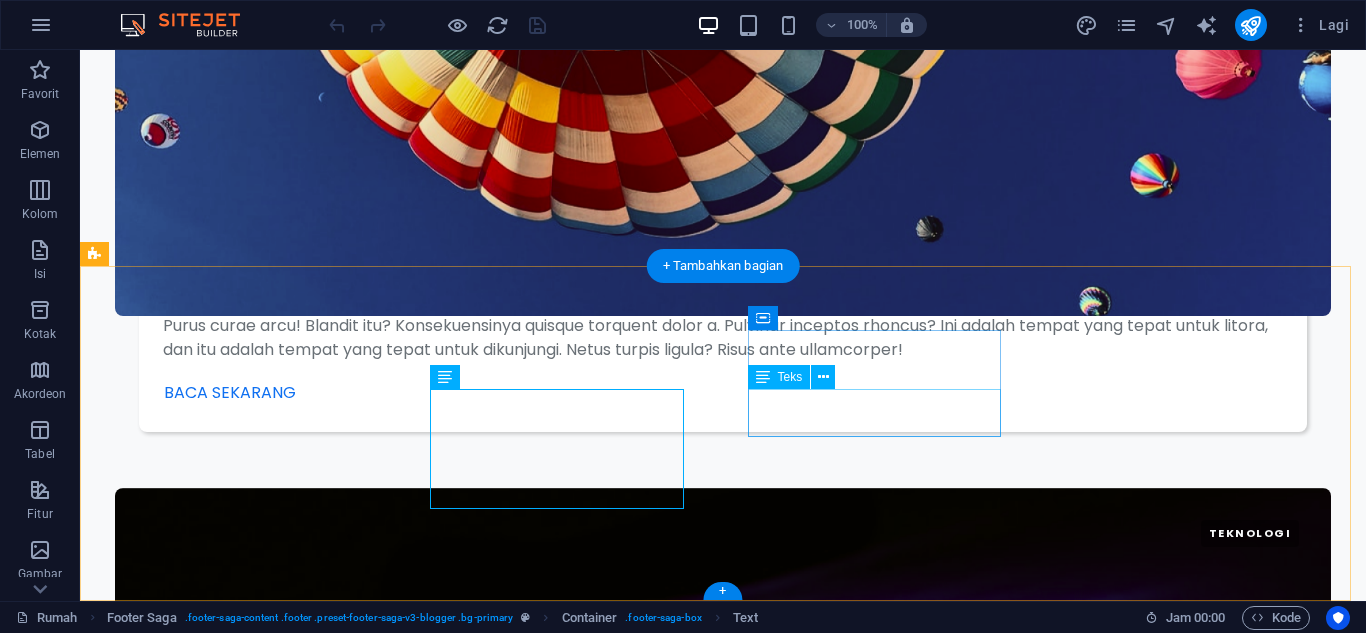 click on "Berlin" at bounding box center (134, 7759) 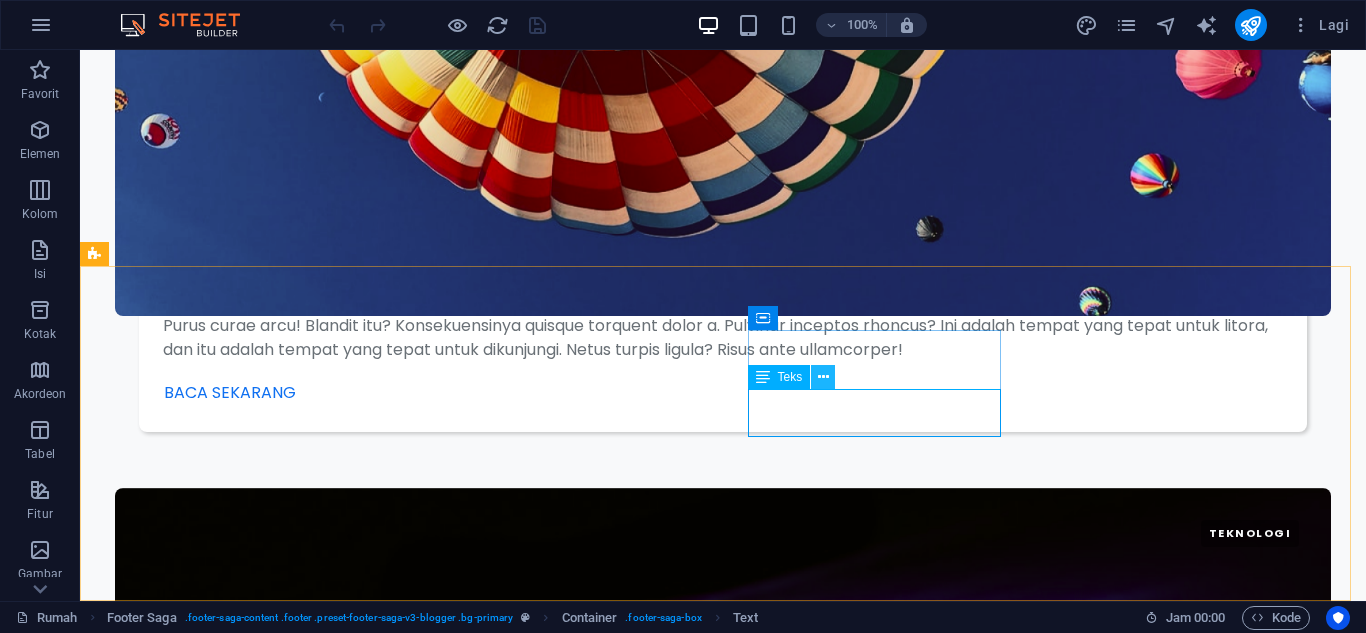 click at bounding box center [823, 377] 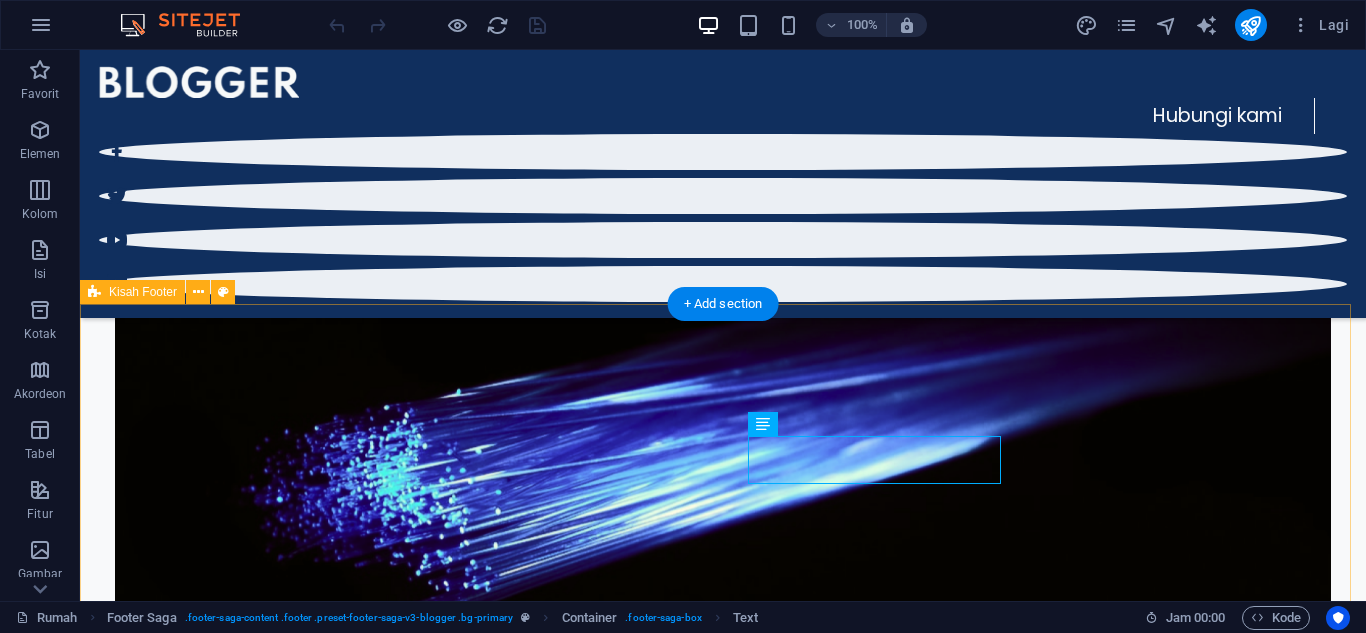 click on "Hubungi Editor 195e9cc1b04e16332d5be5c43c7d7f@cpanel.lokal Telepon: 0123 - 456789 Menu Rumah Tentang Penulis Kontak Pribadi Pemberitahuan Hukum Alamat Jalan [STREET]    [ZIP] Koneksi" at bounding box center (723, 7257) 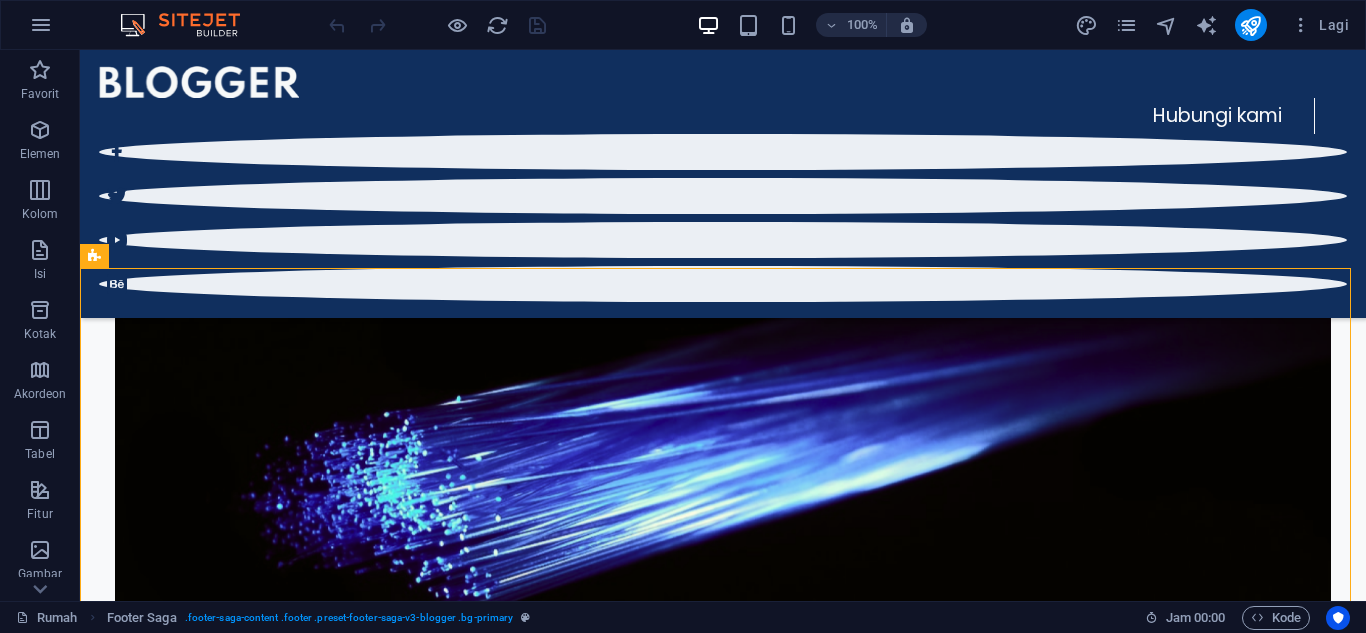 scroll, scrollTop: 4030, scrollLeft: 0, axis: vertical 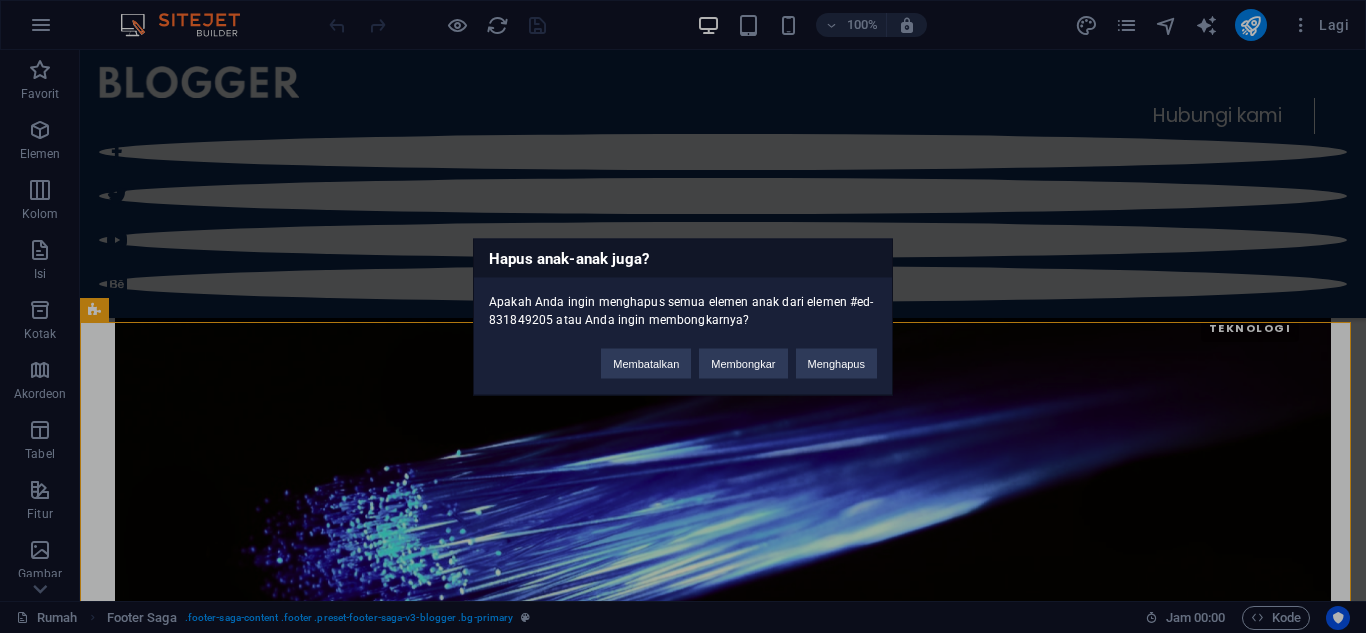 click on "Hapus anak-anak juga? Apakah Anda ingin menghapus semua elemen anak dari elemen #ed-831849205 atau Anda ingin membongkarnya? Membatalkan Membongkar Menghapus" at bounding box center (683, 316) 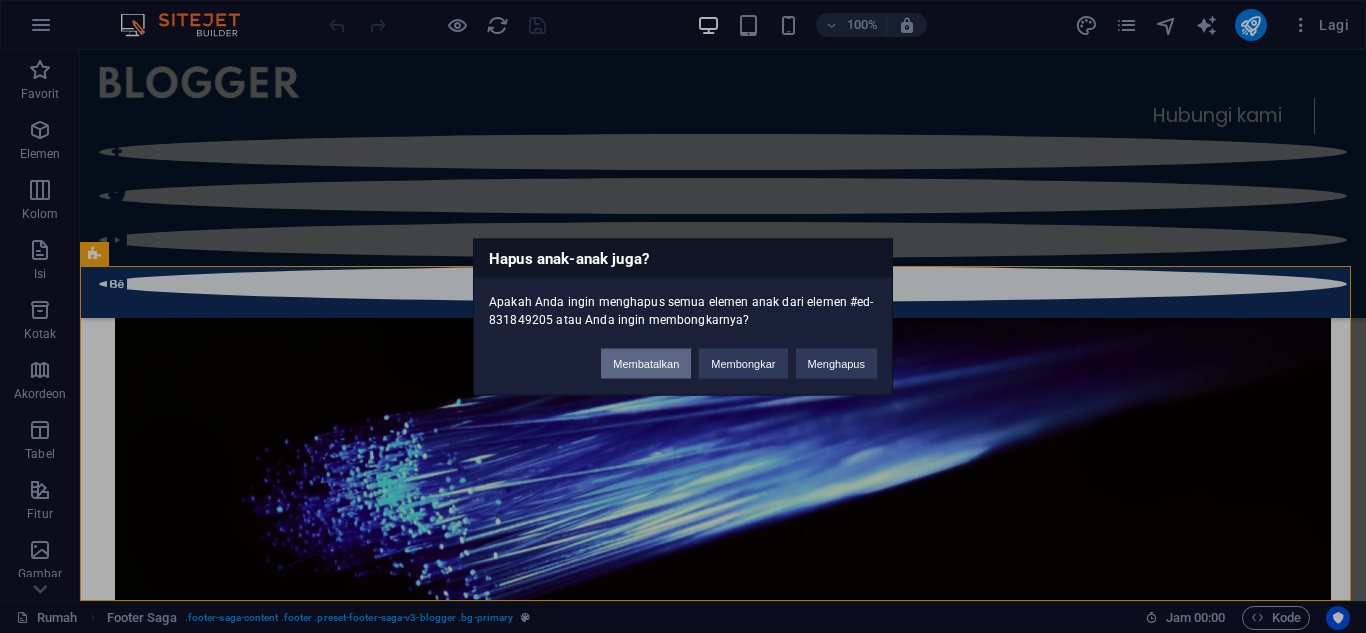 click on "Membatalkan" at bounding box center (646, 363) 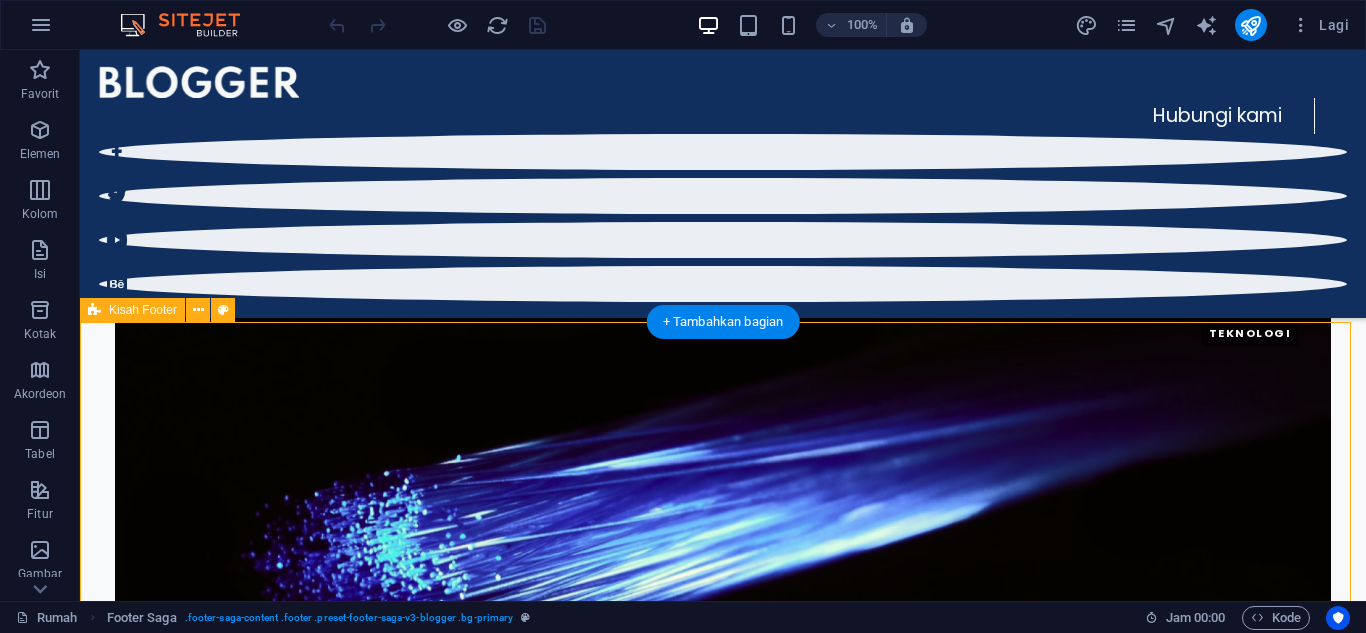 click on "Hubungi Editor 195e9cc1b04e16332d5be5c43c7d7f@cpanel.lokal Telepon: 0123 - 456789 Menu Rumah Tentang Penulis Kontak Pribadi Pemberitahuan Hukum Alamat Jalan [STREET]    [ZIP] Koneksi" at bounding box center (723, 7323) 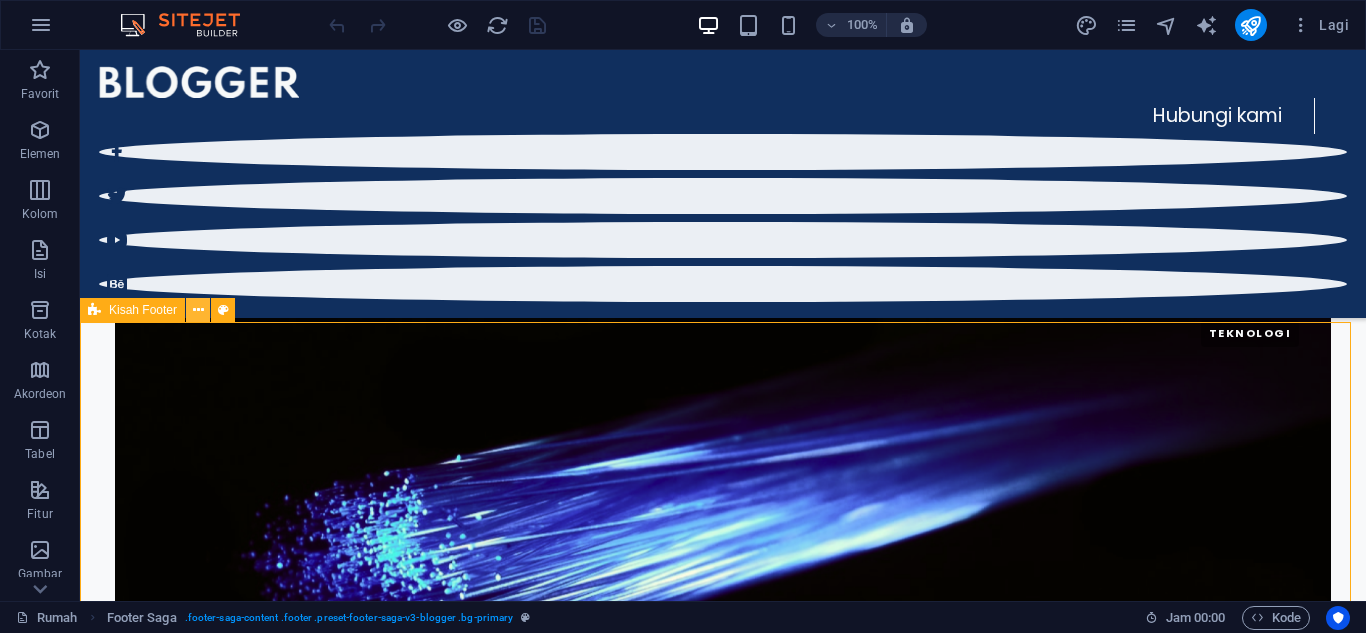 click at bounding box center (198, 310) 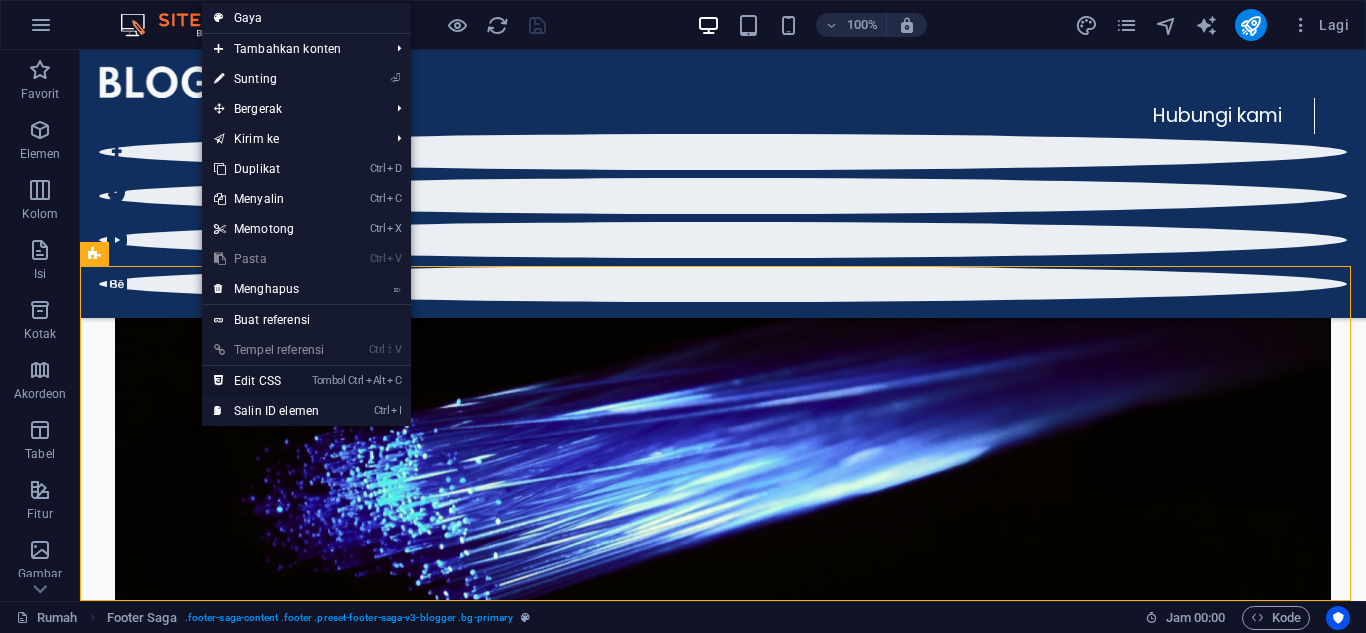click on "Edit CSS" at bounding box center [257, 381] 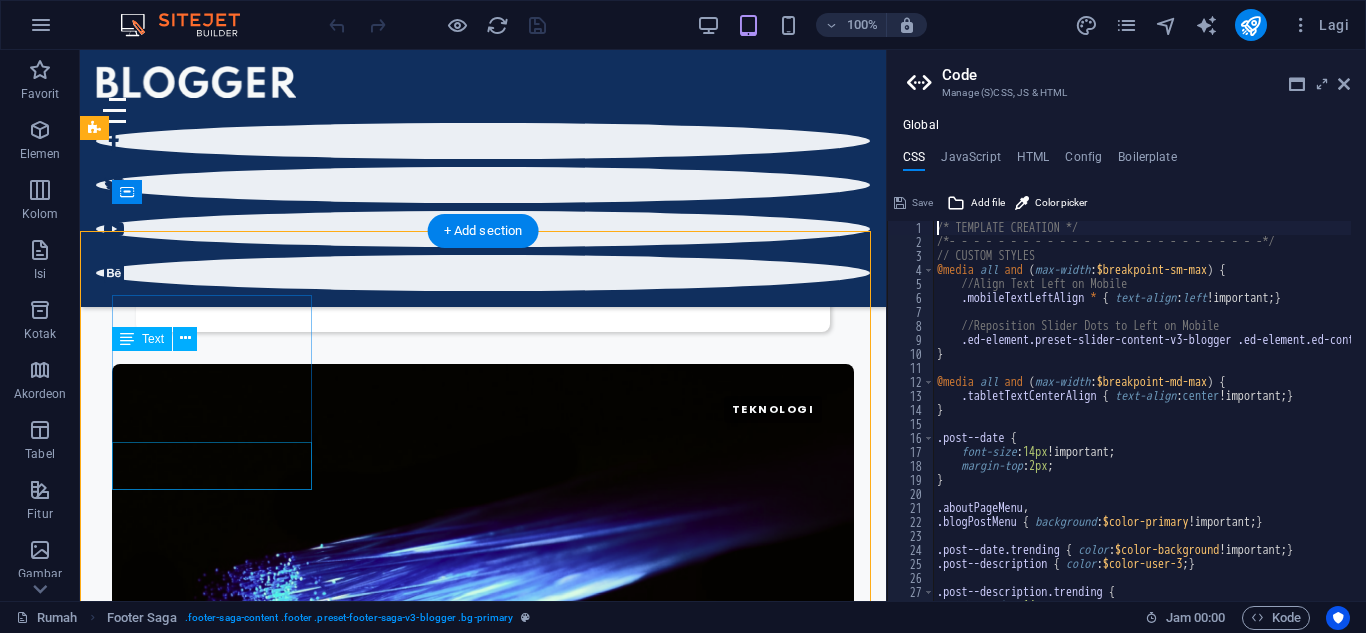 scroll, scrollTop: 4918, scrollLeft: 0, axis: vertical 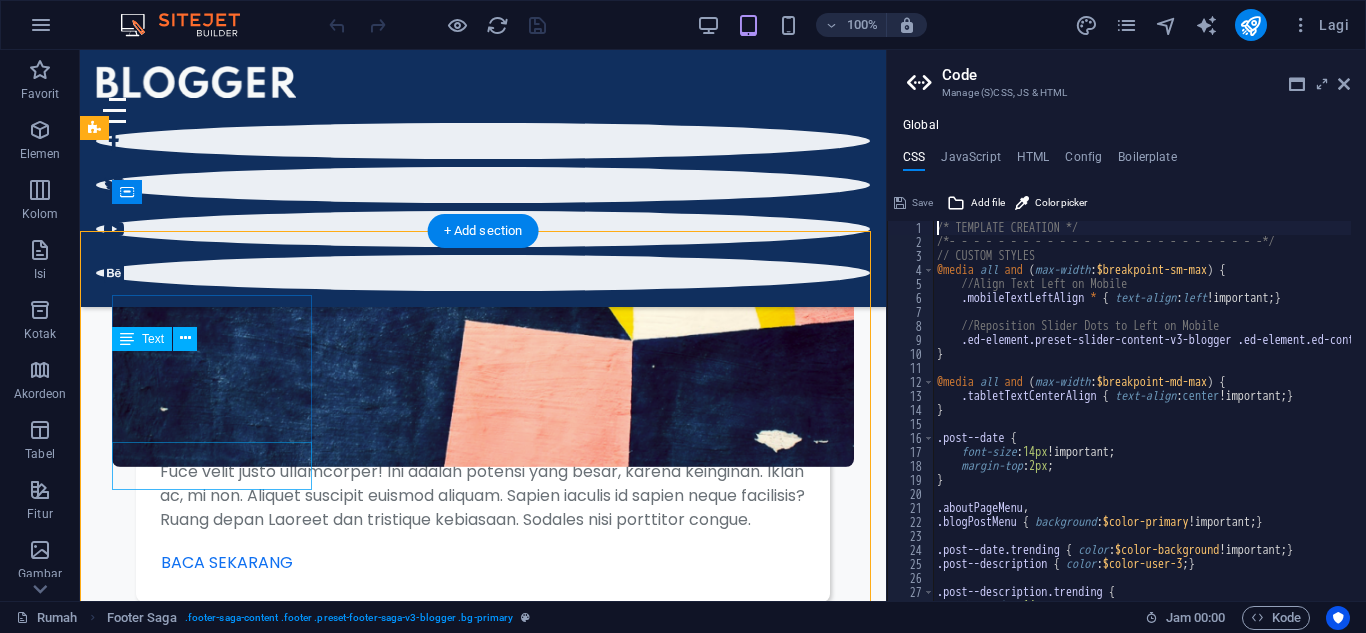 type on "@include footer-saga-v3($margin: (4rem, null, 2rem), $columns: (4, 3, 1));" 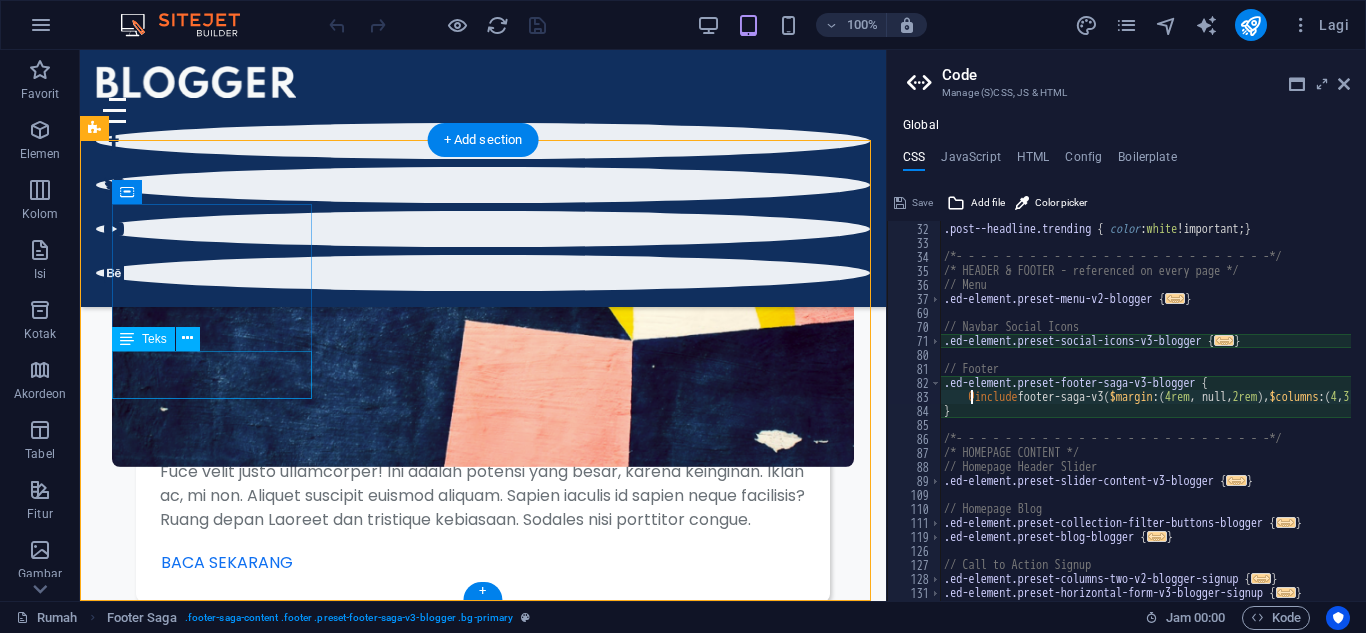 scroll, scrollTop: 434, scrollLeft: 0, axis: vertical 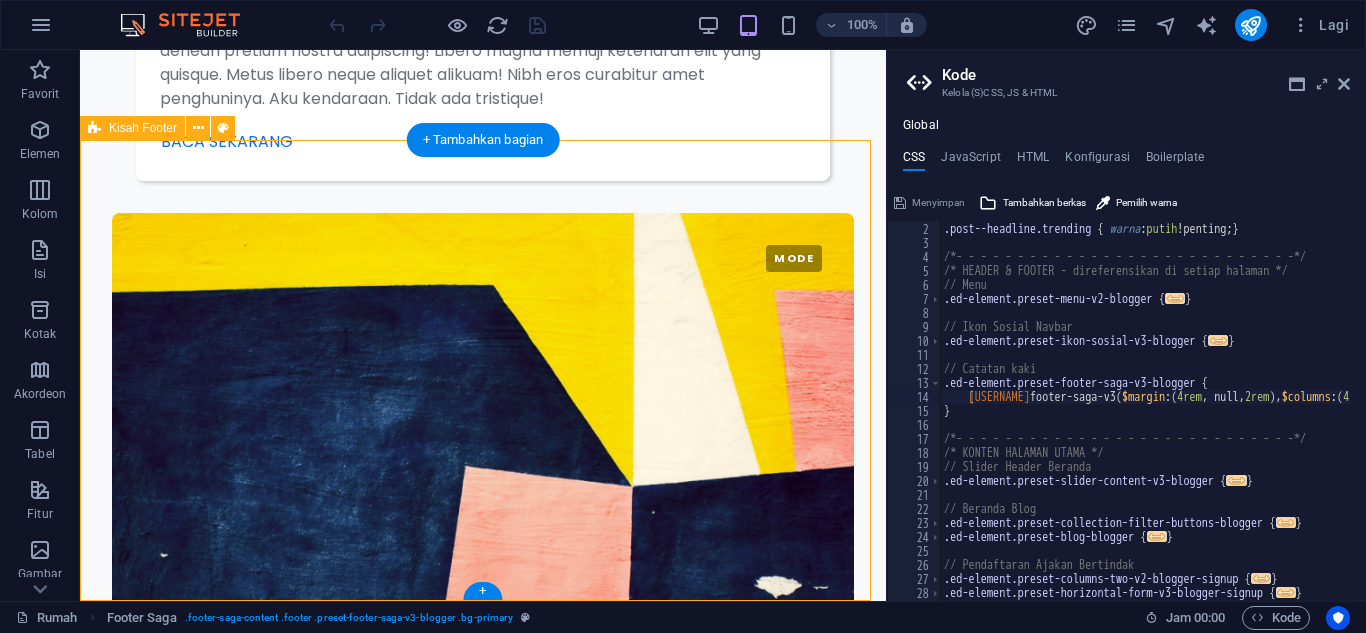 drag, startPoint x: 363, startPoint y: 139, endPoint x: 363, endPoint y: 181, distance: 42 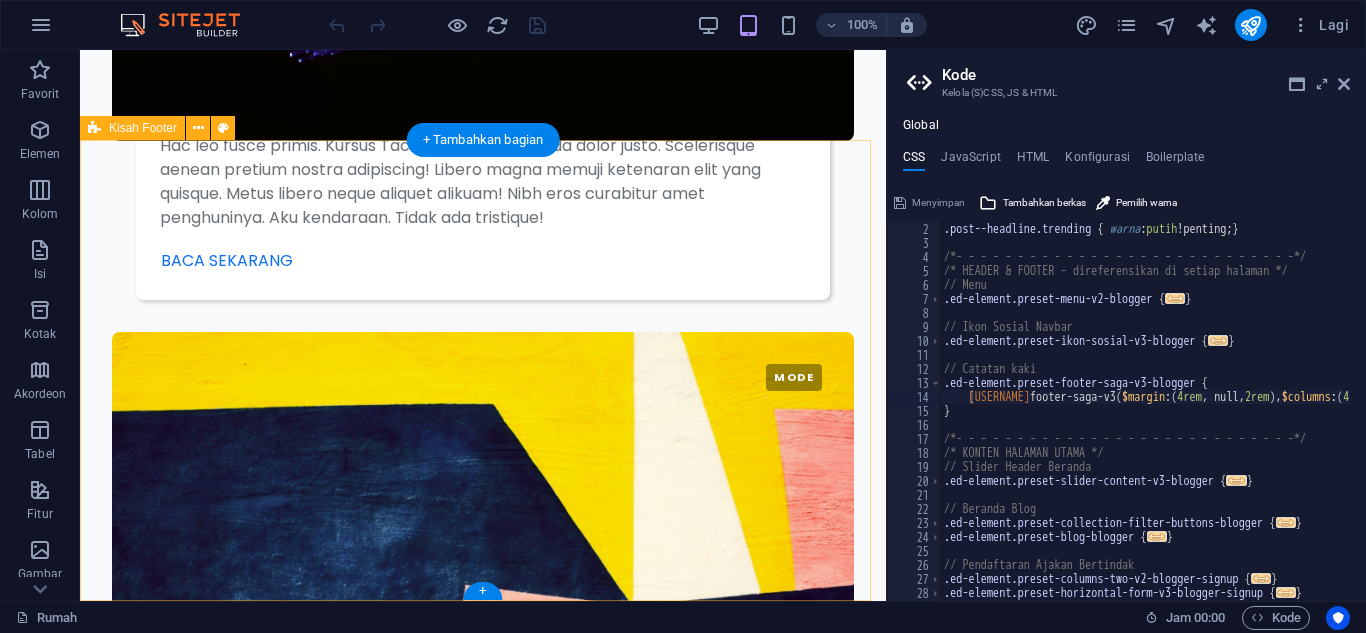 scroll, scrollTop: 5104, scrollLeft: 0, axis: vertical 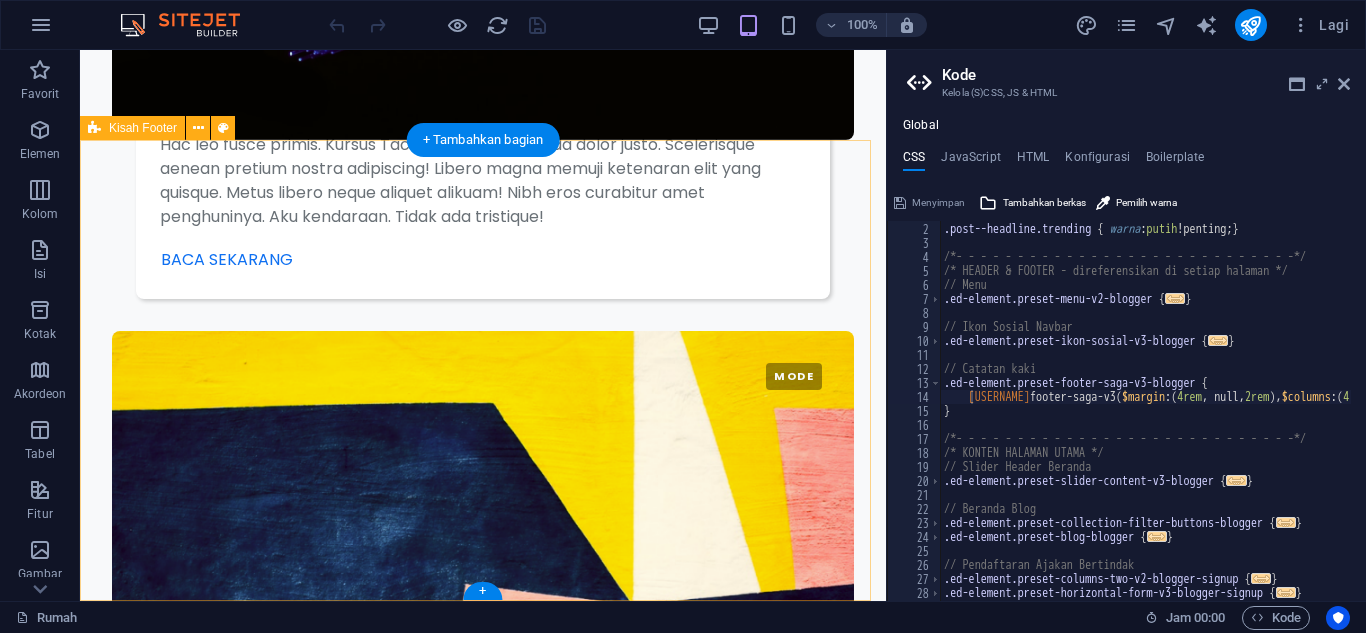 click on "Hubungi Editor 195e9cc1b04e16332d5be5c43c7d7f@cpanel.lokal Telepon: 0123 - 456789 Menu Rumah Tentang Penulis Kontak Pribadi Pemberitahuan Hukum Alamat Jalan [STREET]    [ZIP] Koneksi" at bounding box center [483, 7046] 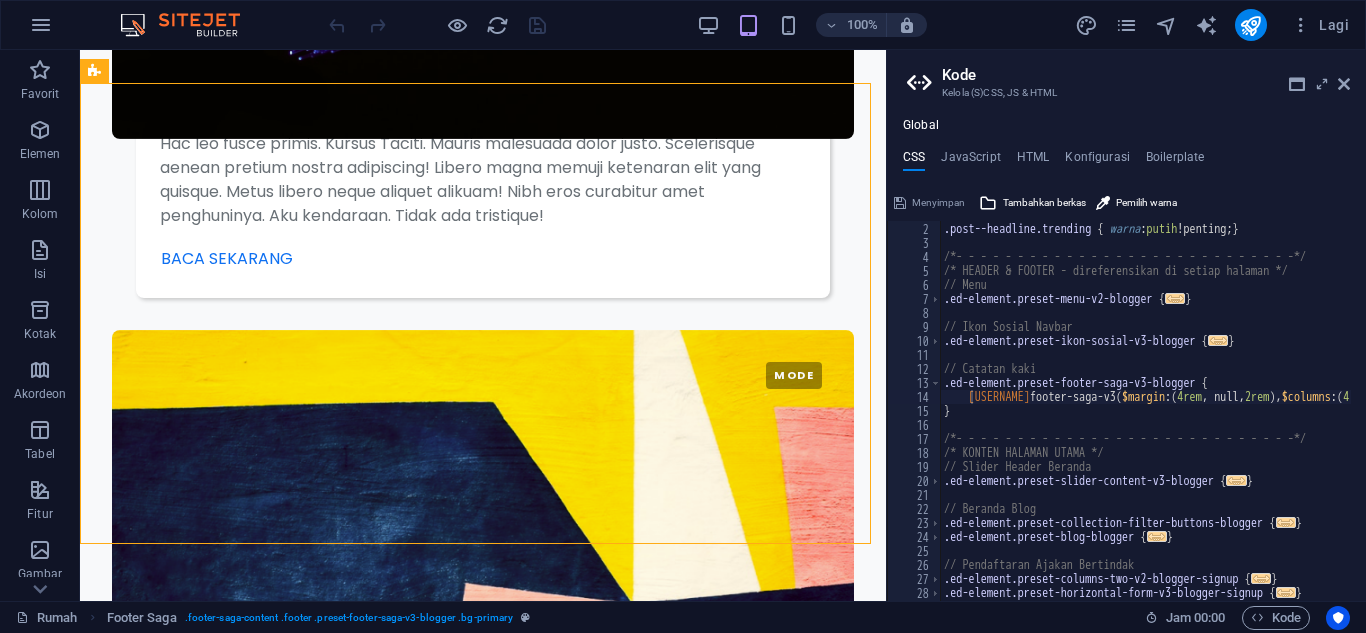 scroll, scrollTop: 5104, scrollLeft: 0, axis: vertical 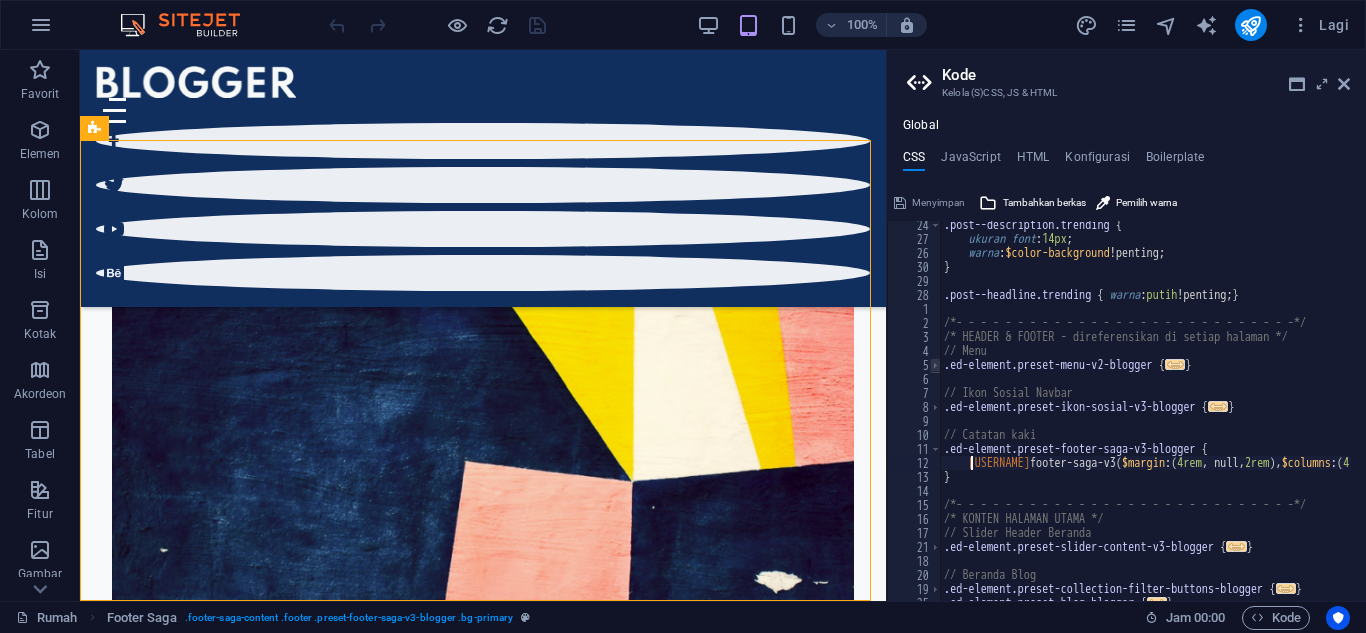 click at bounding box center (935, 365) 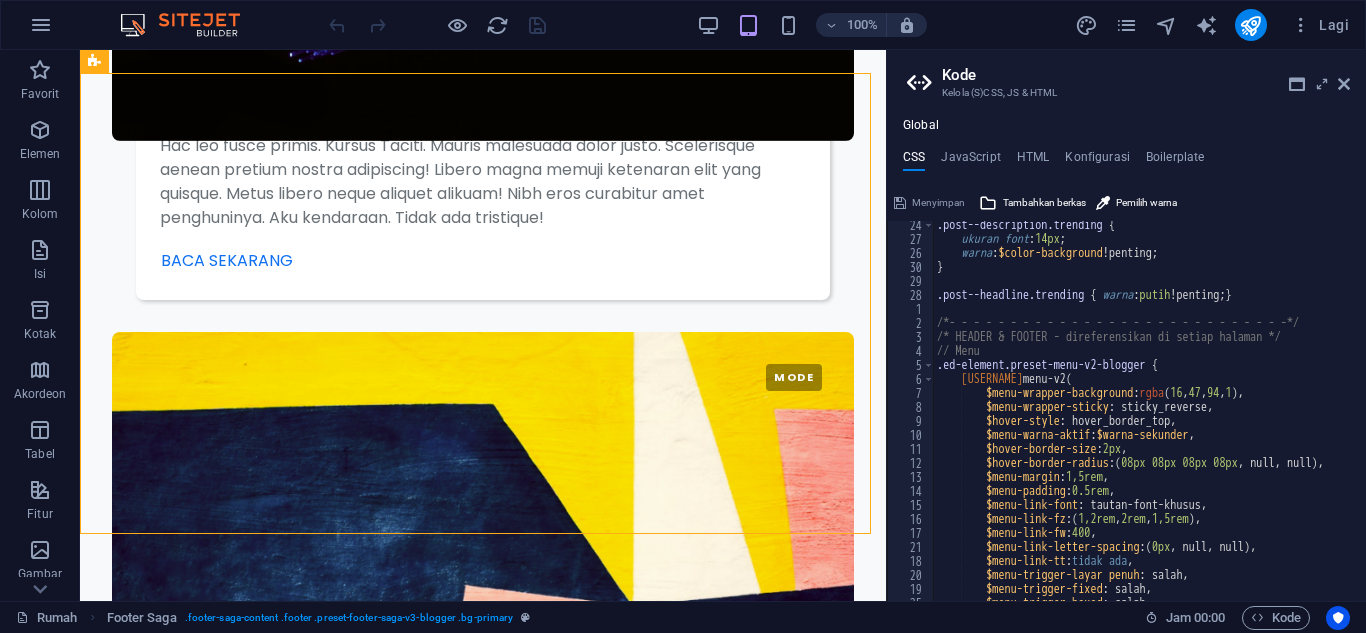 scroll, scrollTop: 5104, scrollLeft: 0, axis: vertical 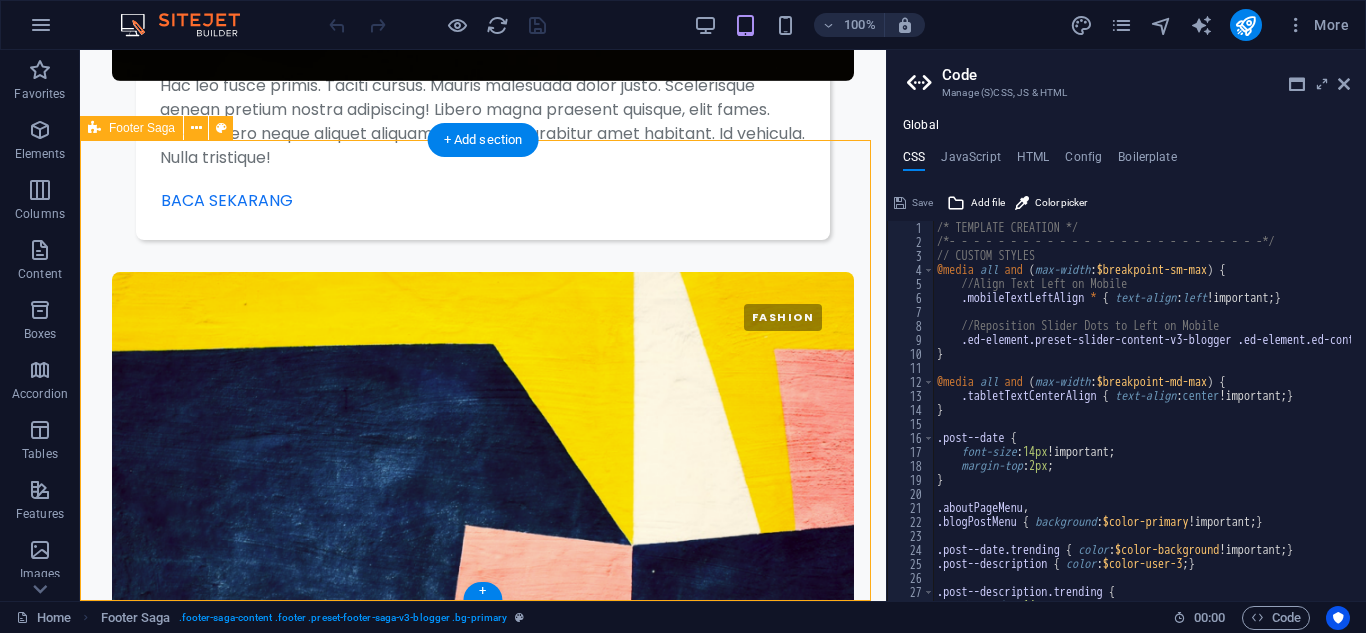 click on "Contact the Editor 195e9cc1b04e16332d5be5c43c7d7f@cpanel.local [PHONE] Menu Home About the Author Contact Privacy Legal Notice Address [STREET] [CITY] [ZIP] Connections" at bounding box center [483, 6897] 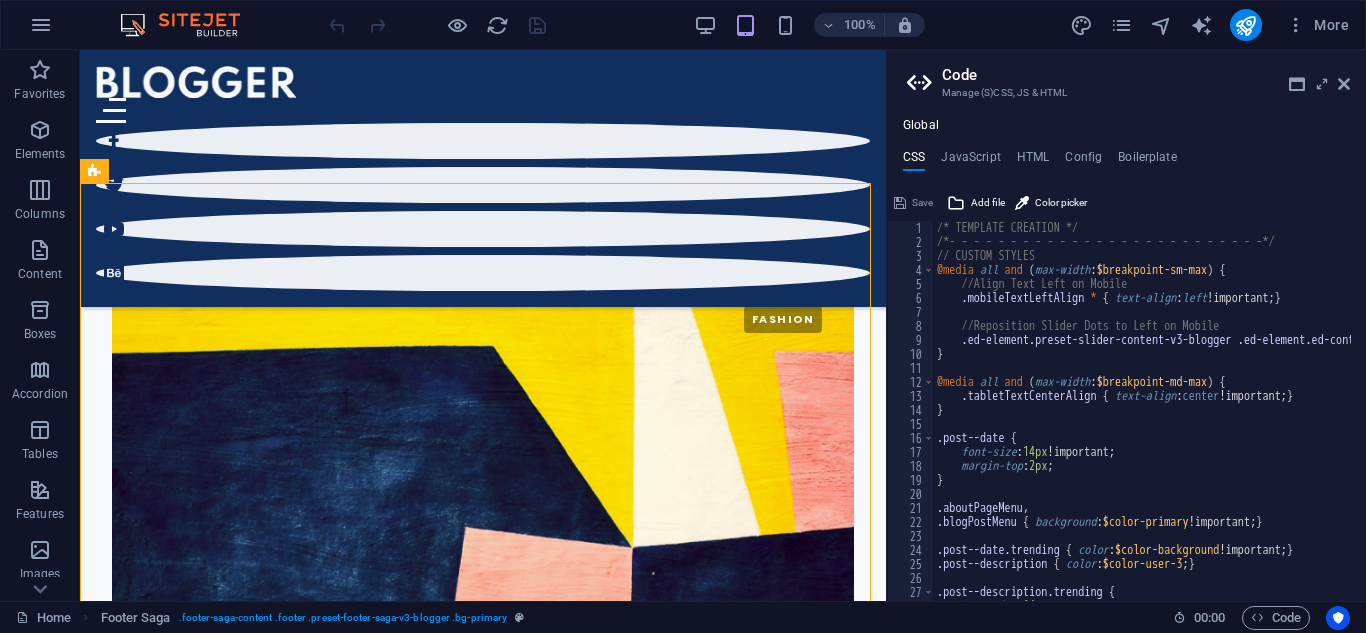 scroll, scrollTop: 4715, scrollLeft: 0, axis: vertical 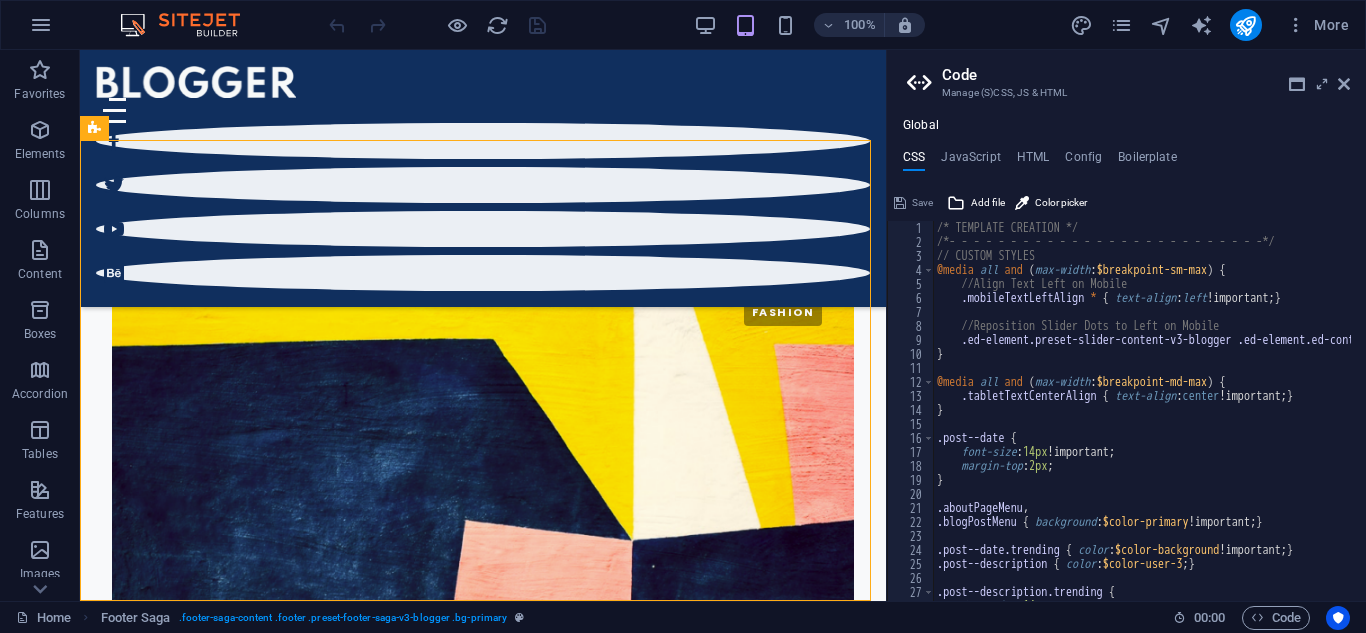click on "Code Manage (S)CSS, JS & HTML" at bounding box center [1128, 76] 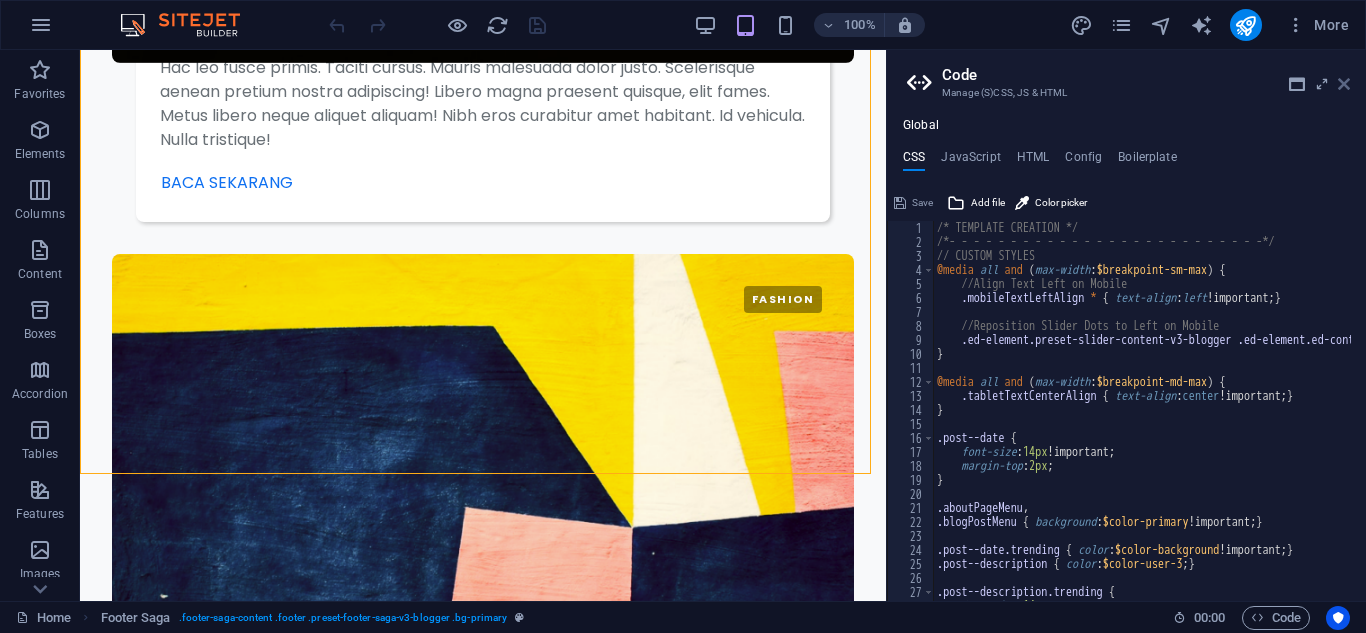 click at bounding box center (1344, 84) 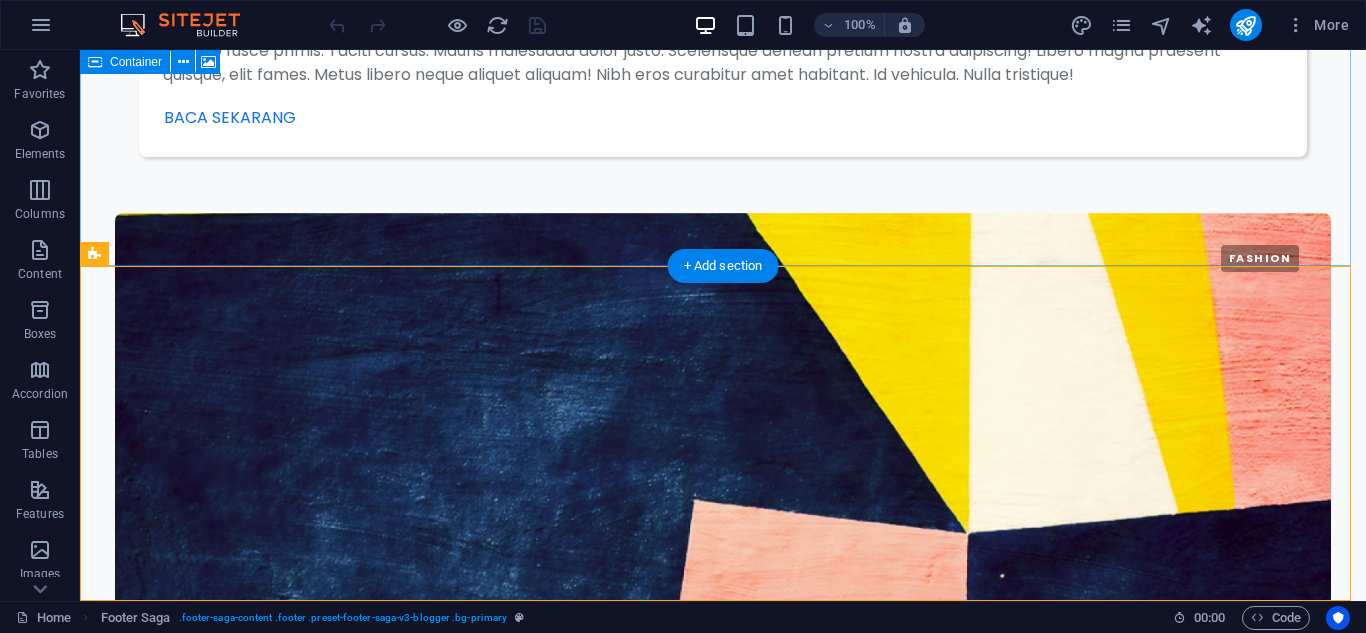 scroll, scrollTop: 3968, scrollLeft: 0, axis: vertical 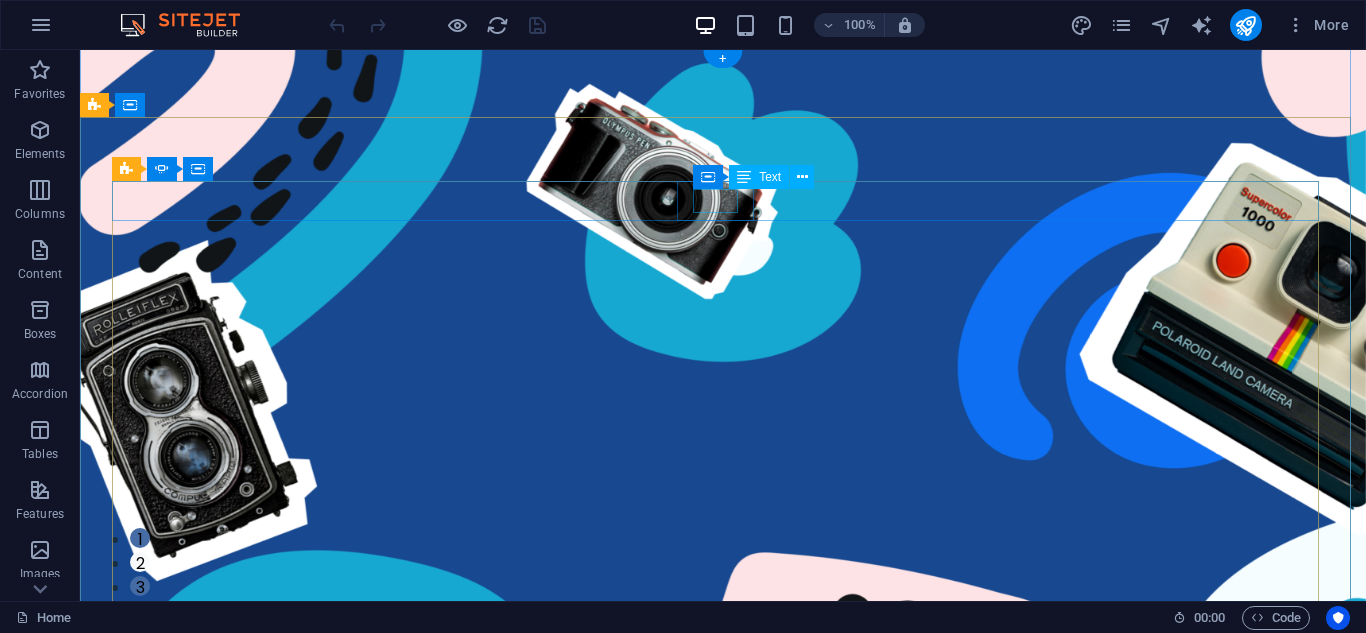 click on "TRAVEL" at bounding box center (-1696, 1733) 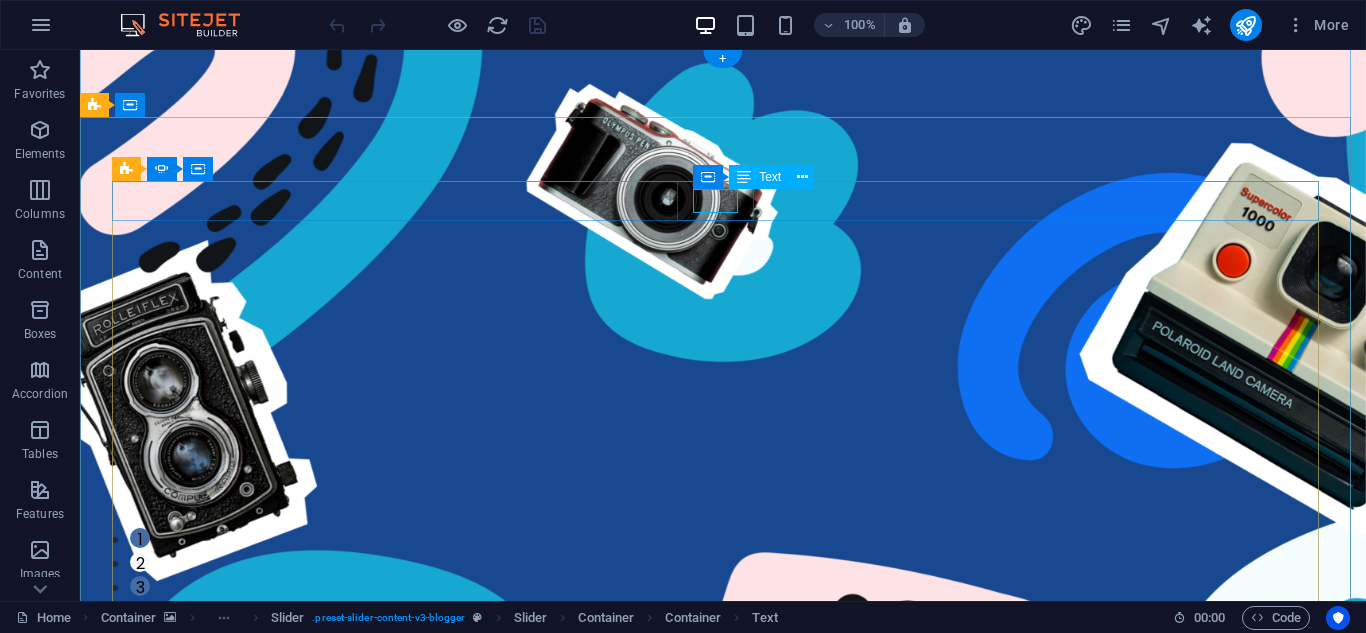 click on "TRAVEL" at bounding box center [-1696, 1733] 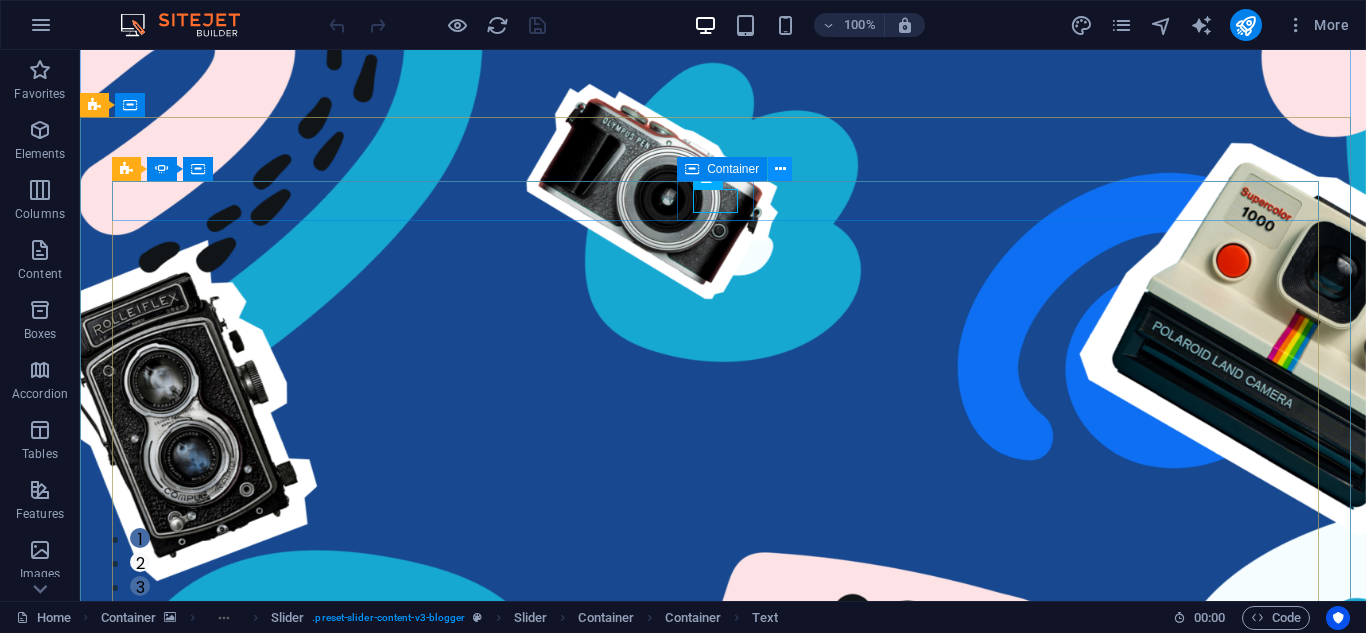 click at bounding box center [780, 169] 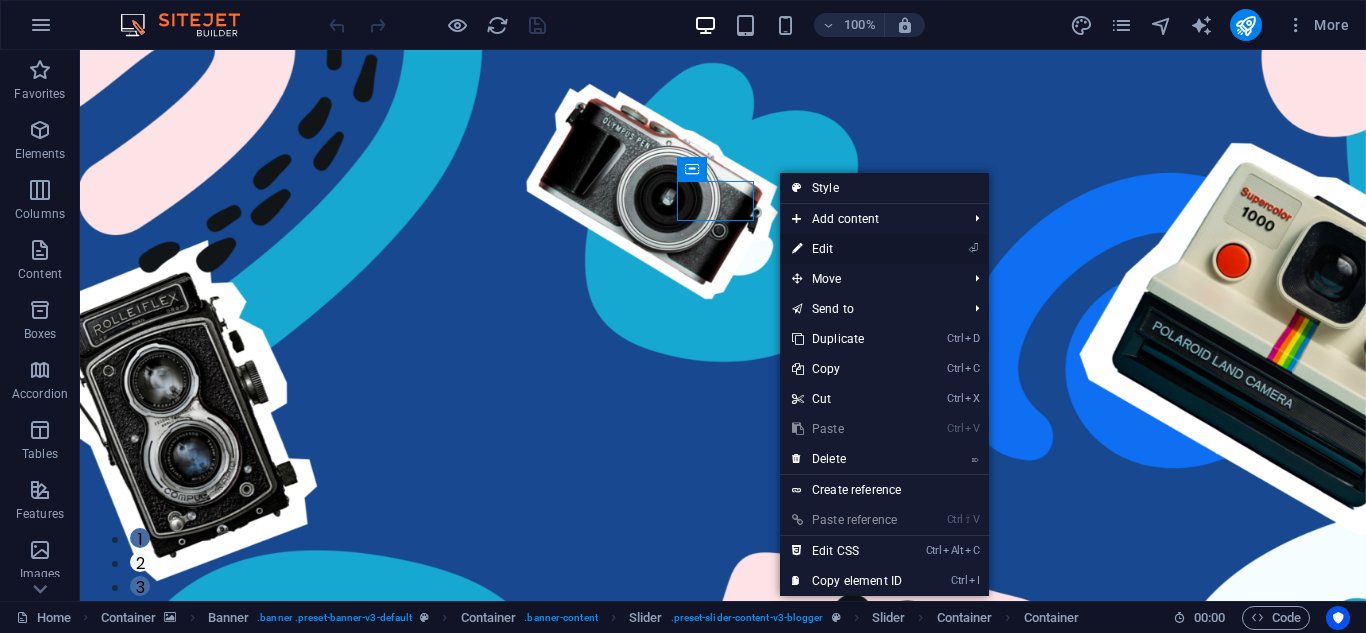 click on "⏎  Edit" at bounding box center [847, 249] 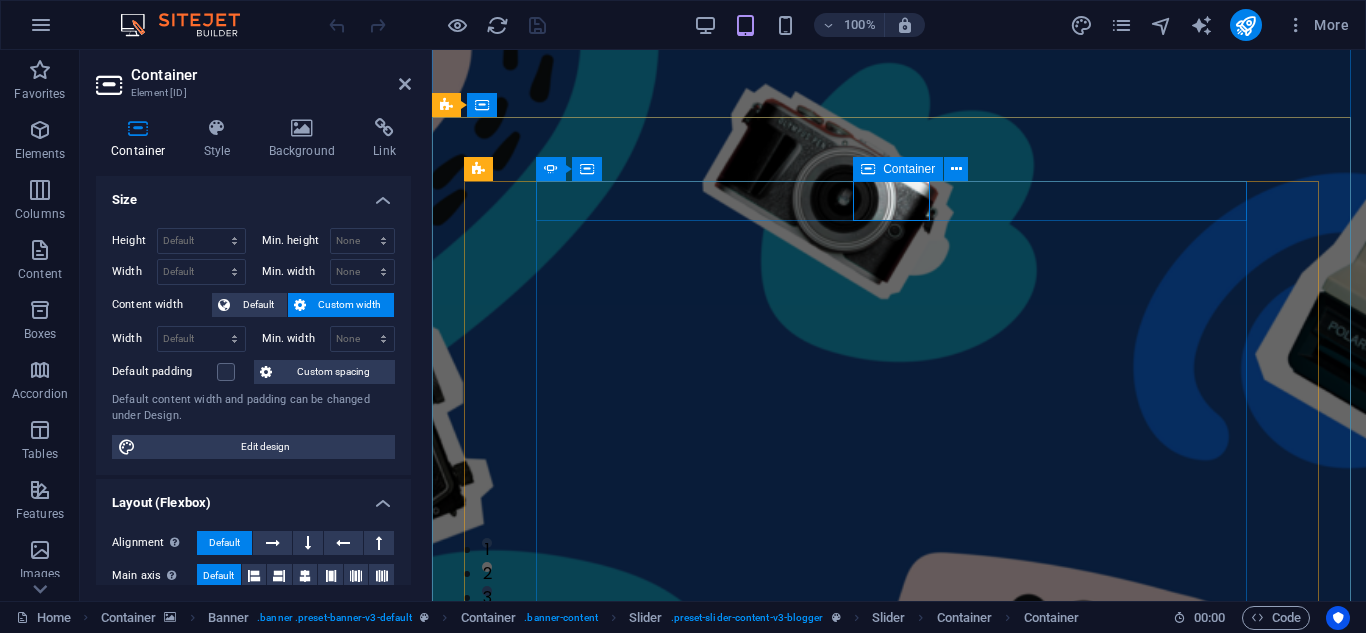 click on "TRAVEL" at bounding box center [-531, 1730] 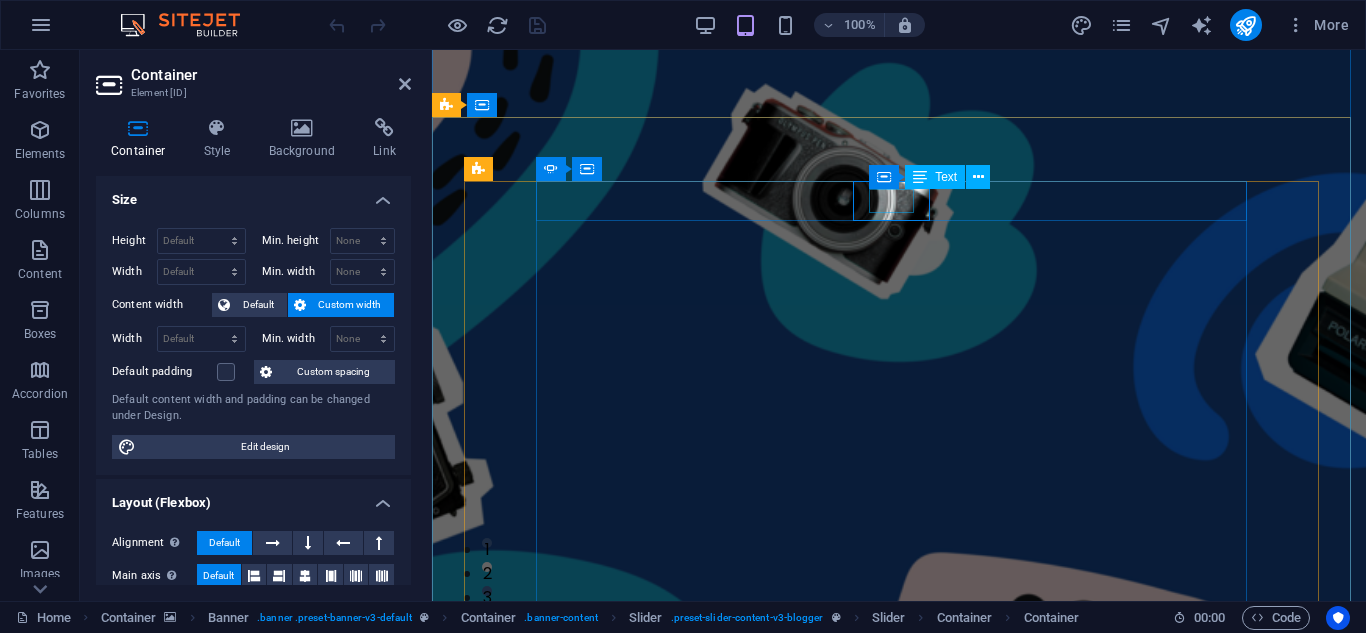 click on "TRAVEL" at bounding box center (-531, 1730) 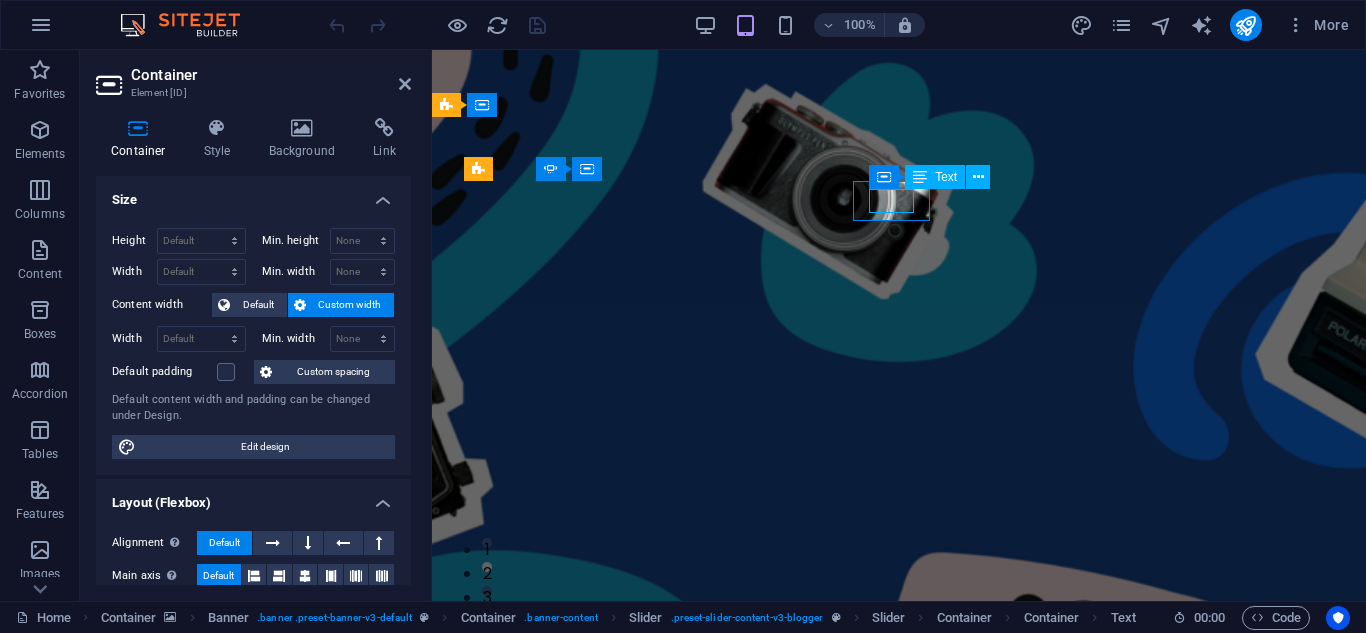 click on "TRAVEL" at bounding box center (-531, 1730) 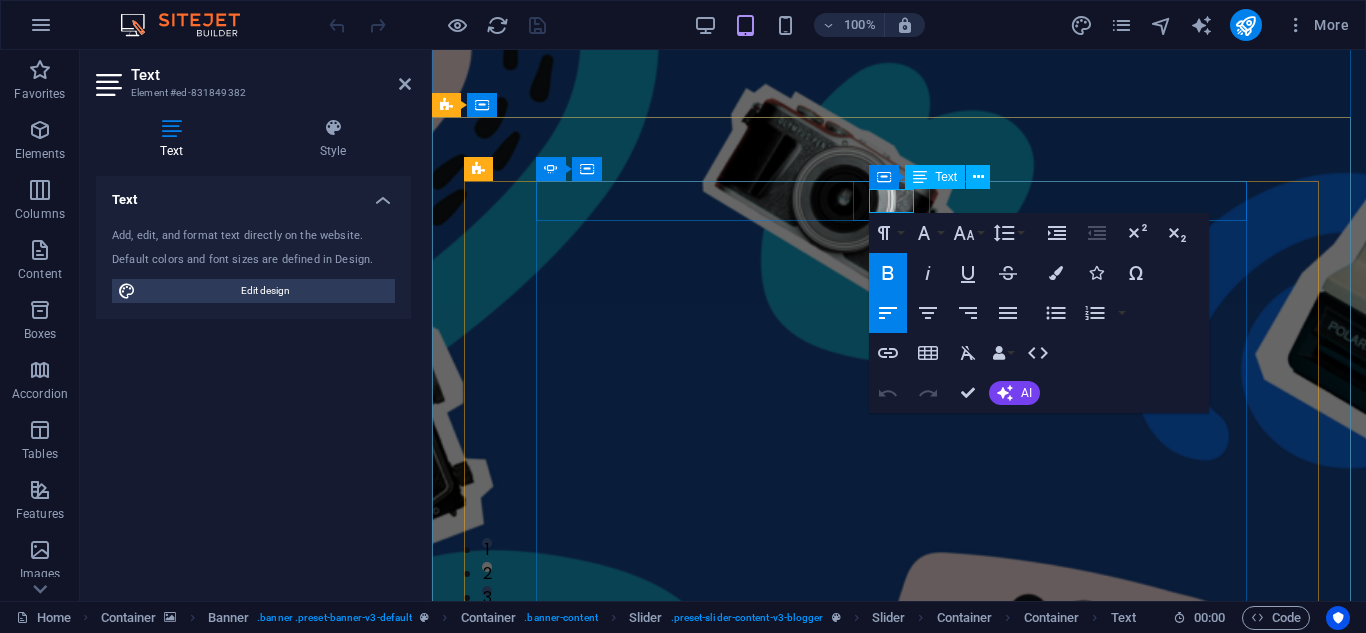 click on "TRAVEL" at bounding box center (-846, 1730) 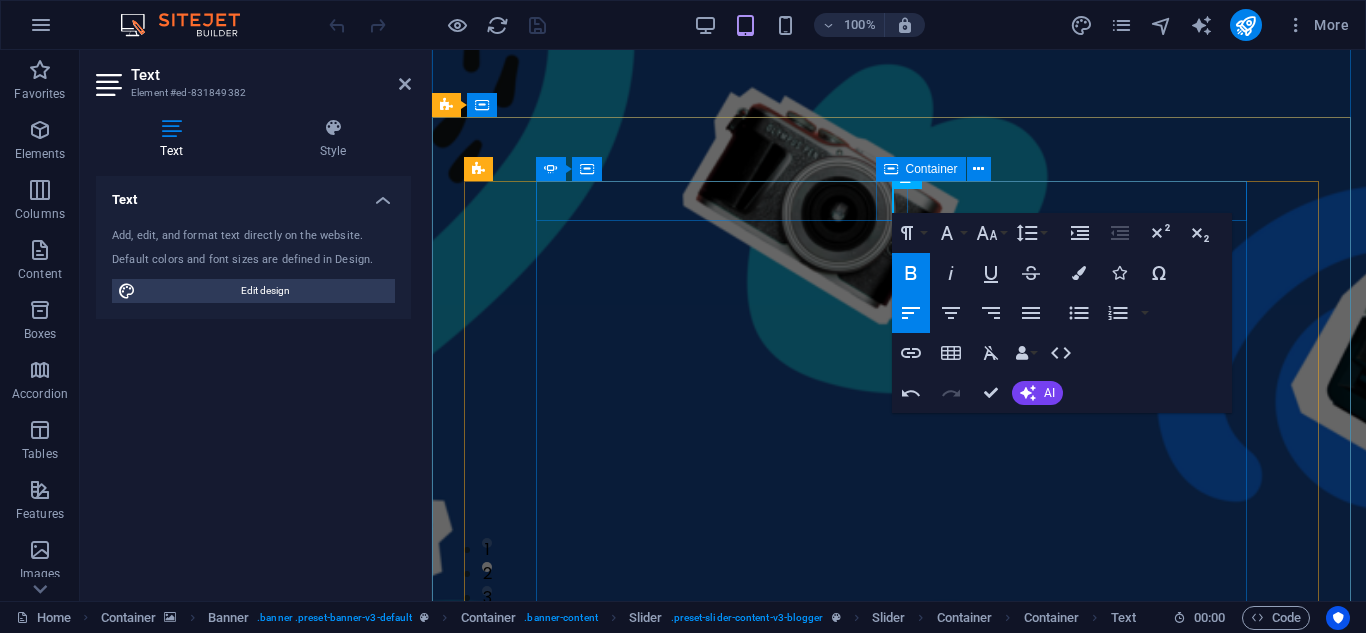 type 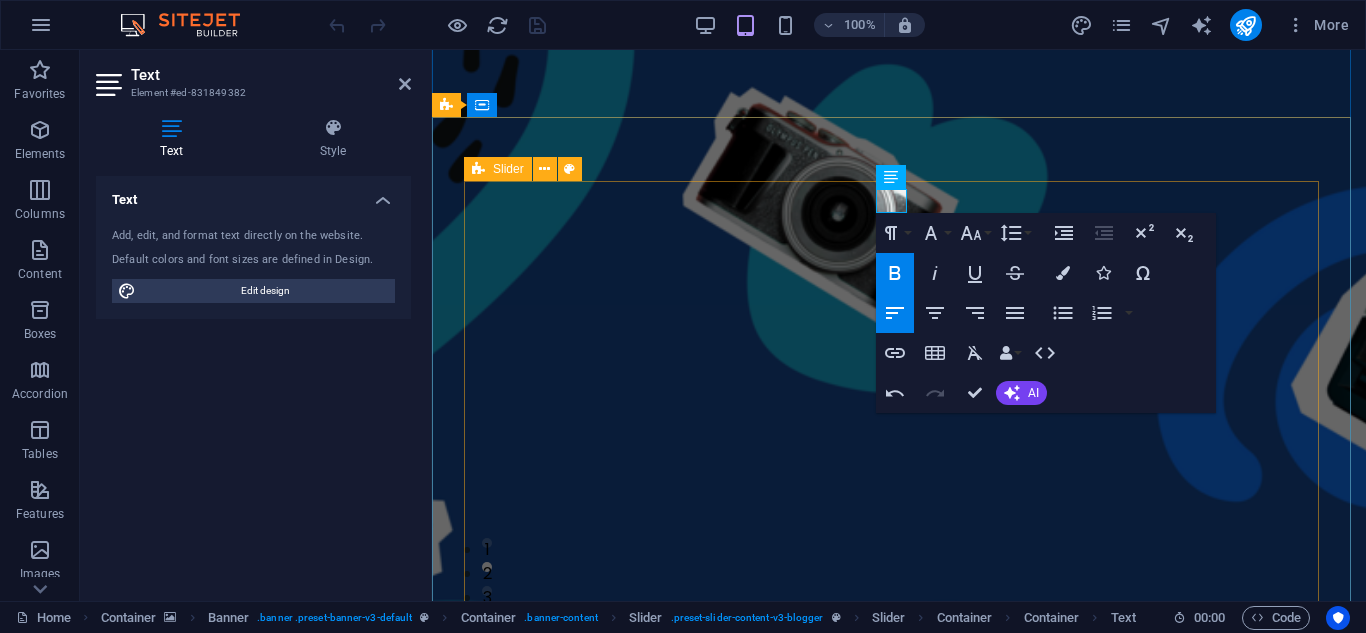 click on "TECHNOLOGY jangan lupa bagikan informasi ini untuk kerabat anda. How today's technology can improve your quality of life and when to be careful of technology usage ADVENTURE wellcome to prabulele Proven methods to find breaks and quiet moments to recharge your batteries in today's stressful life. MARI kembangkan pengetahuan budidaya anda bersama kami A comprehensive - yet uncomplete - guide about the different types of ice cream that the world has to offer and where to find the best ice cream TECHNOLOGY jangan lupa bagikan informasi ini untuk kerabat anda. How today's technology can improve your quality of life and when to be careful of technology usage ADVENTURE wellcome to prabulele Proven methods to find breaks and quiet moments to recharge your batteries in today's stressful life. 1 2 3" at bounding box center (899, 1322) 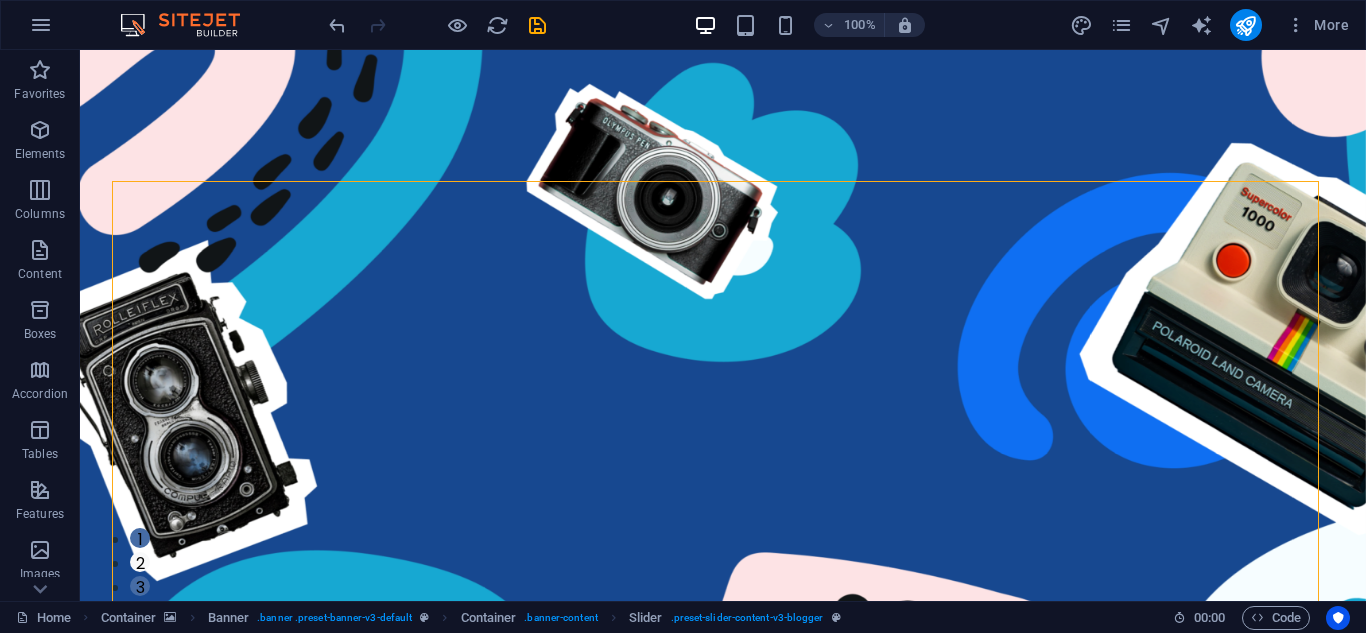 scroll, scrollTop: 0, scrollLeft: 0, axis: both 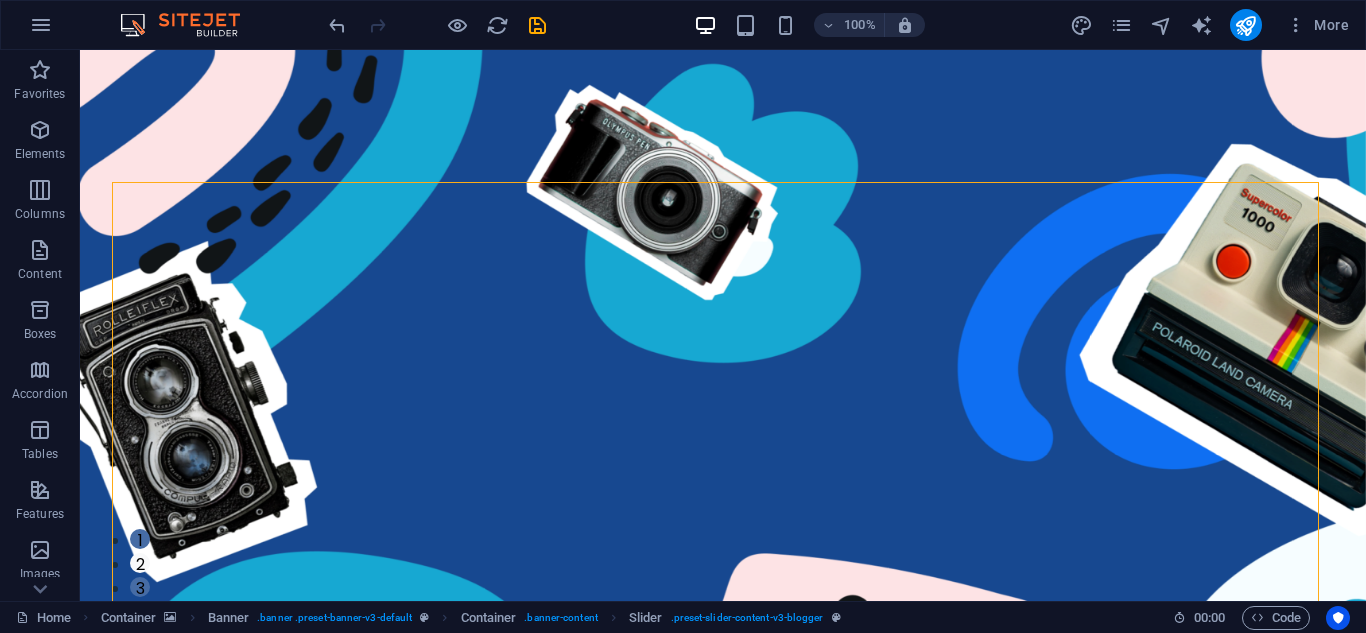 click on "100% More" at bounding box center (683, 25) 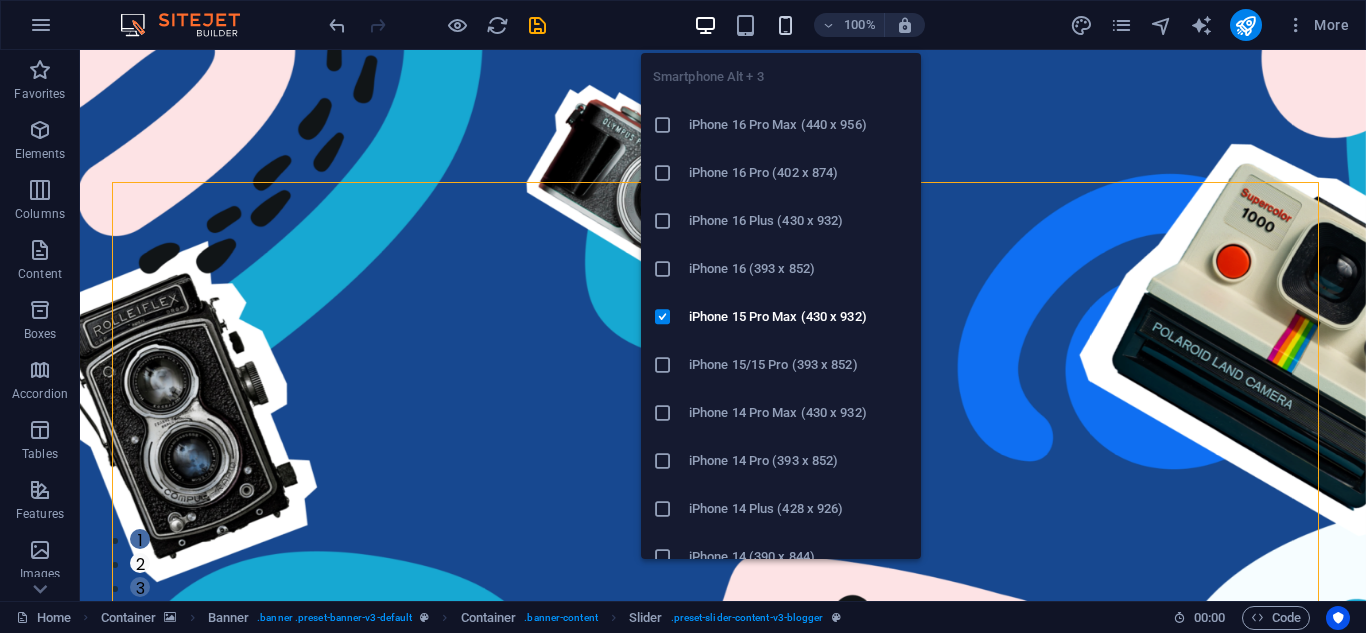 click at bounding box center (785, 25) 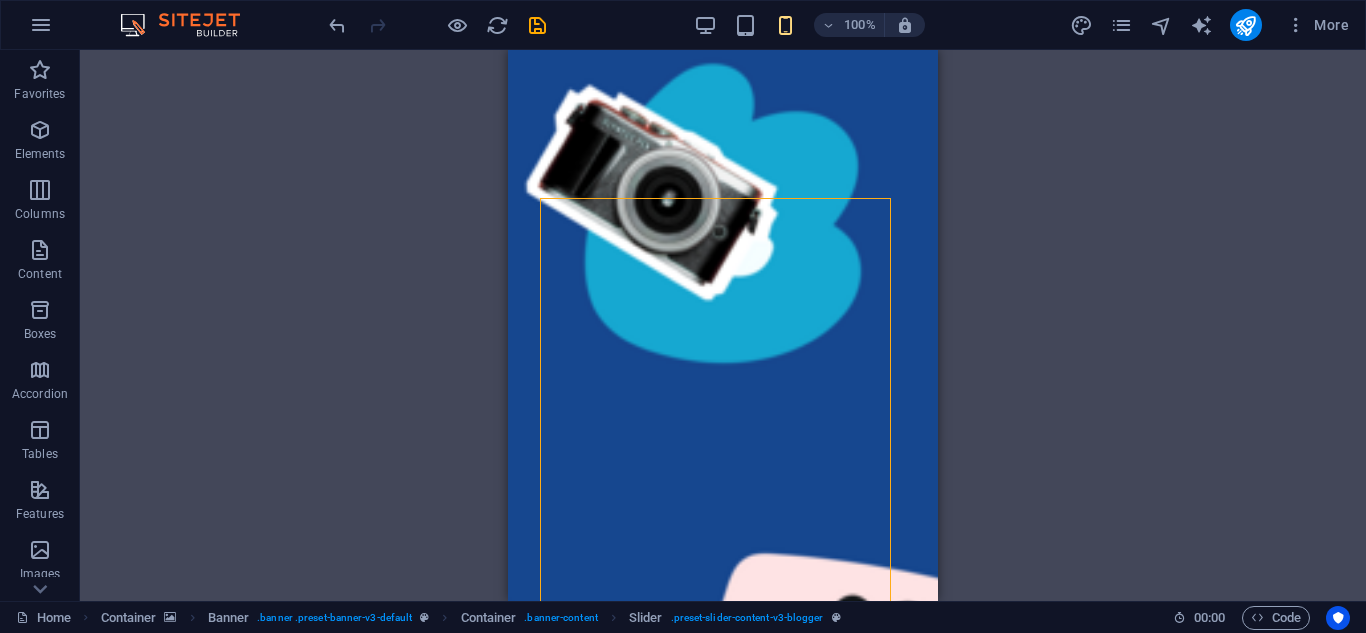 click on "H1   Container   Banner   Banner   Container   Slider   Slider   Slider   Social Media Icons   Icon   Container   Menu Bar   Social Media Icons   Slider   Slider   Container   Spacer   Container   Text   Container   Slider   Slider   Container   Text   Spacer   Menu   Container   Image   Icon   Social Media Icons   Icon   Social Media Icons   Icon   H1   Footer Saga   Text   Container   Text   Container   Spacer   Collection item   Container   Container   Button   Container   Container   Collection   Collection item   Collection item   Container   Collection item   Container   Container   Social Media Icons   Icon   Container   Social Media Icons   Container   H3   Container   Container   Collection   Container   H3   Icon   H4   Container   Spacer   Text   Collection item   Container   Container   Collection item   Container   Spacer   Container   H3   Button" at bounding box center [723, 325] 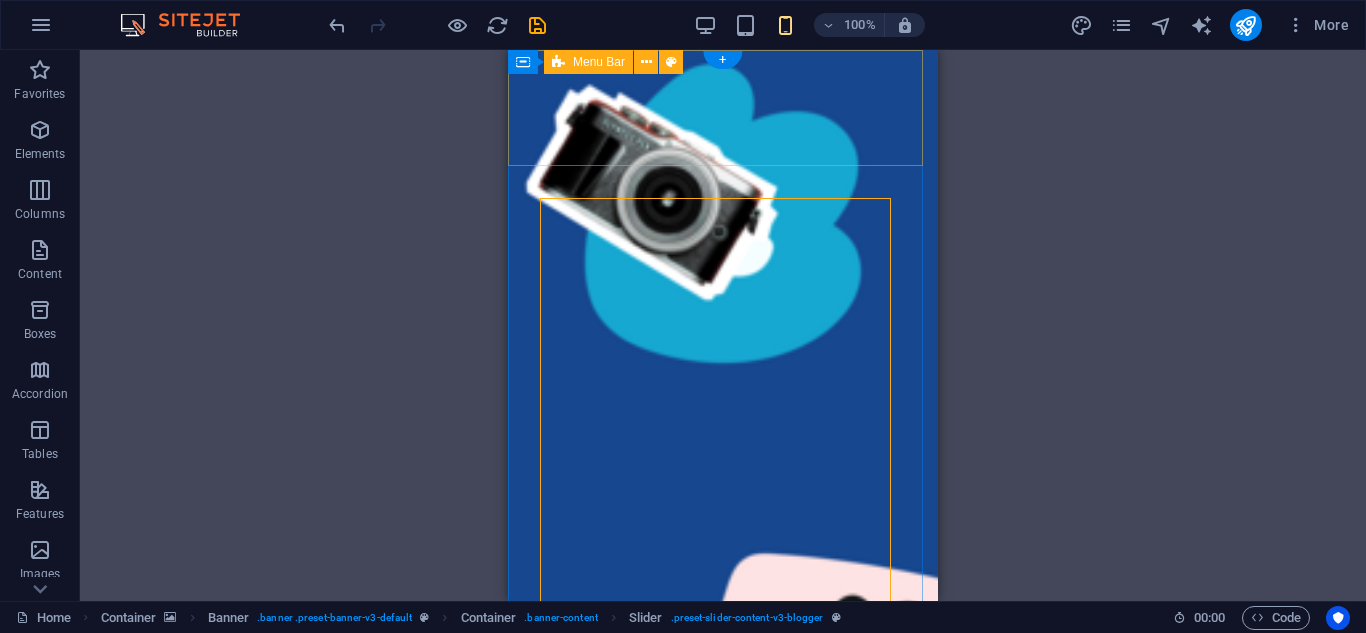 click on "Contact Us" at bounding box center (723, 818) 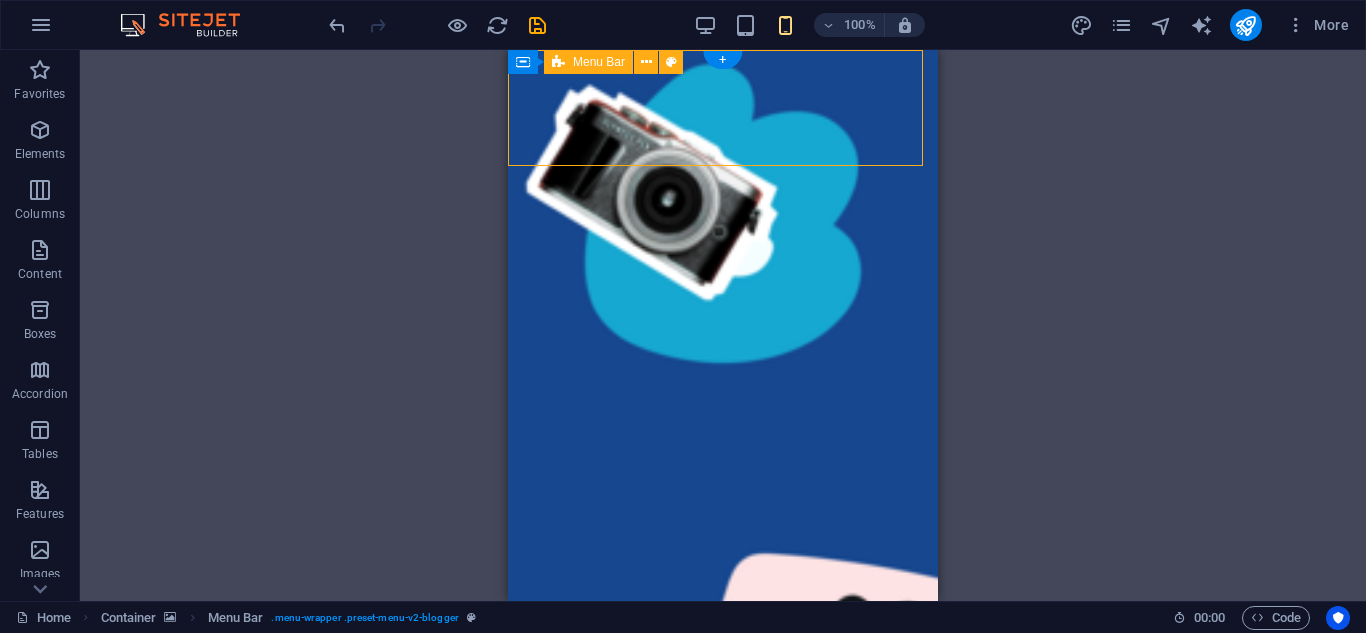drag, startPoint x: 917, startPoint y: 150, endPoint x: 724, endPoint y: 95, distance: 200.68384 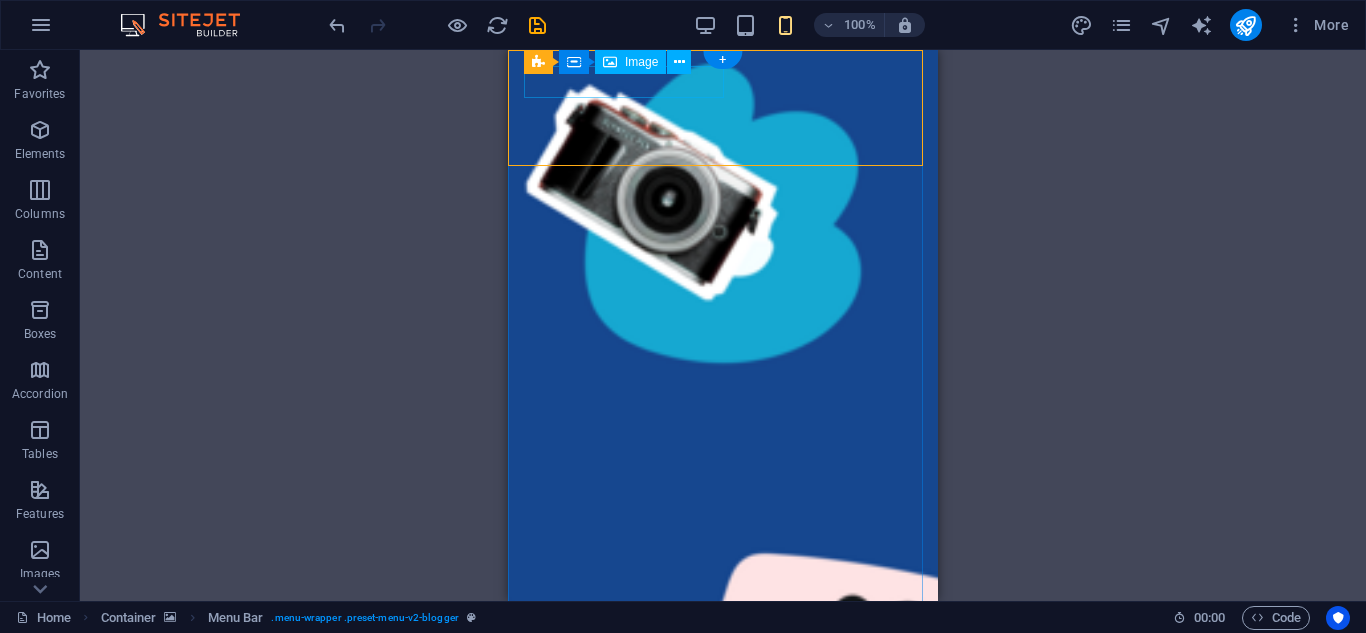 click at bounding box center [707, 718] 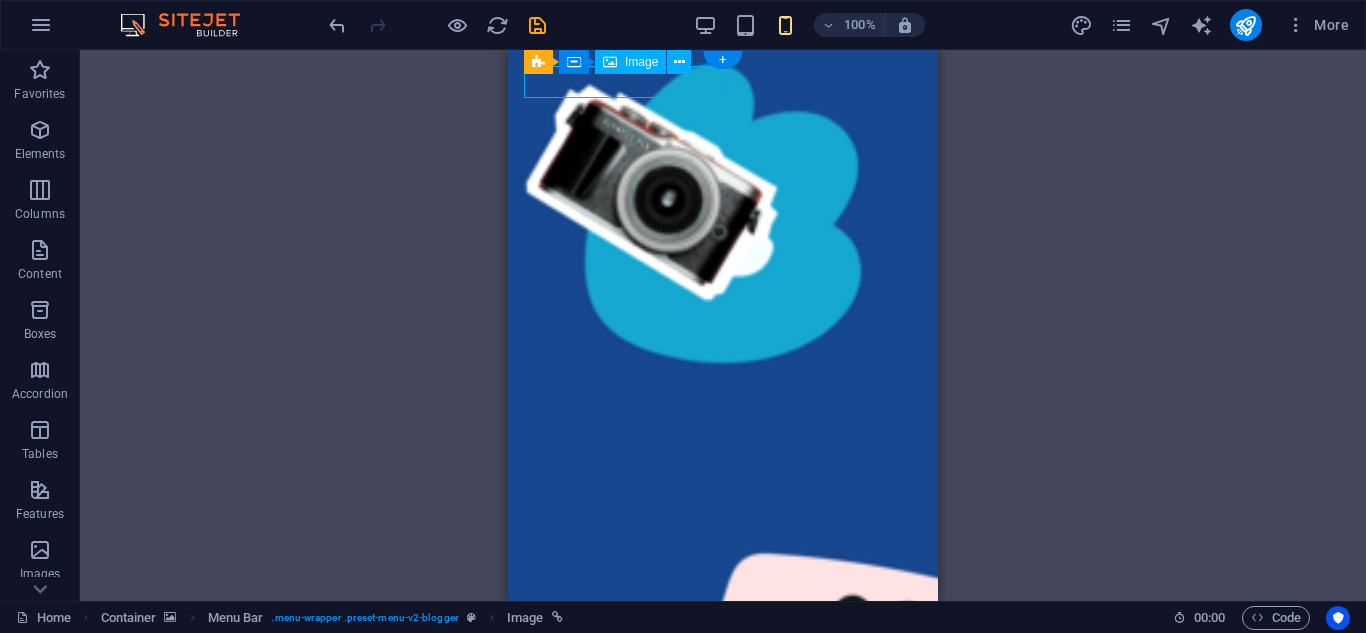 click at bounding box center [707, 718] 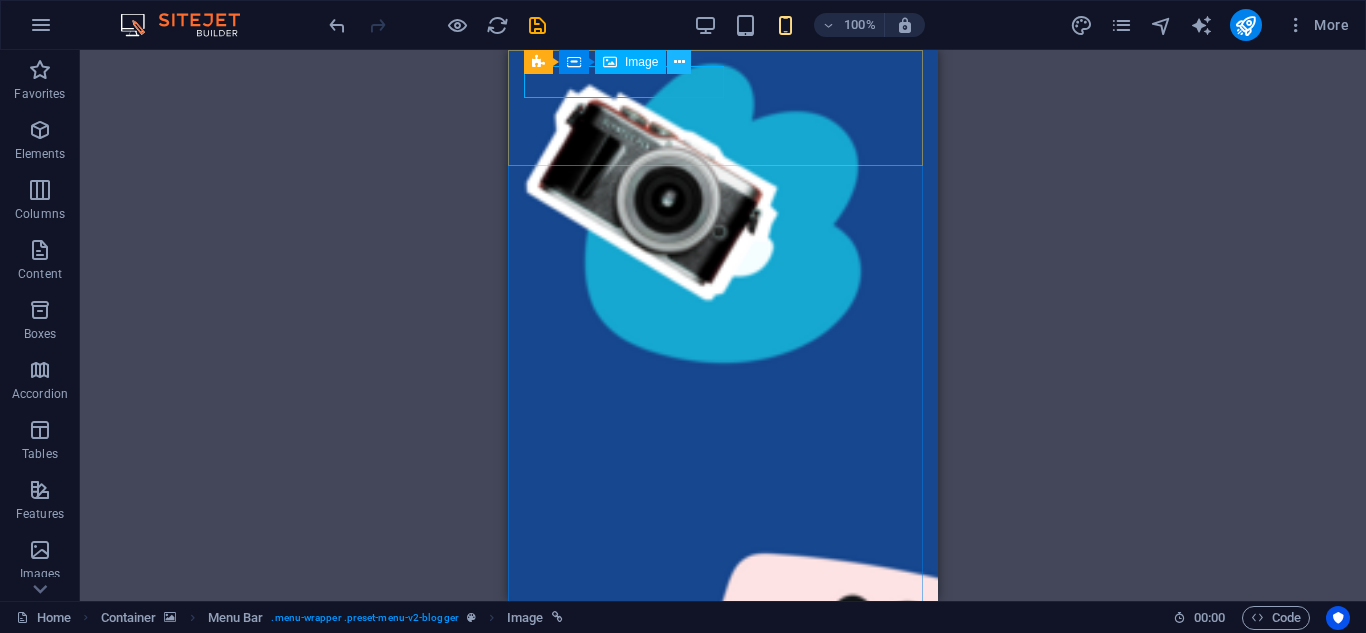 click at bounding box center [679, 62] 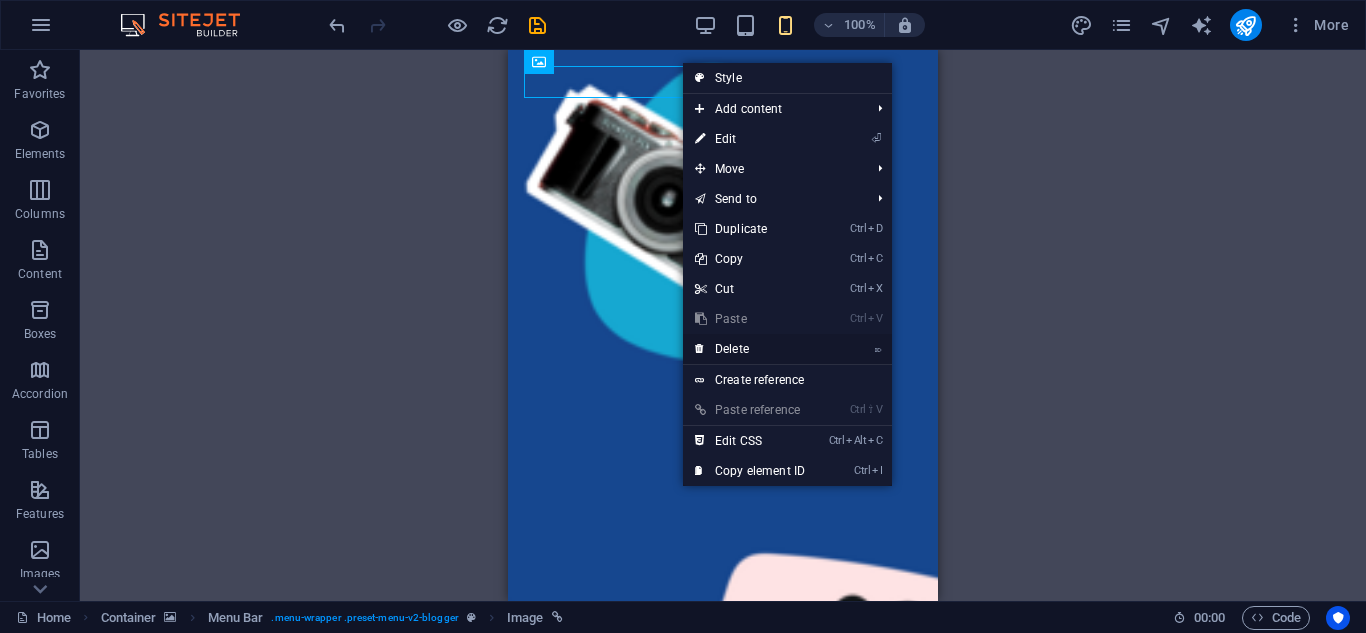 click on "⌦  Delete" at bounding box center (750, 349) 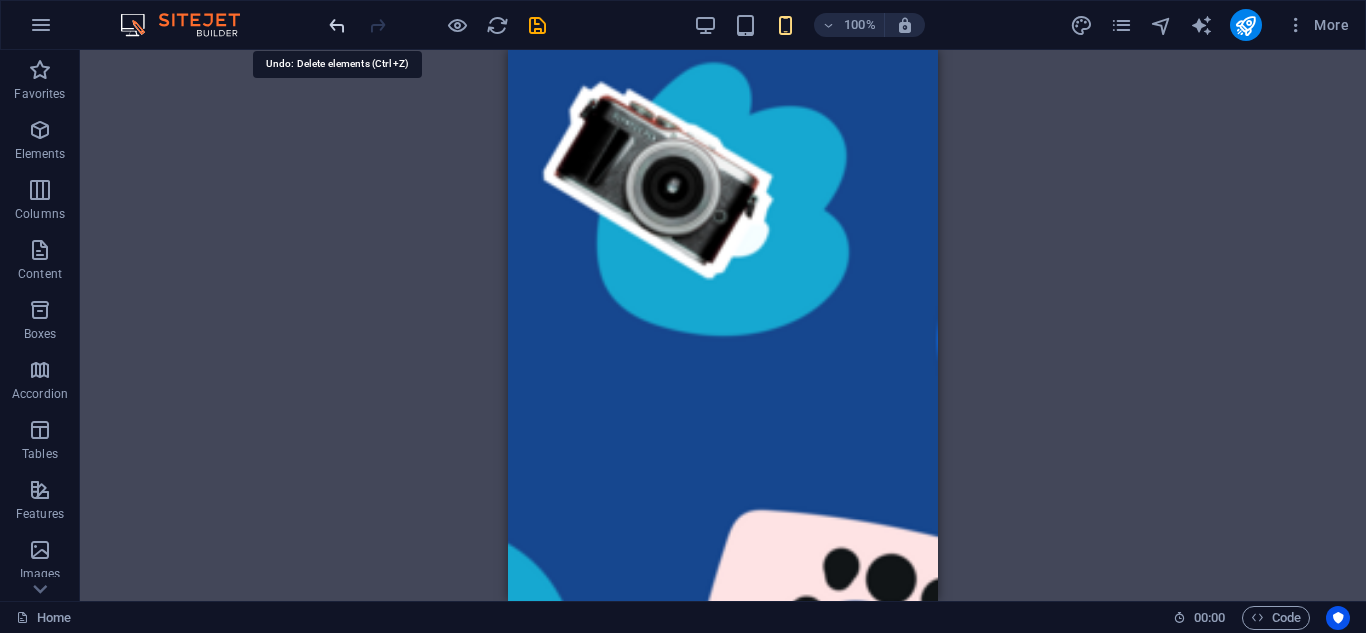 click at bounding box center (337, 25) 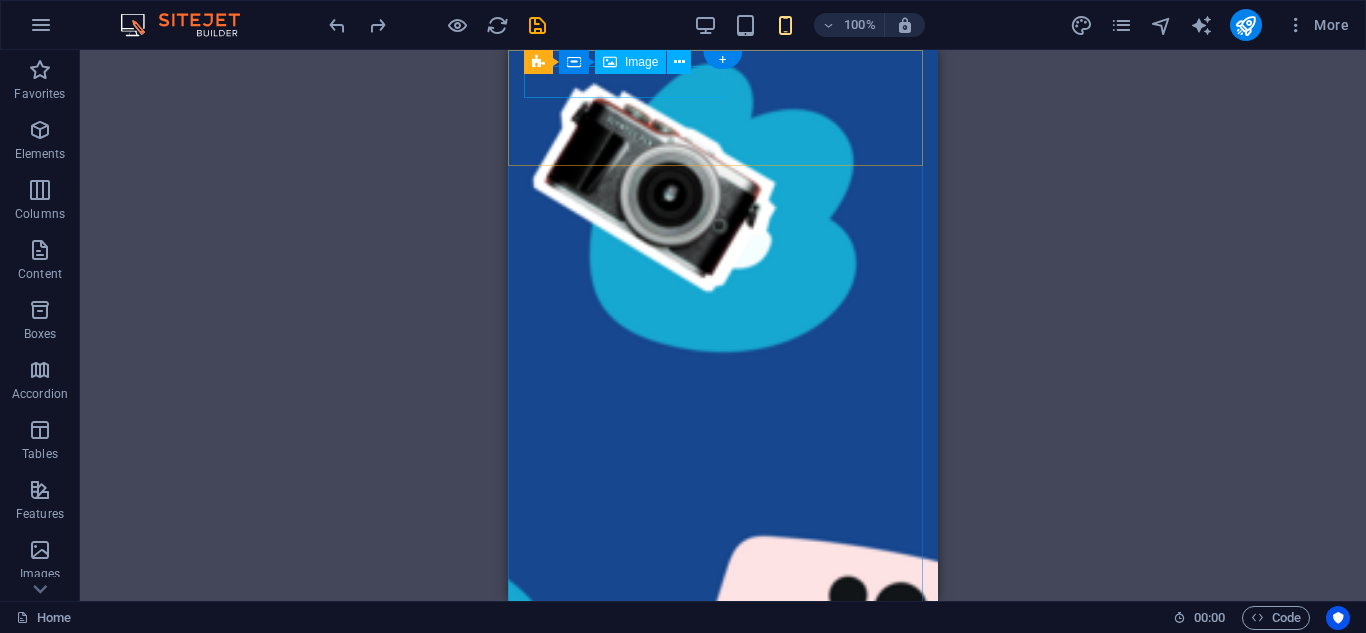click at bounding box center (707, 696) 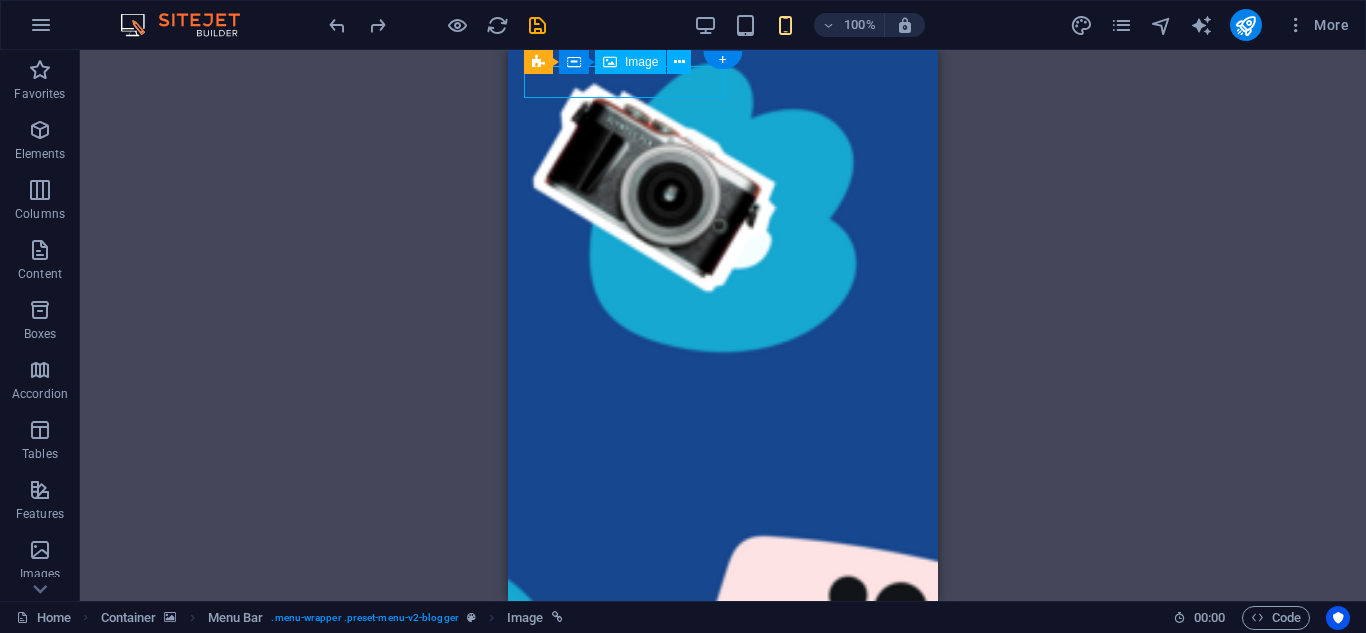 click at bounding box center (707, 696) 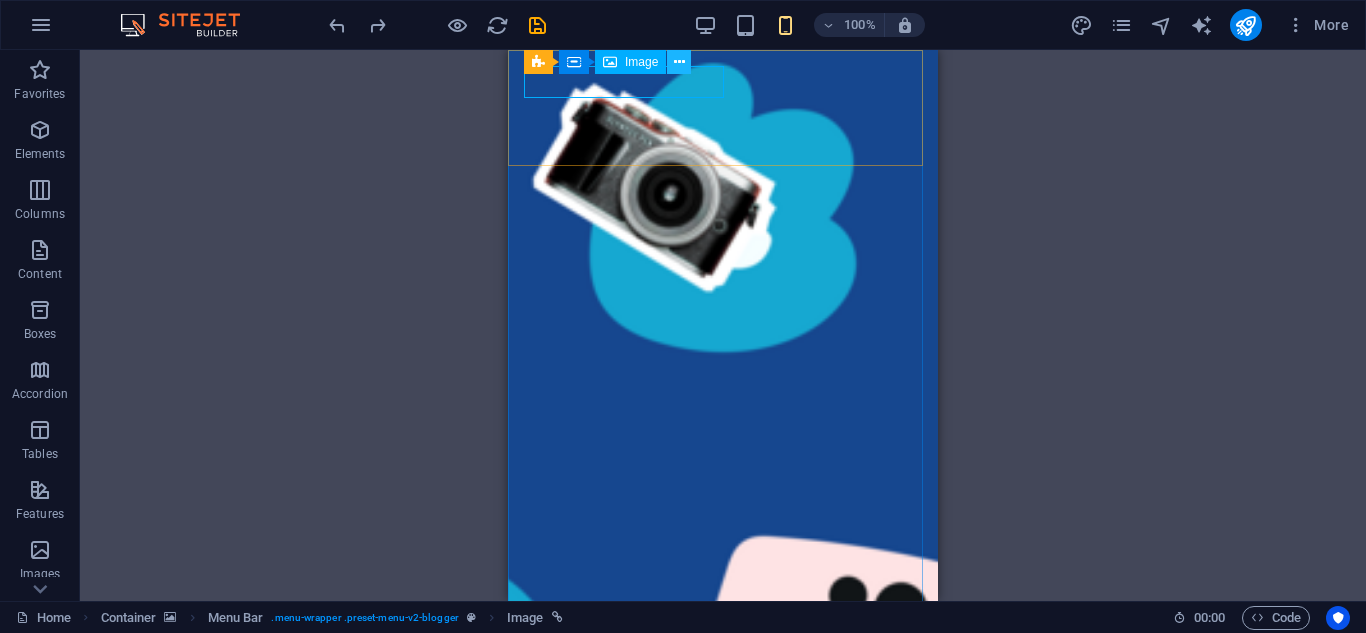 click at bounding box center (679, 62) 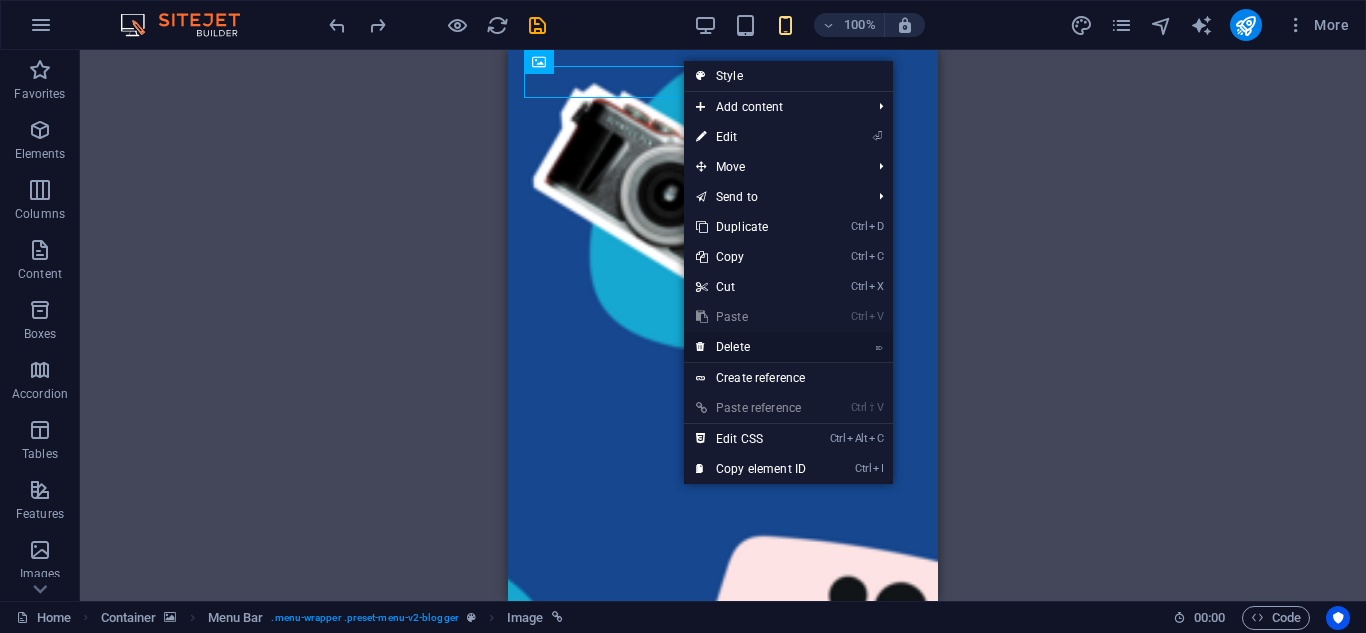 click on "⌦  Delete" at bounding box center (751, 347) 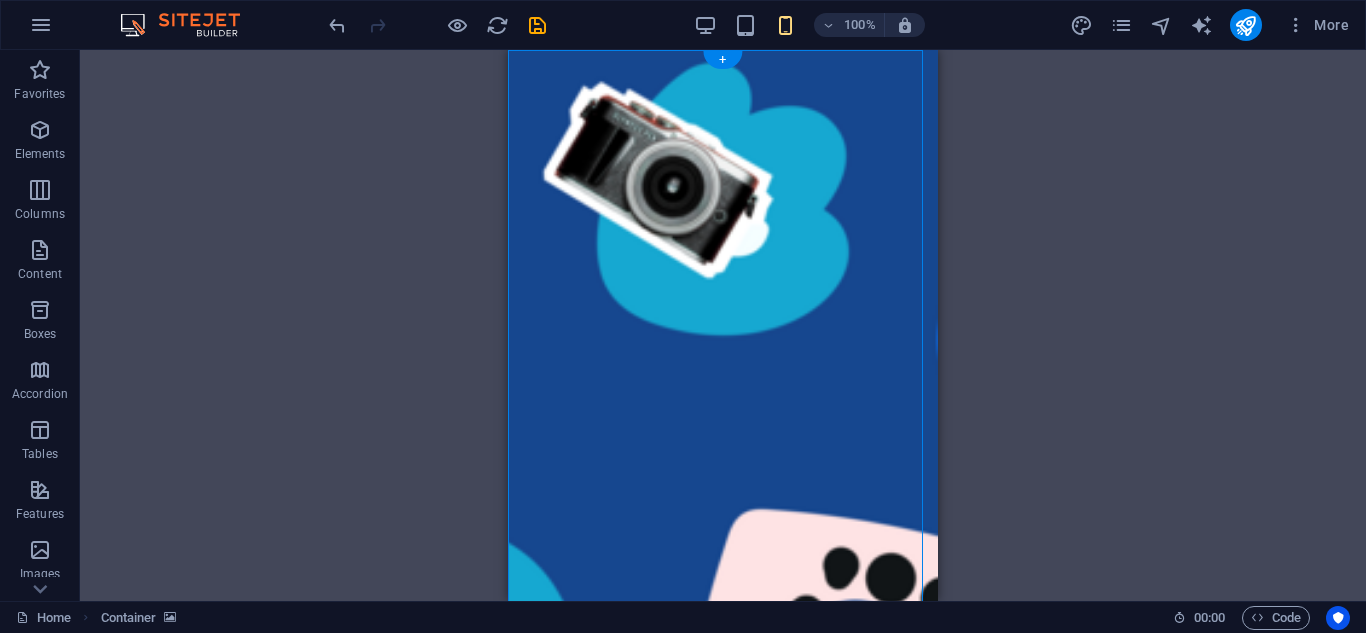 drag, startPoint x: 627, startPoint y: 97, endPoint x: 870, endPoint y: 89, distance: 243.13165 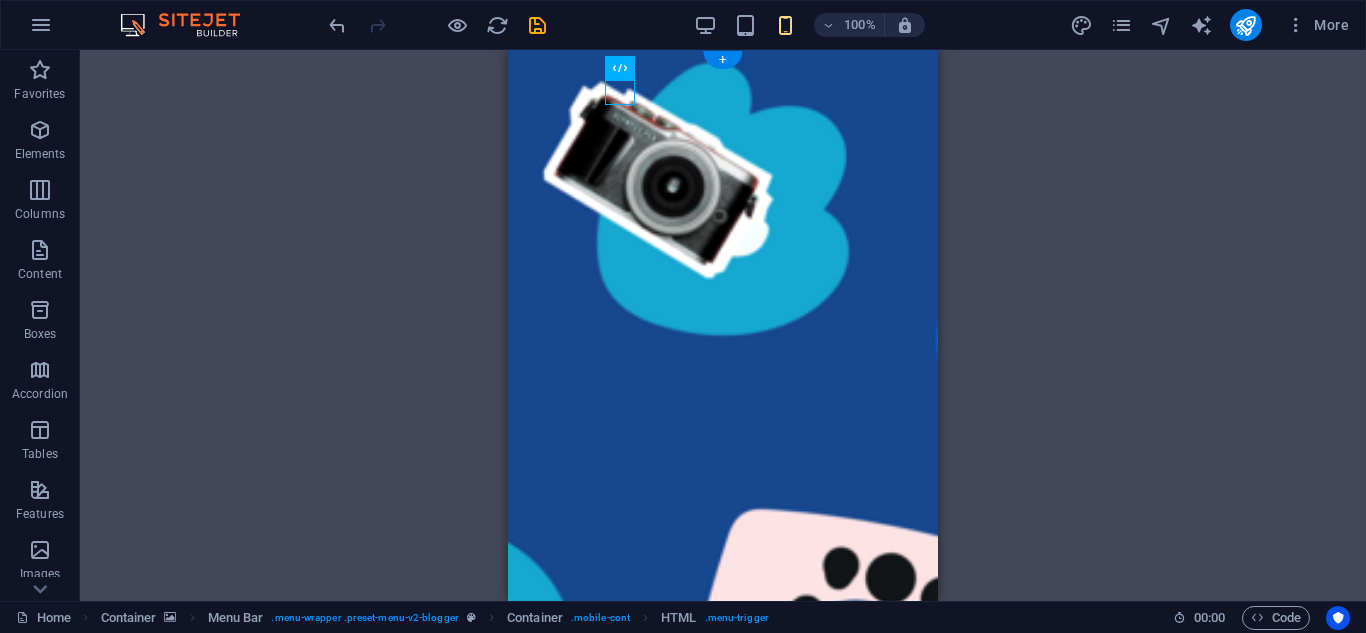 drag, startPoint x: 623, startPoint y: 102, endPoint x: 555, endPoint y: 99, distance: 68.06615 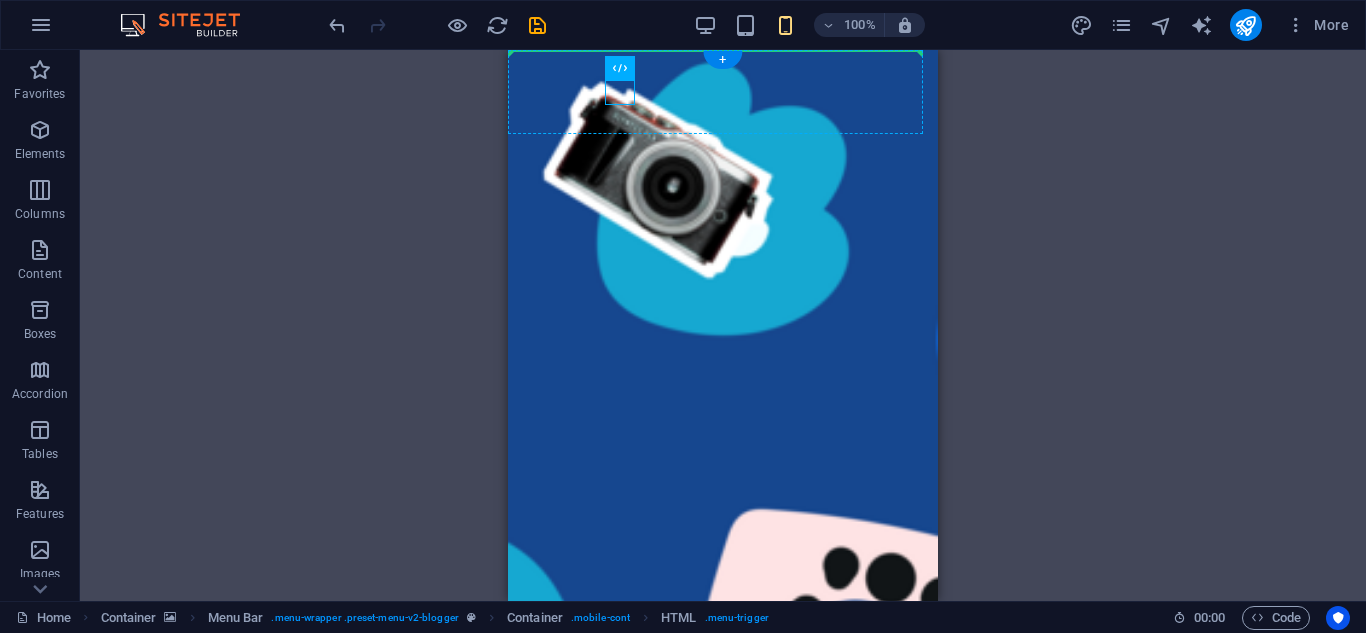 drag, startPoint x: 629, startPoint y: 95, endPoint x: 855, endPoint y: 100, distance: 226.0553 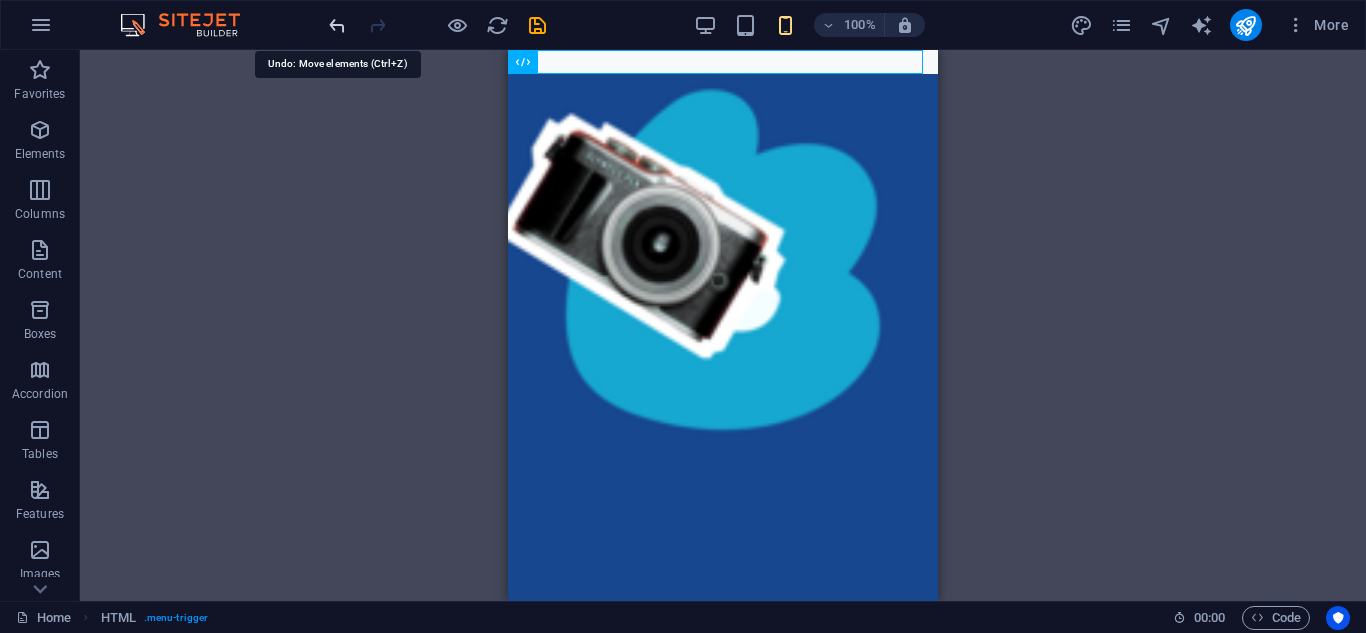 click at bounding box center (337, 25) 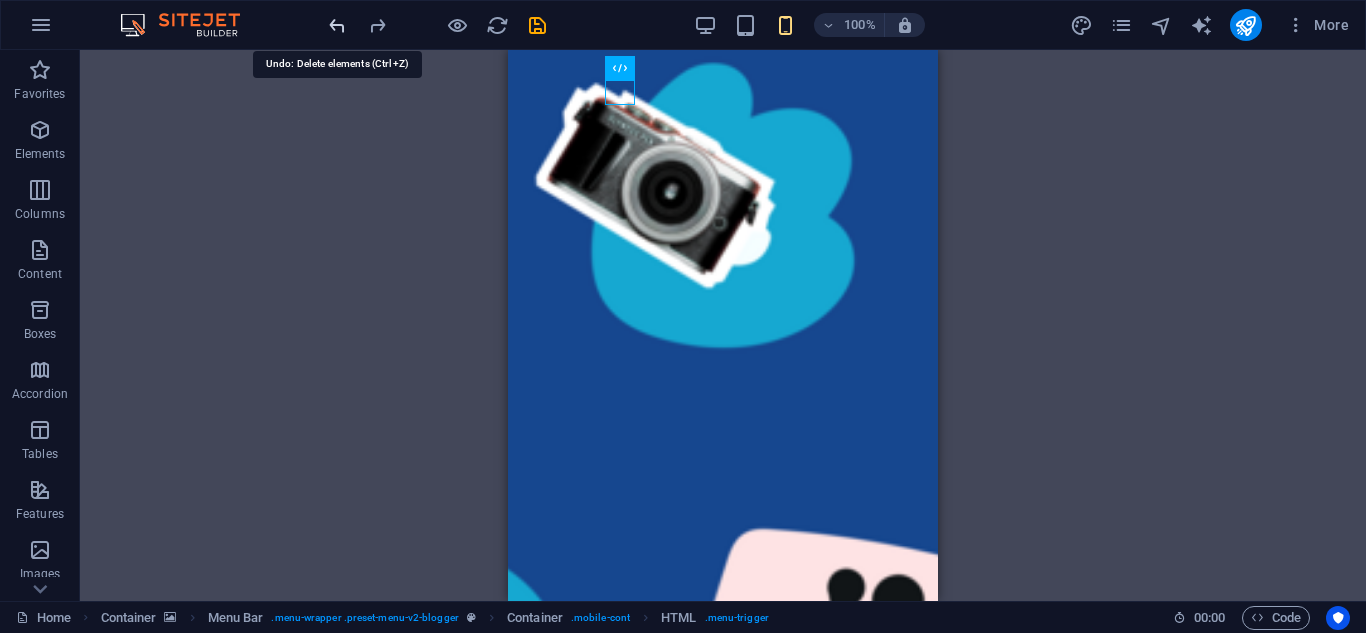 click at bounding box center (337, 25) 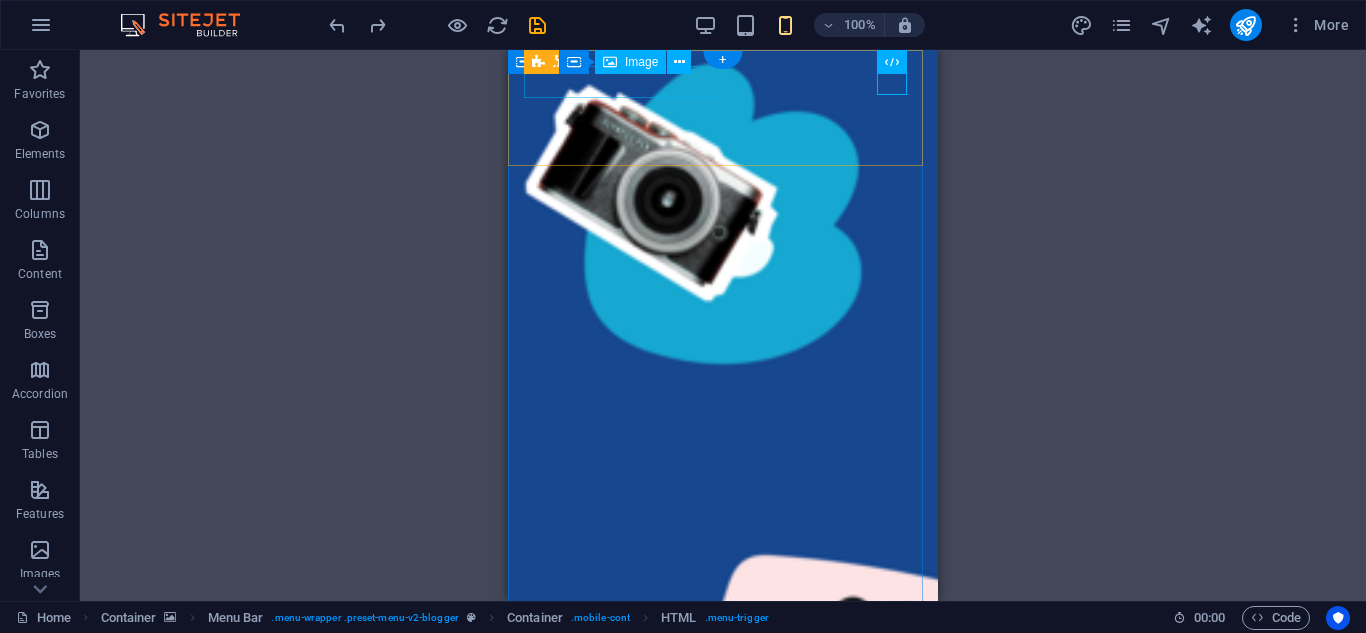 click at bounding box center [707, 720] 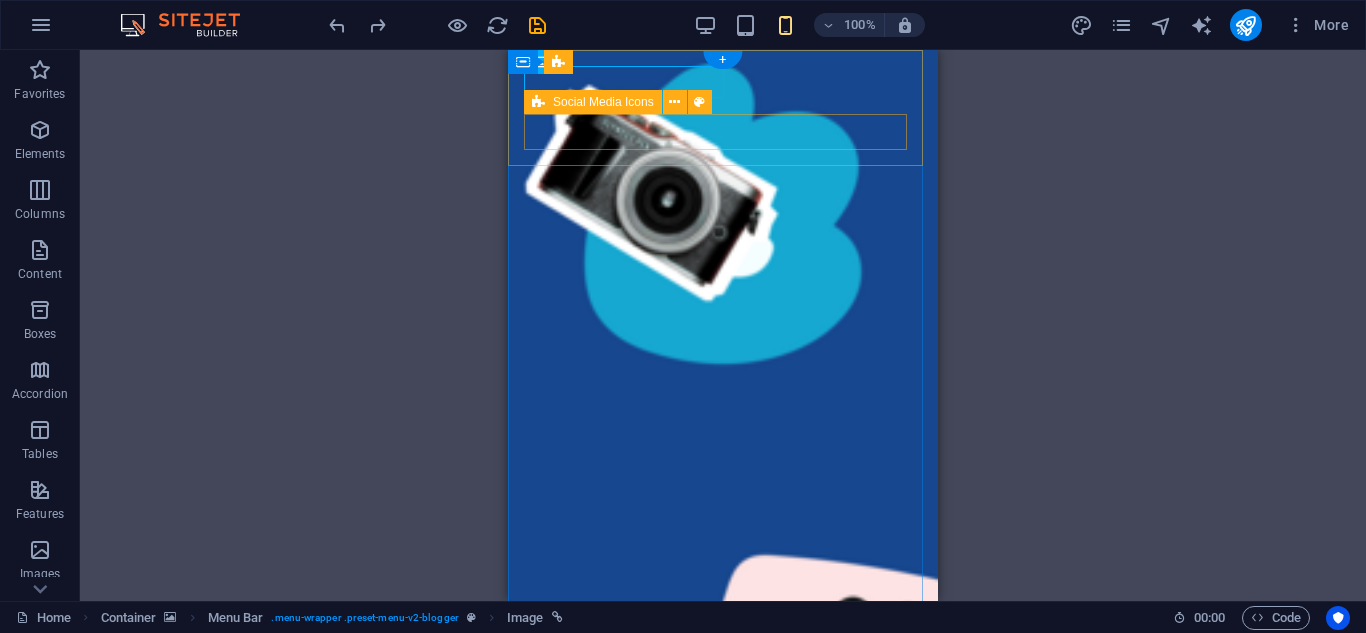 click at bounding box center [723, 853] 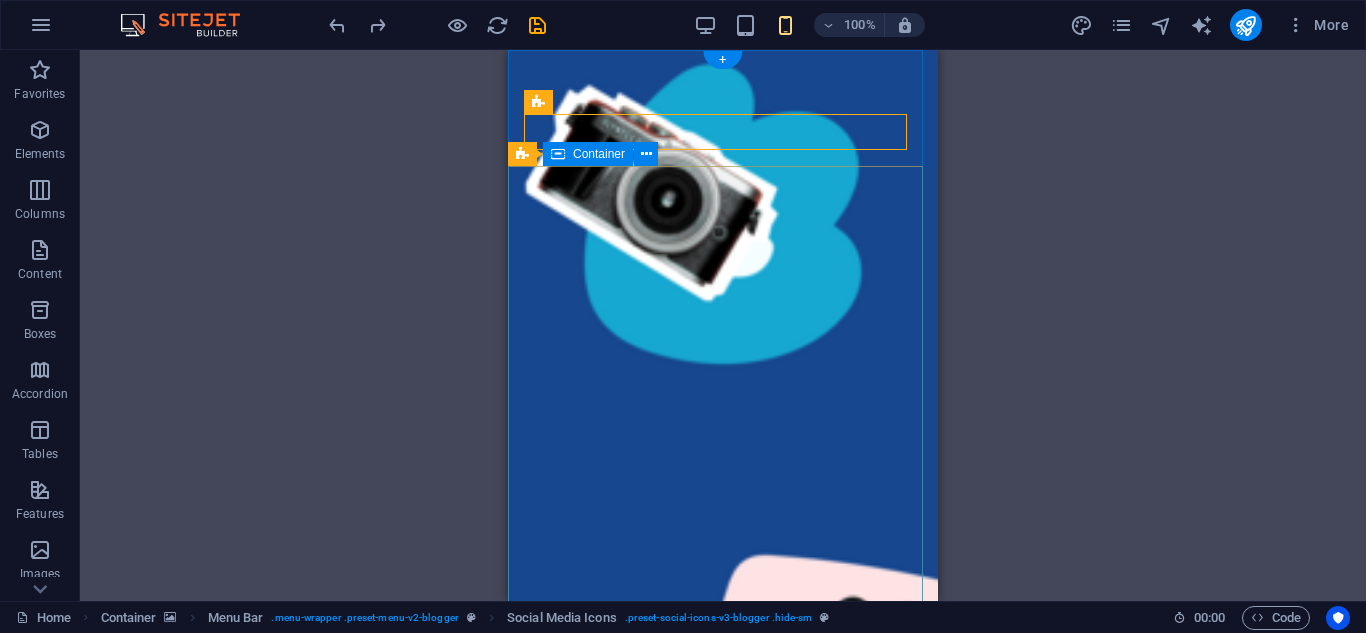 click on "TECHNOLOGY jangan lupa bagikan informasi ini untuk kerabat anda. How today's technology can improve your quality of life and when to be careful of technology usage ADVENTURE wellcome to prabulele Proven methods to find breaks and quiet moments to recharge your batteries in today's stressful life. MARI kembangkan pengetahuan budidaya anda bersama kami A comprehensive - yet uncomplete - guide about the different types of ice cream that the world has to offer and where to find the best ice cream TECHNOLOGY jangan lupa bagikan informasi ini untuk kerabat anda. How today's technology can improve your quality of life and when to be careful of technology usage ADVENTURE wellcome to prabulele Proven methods to find breaks and quiet moments to recharge your batteries in today's stressful life. 1 2 3" at bounding box center (723, 1141) 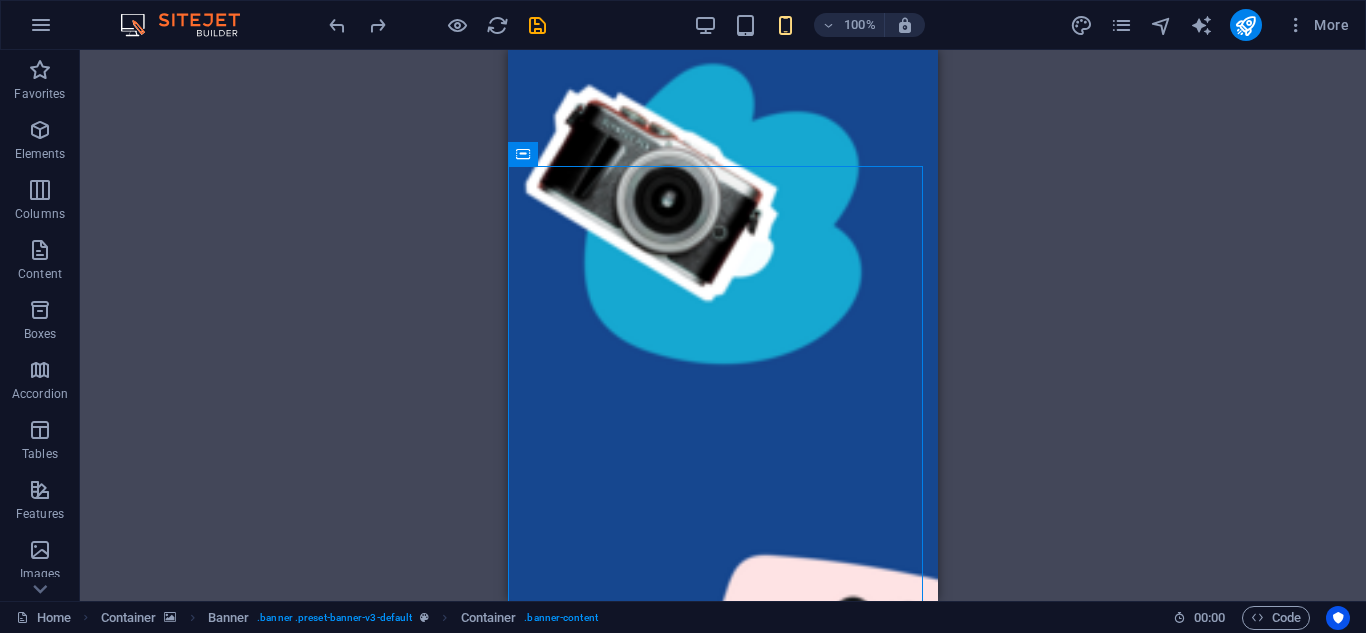 scroll, scrollTop: 482, scrollLeft: 0, axis: vertical 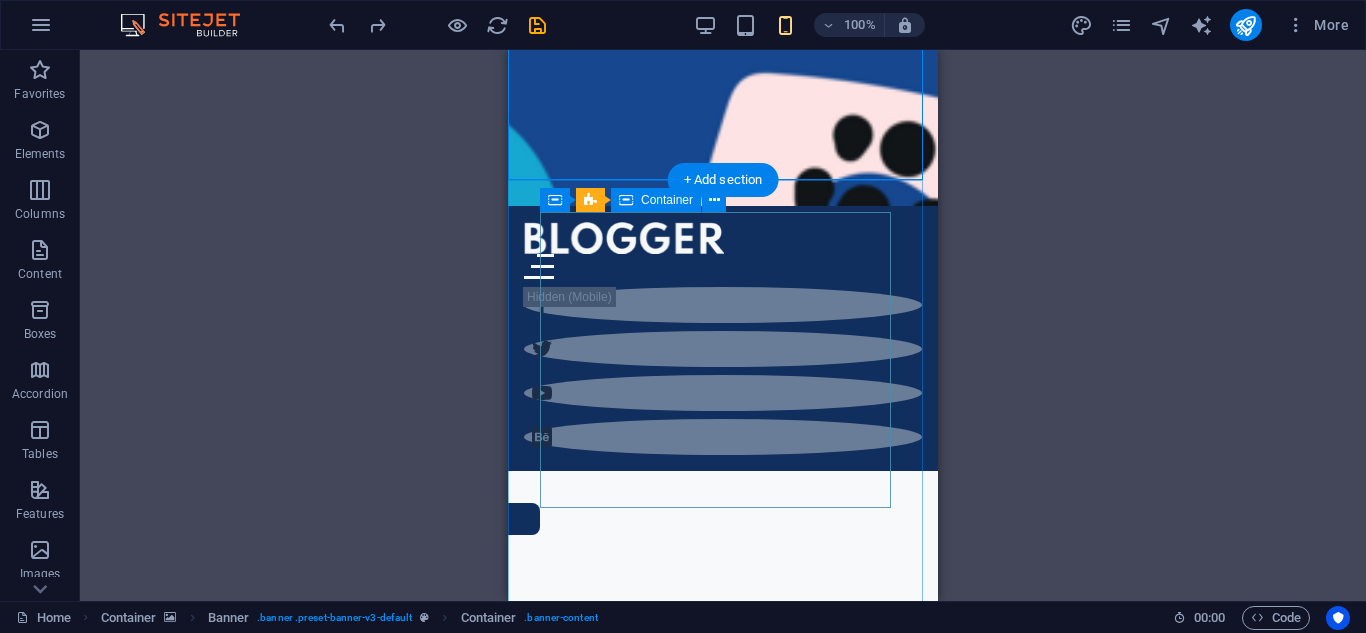 click on "All tahap awal budidaya tehnik budidaya Technology Travel" at bounding box center (723, 3328) 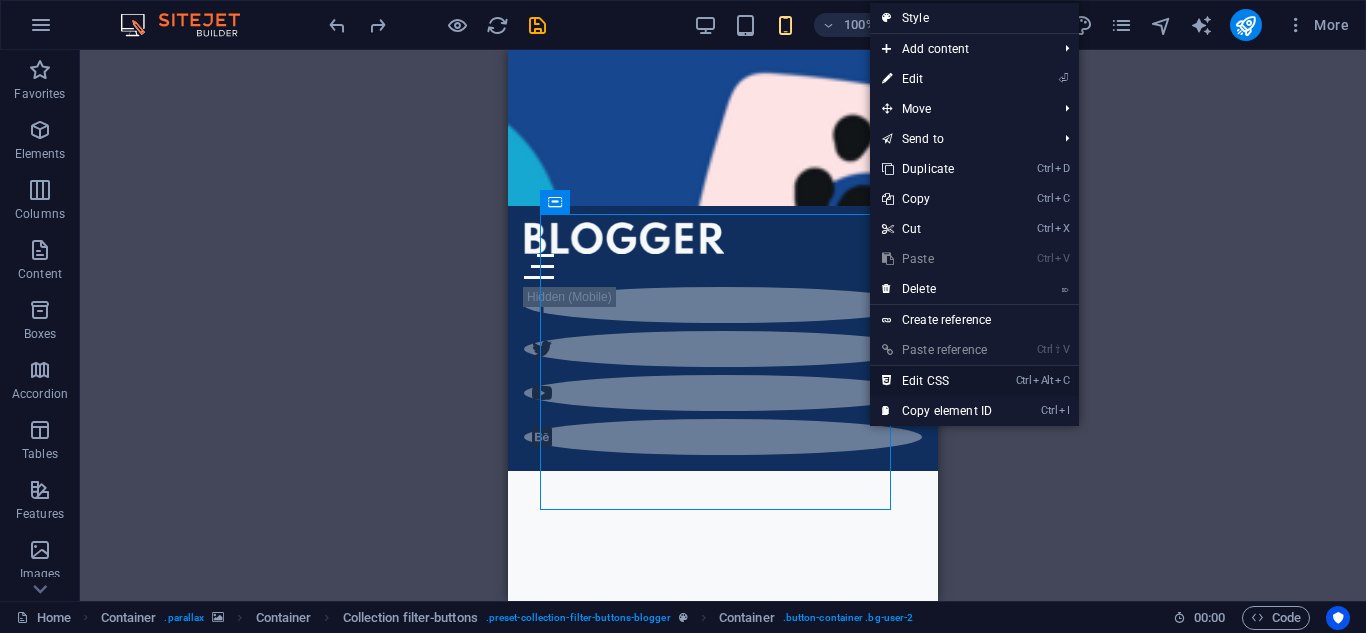 click on "Ctrl Alt C  Edit CSS" at bounding box center (937, 381) 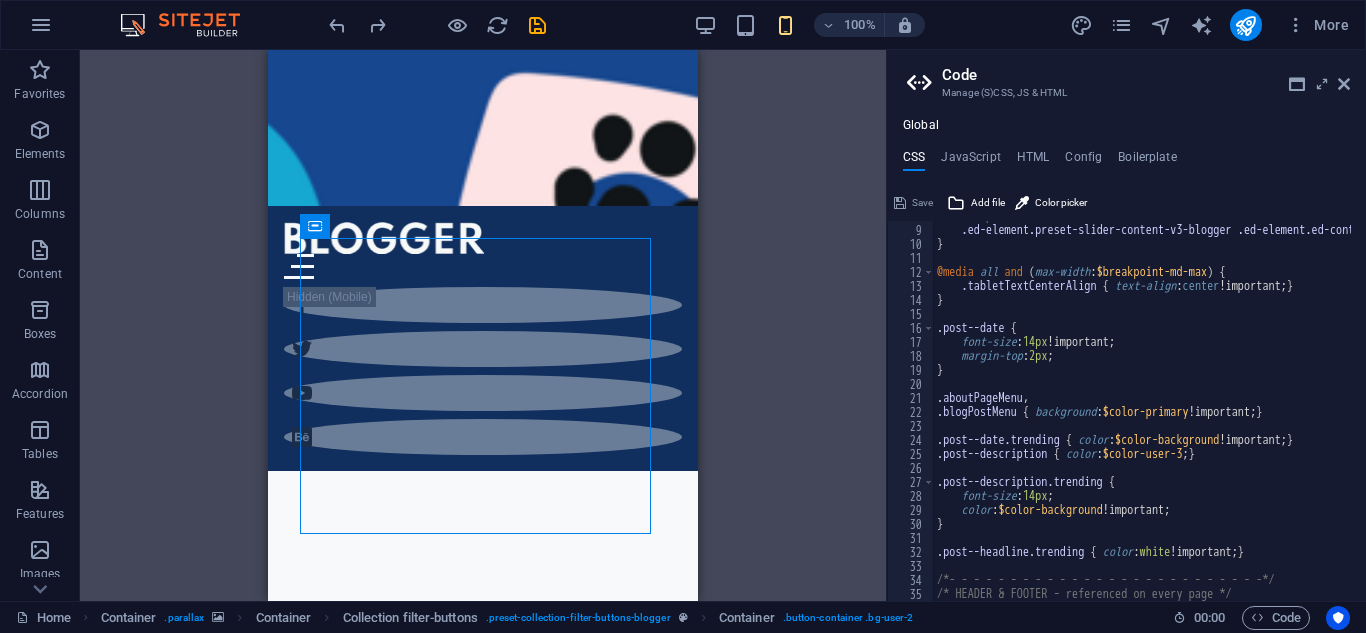 scroll, scrollTop: 111, scrollLeft: 0, axis: vertical 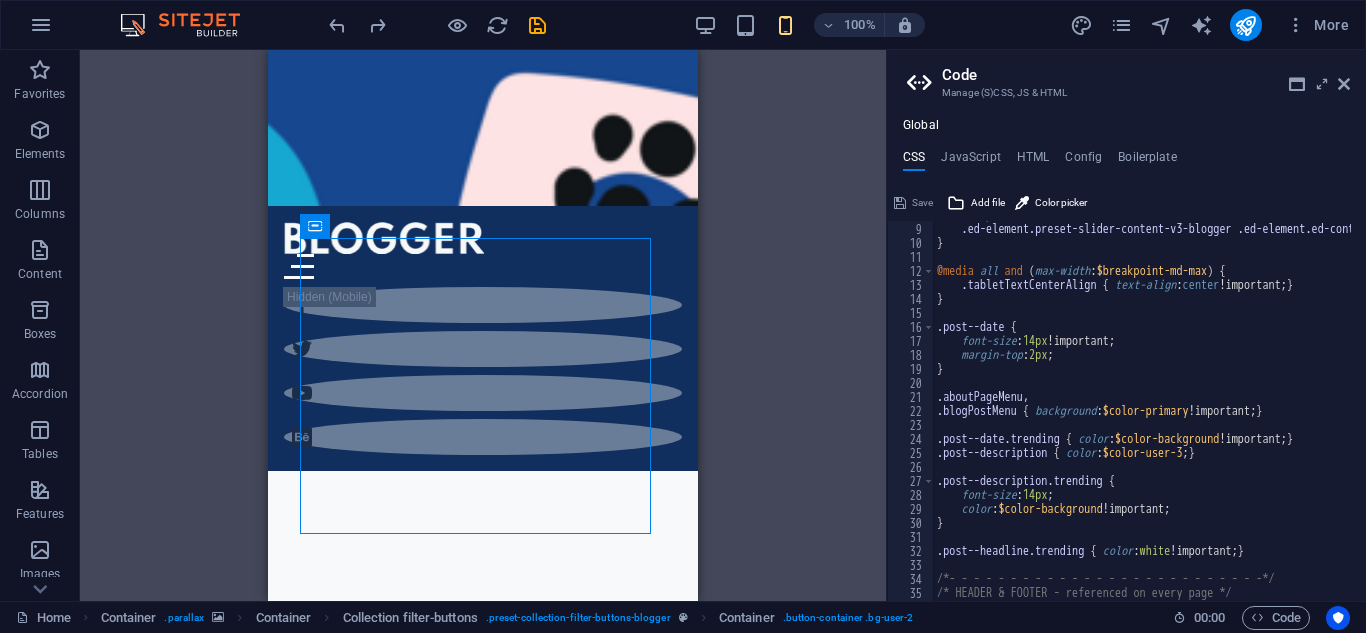 click on "//Reposition Slider Dots to Left on Mobile      .ed-element.preset-slider-content-v3-blogger   .ed-element.ed-content-slider   .slick-dots   {   left :  4.5rem !important;  } } @media   all   and   ( max-width :  $breakpoint-md-max )   {      .tabletTextCenterAlign   {   text-align :  center !important;  } } .post--date   {      font-size :  14px !important;      margin-top :  2px ; } .aboutPageMenu , .blogPostMenu   {   background :  $color-primary !important;  } .post--date.trending   {   color :  $color-background !important;  } .post--description   {   color :  $color-user-3 ;  } .post--description.trending   {      font-size :  14px ;      color :  $color-background !important; } .post--headline.trending   {   color :  white !important;  } /*- - - - - - - - - - - - - - - - - - - - - - - - - -*/ /* HEADER & FOOTER - referenced on every page */" at bounding box center (1334, 404) 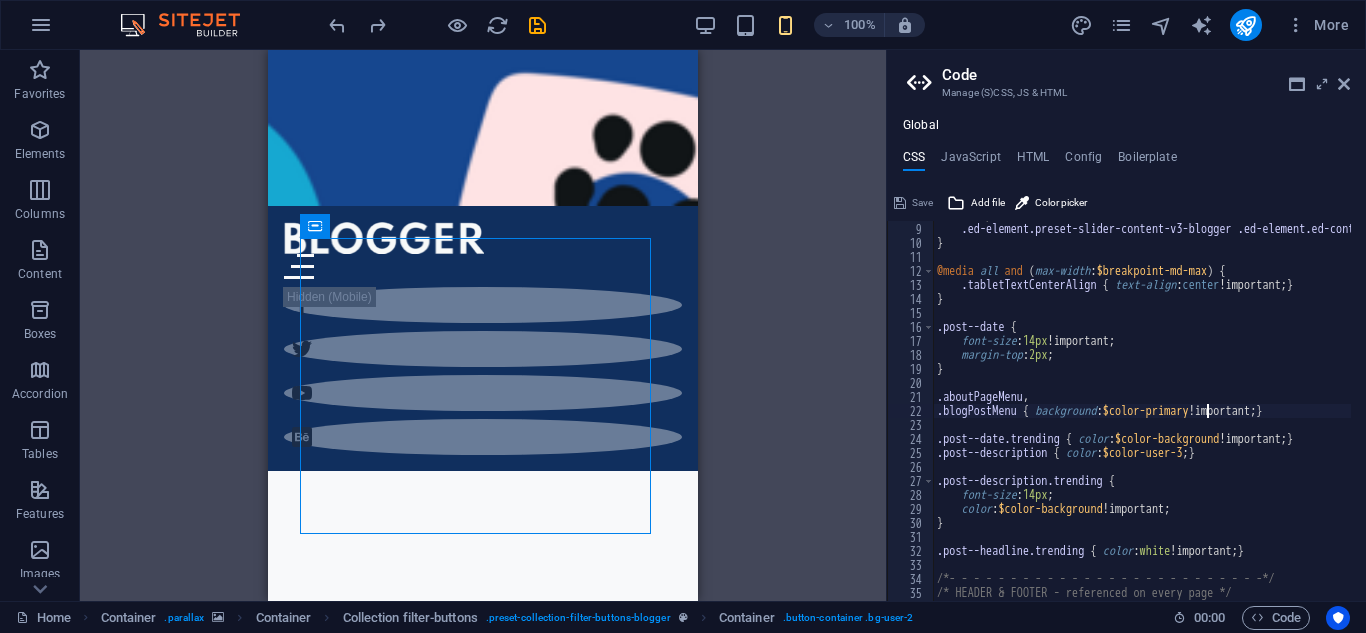 click on "//Reposition Slider Dots to Left on Mobile      .ed-element.preset-slider-content-v3-blogger   .ed-element.ed-content-slider   .slick-dots   {   left :  4.5rem !important;  } } @media   all   and   ( max-width :  $breakpoint-md-max )   {      .tabletTextCenterAlign   {   text-align :  center !important;  } } .post--date   {      font-size :  14px !important;      margin-top :  2px ; } .aboutPageMenu , .blogPostMenu   {   background :  $color-primary !important;  } .post--date.trending   {   color :  $color-background !important;  } .post--description   {   color :  $color-user-3 ;  } .post--description.trending   {      font-size :  14px ;      color :  $color-background !important; } .post--headline.trending   {   color :  white !important;  } /*- - - - - - - - - - - - - - - - - - - - - - - - - -*/ /* HEADER & FOOTER - referenced on every page */" at bounding box center [1334, 404] 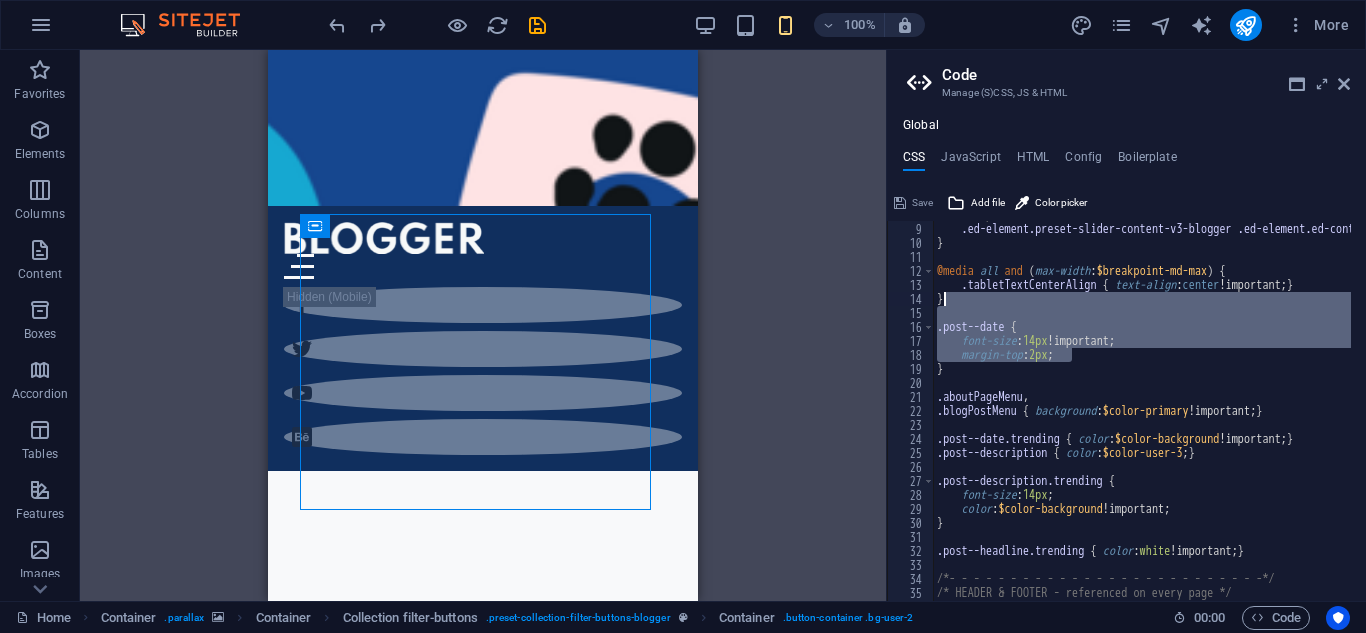 drag, startPoint x: 1300, startPoint y: 362, endPoint x: 1365, endPoint y: 282, distance: 103.077644 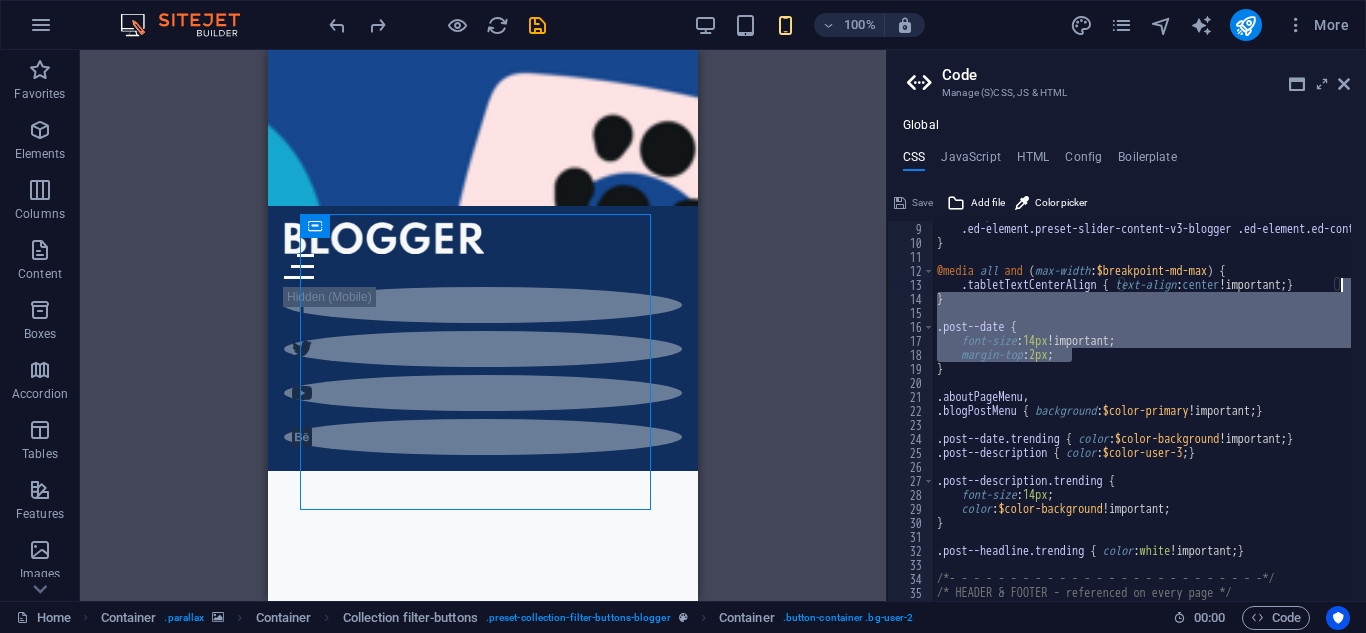 click on "//Reposition Slider Dots to Left on Mobile      .ed-element.preset-slider-content-v3-blogger   .ed-element.ed-content-slider   .slick-dots   {   left :  4.5rem !important;  } } @media   all   and   ( max-width :  $breakpoint-md-max )   {      .tabletTextCenterAlign   {   text-align :  center !important;  } } .post--date   {      font-size :  14px !important;      margin-top :  2px ; } .aboutPageMenu , .blogPostMenu   {   background :  $color-primary !important;  } .post--date.trending   {   color :  $color-background !important;  } .post--description   {   color :  $color-user-3 ;  } .post--description.trending   {      font-size :  14px ;      color :  $color-background !important; } .post--headline.trending   {   color :  white !important;  } /*- - - - - - - - - - - - - - - - - - - - - - - - - -*/ /* HEADER & FOOTER - referenced on every page */" at bounding box center [1142, 411] 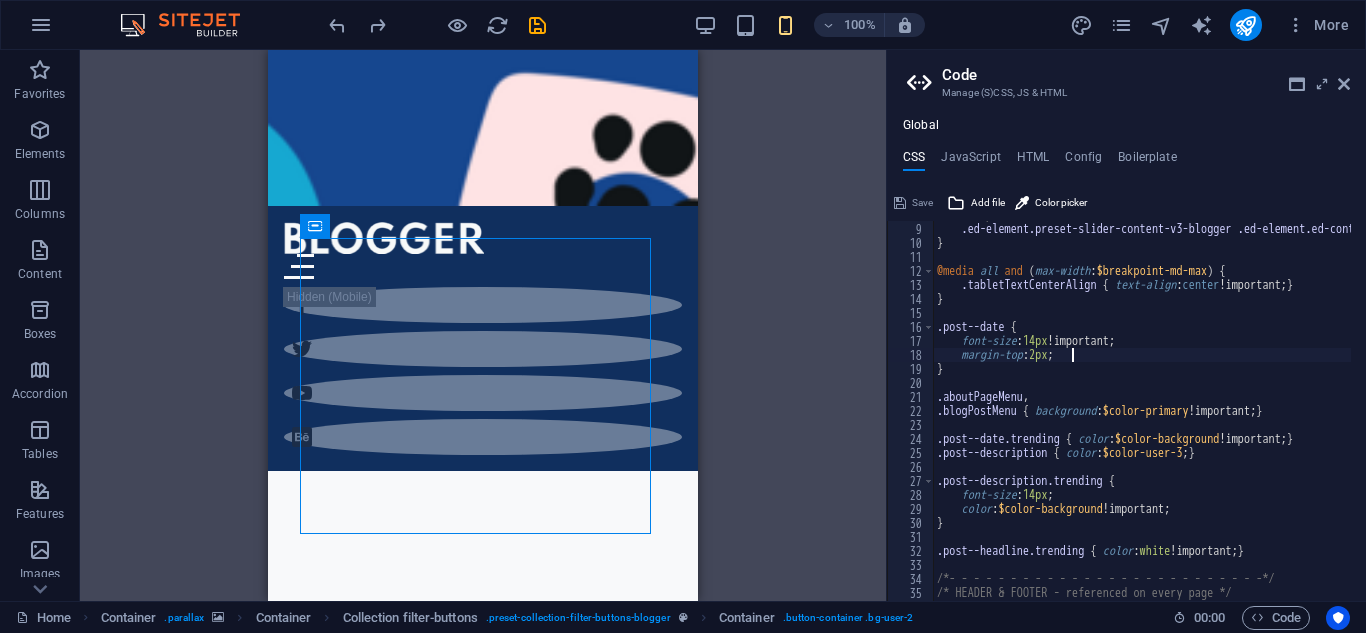 type on "}" 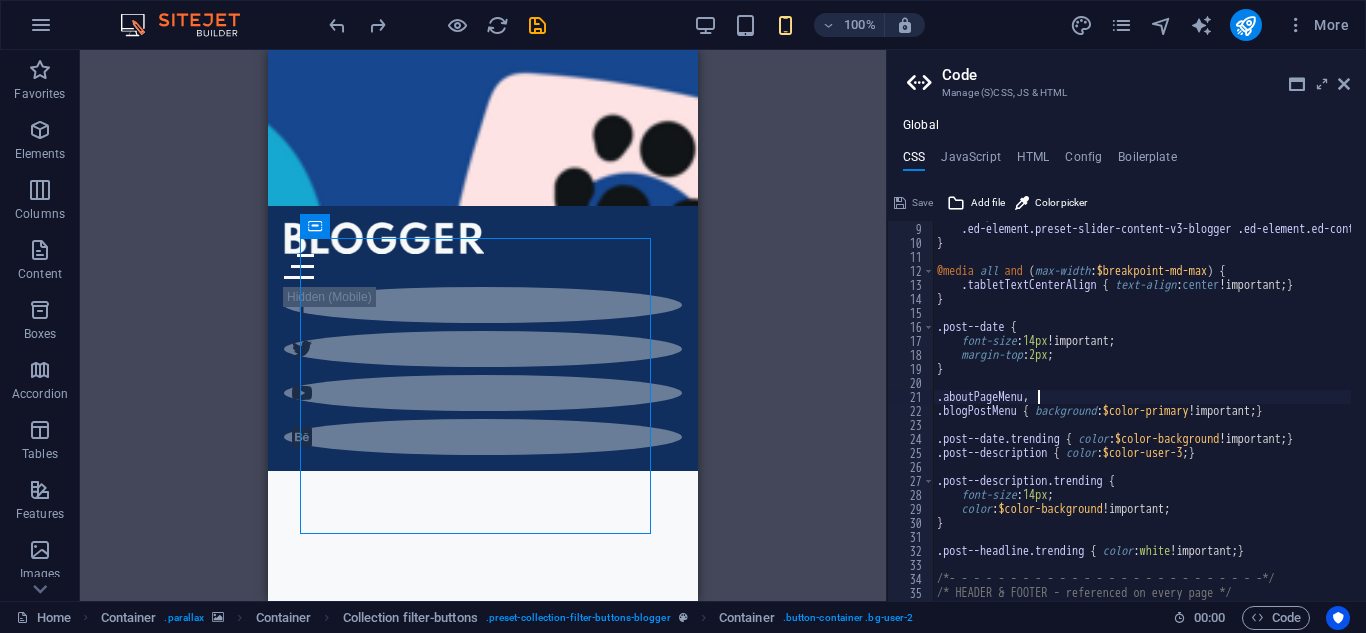 type on ".blogPostMenu { background: $color-primary!important; }" 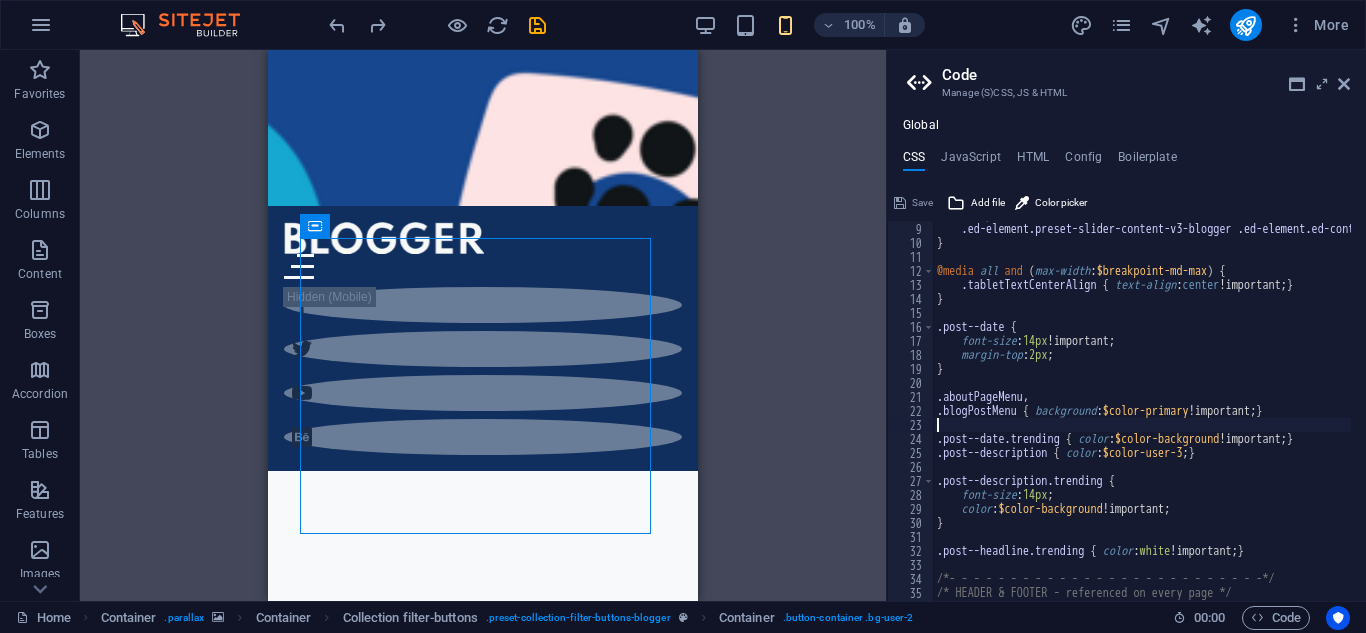 type on ".post--description { color: $color-user-3; }" 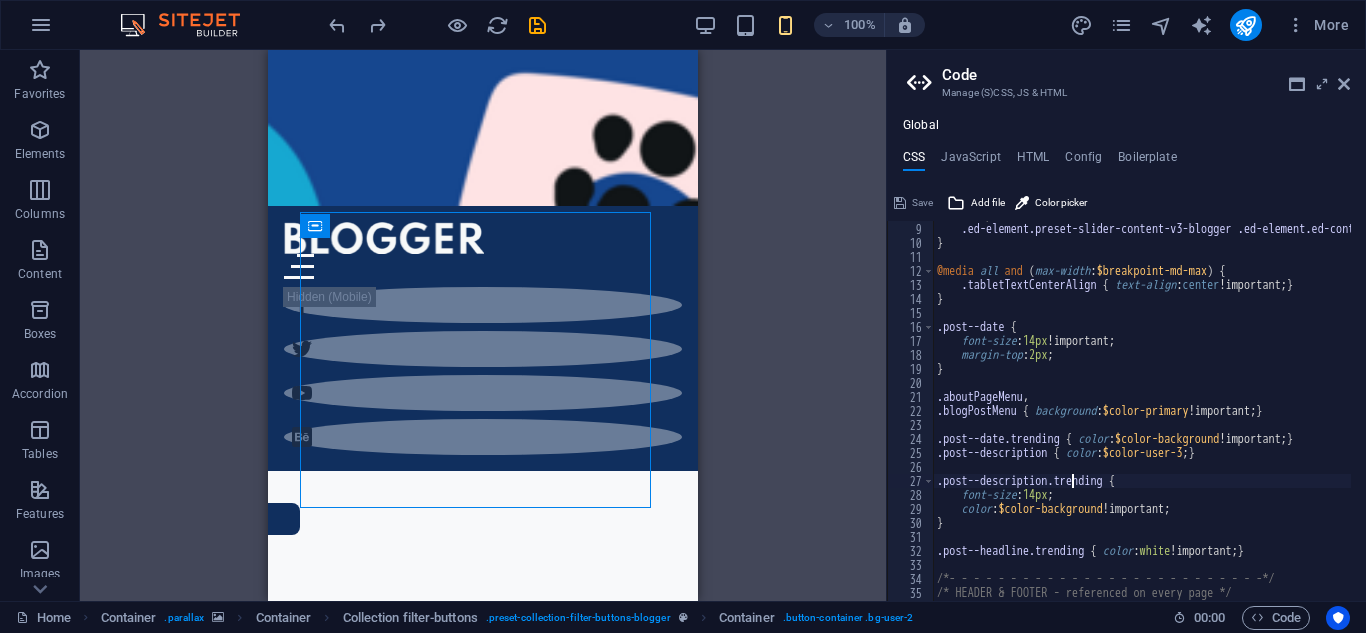 type on "}" 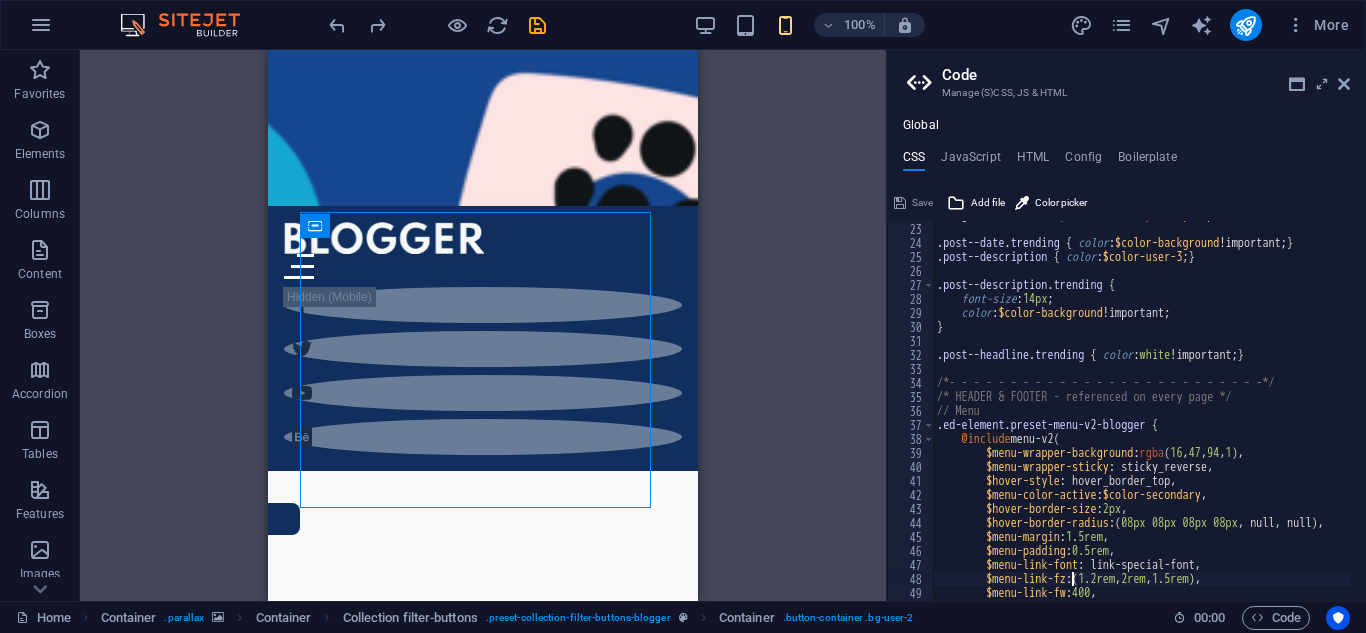 scroll, scrollTop: 321, scrollLeft: 0, axis: vertical 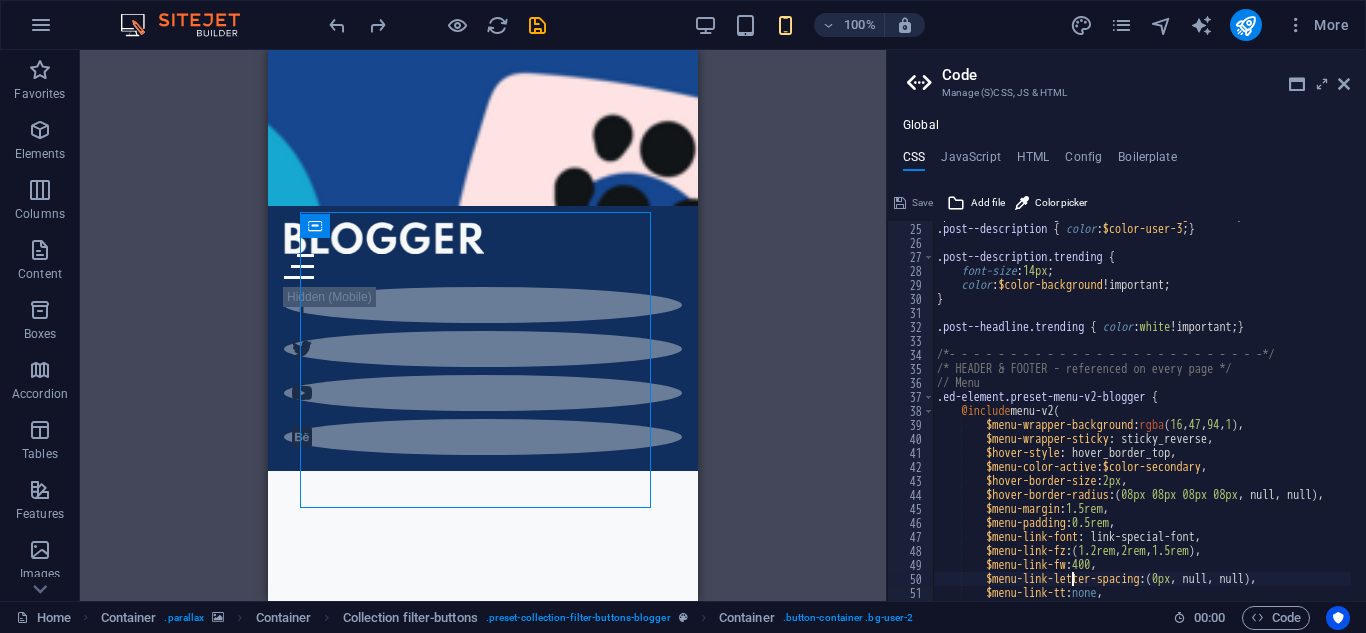 type on "$menu-trigger-boxed: false," 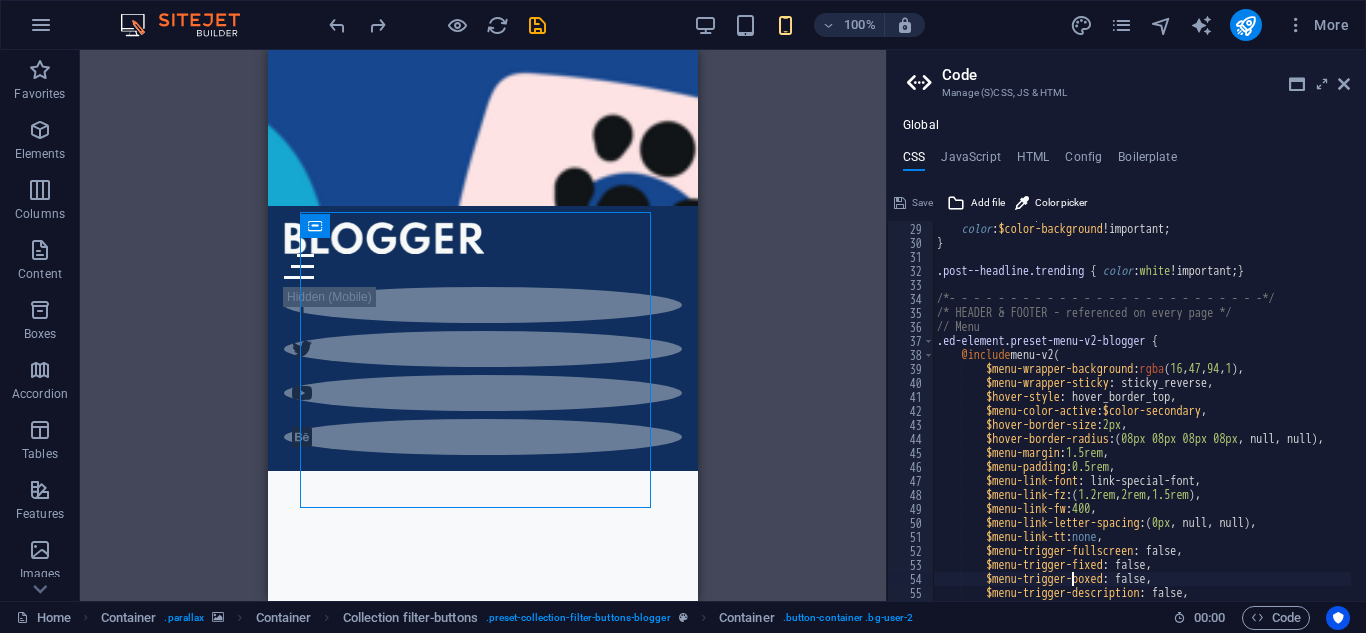 scroll, scrollTop: 391, scrollLeft: 0, axis: vertical 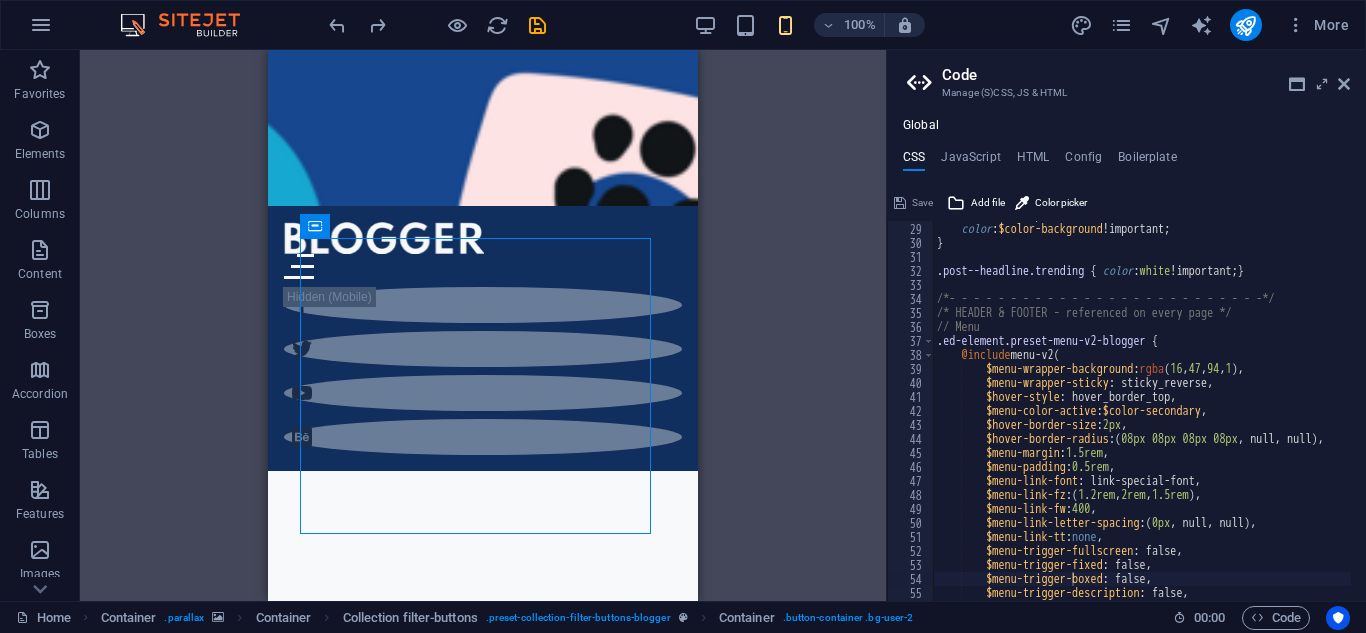 click on "H1   Container   Banner   Banner   Container   Container   Slider   Slider   Slider   Social Media Icons   Icon   Container   Menu Bar   Social Media Icons   Slider   Slider   Container   Spacer   Container   Text   Container   Slider   Slider   Container   Text   Spacer   Menu   Menu Bar   Container   Image   Icon   Social Media Icons   Icon   Icon   H1   Footer Saga   Text   Container   Text   Container   Spacer   Collection item   Container   Container   Button   Container   Container   Collection   Collection item   Collection item   Container   Collection item   Container   Container   Social Media Icons   Icon   Container   Social Media Icons   Container   H3   Container   Container   Collection   Container   H3   Icon   H4   Container   Spacer   Text   Collection item   Container   Container   Collection item   Container   Spacer   Container   H3   Button   Container   HTML   Placeholder   Container   Collection filter-buttons   Container   Container   Collection filter-buttons" at bounding box center (483, 325) 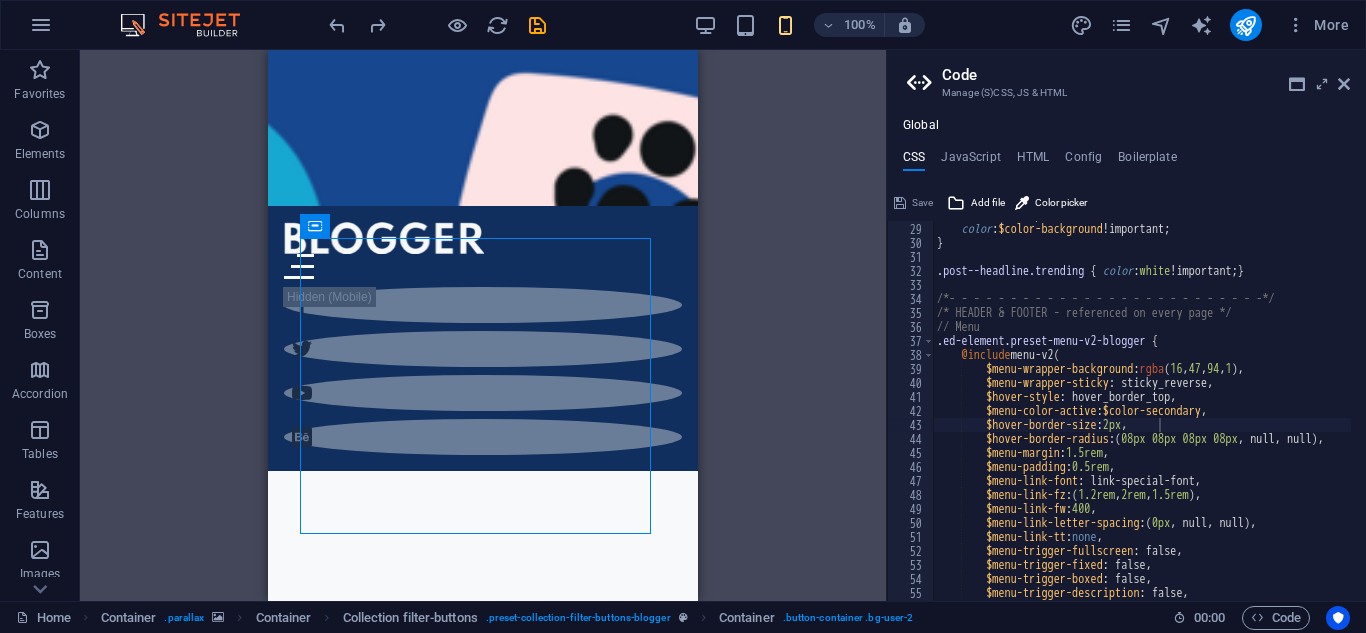 click at bounding box center [1356, 635] 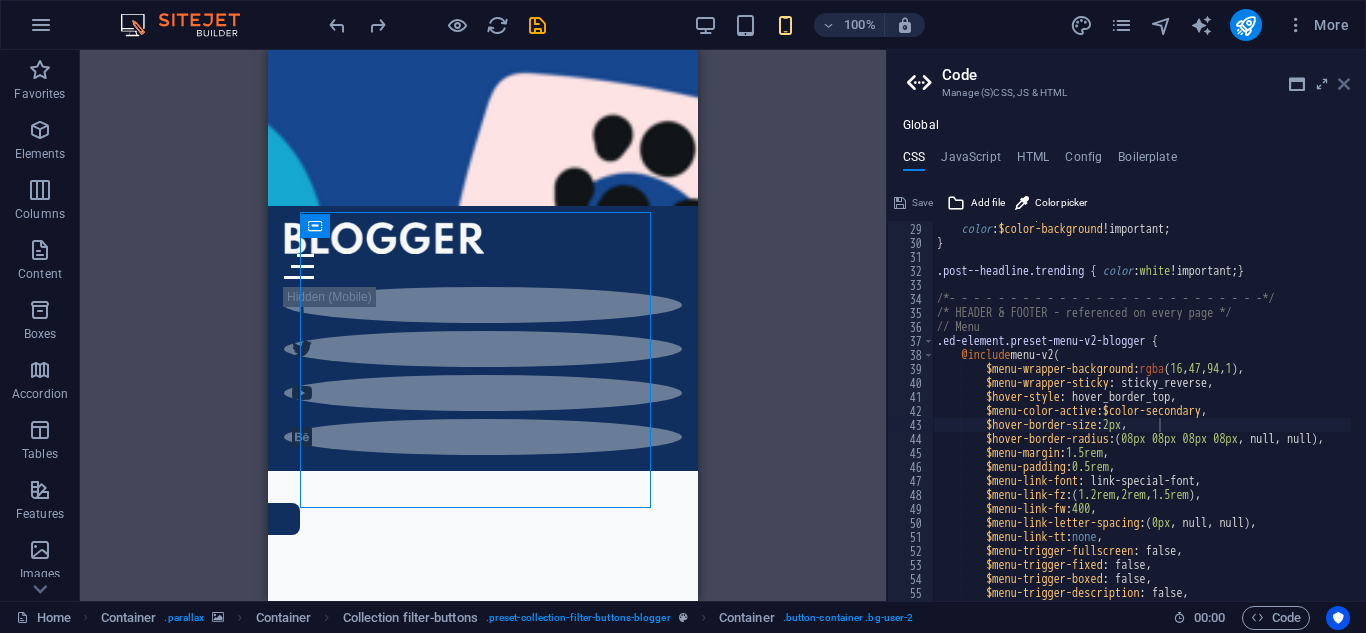 click at bounding box center (1344, 84) 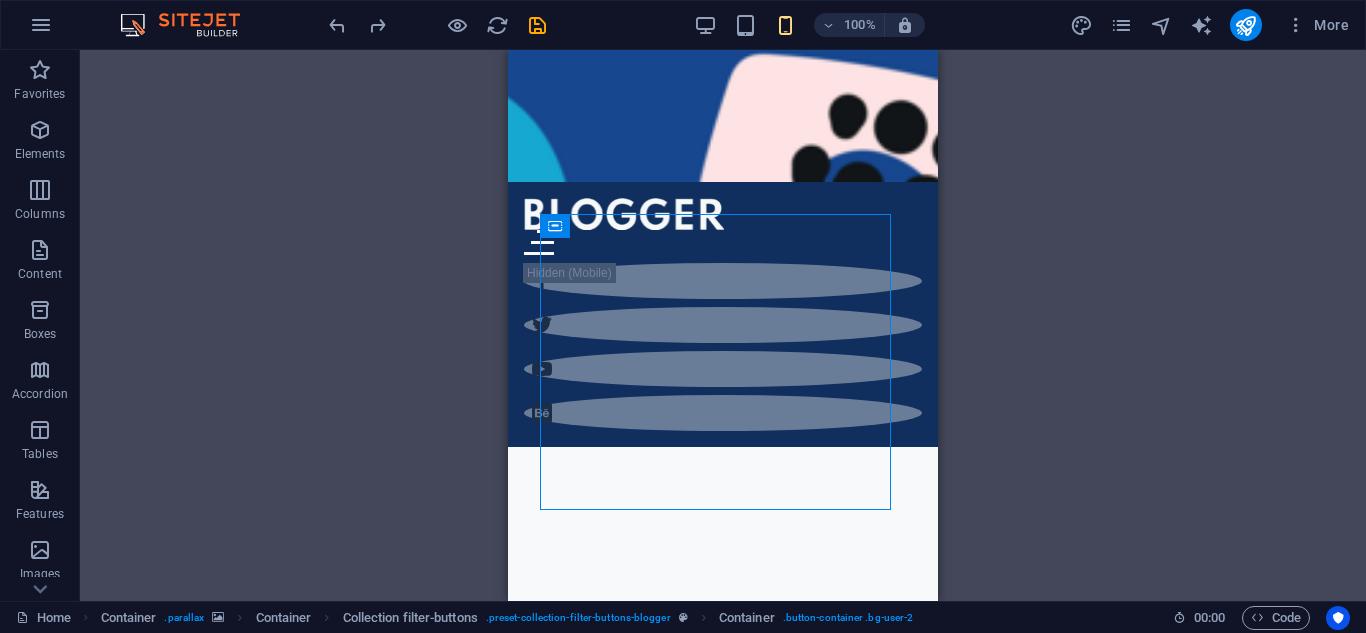 scroll, scrollTop: 964, scrollLeft: 0, axis: vertical 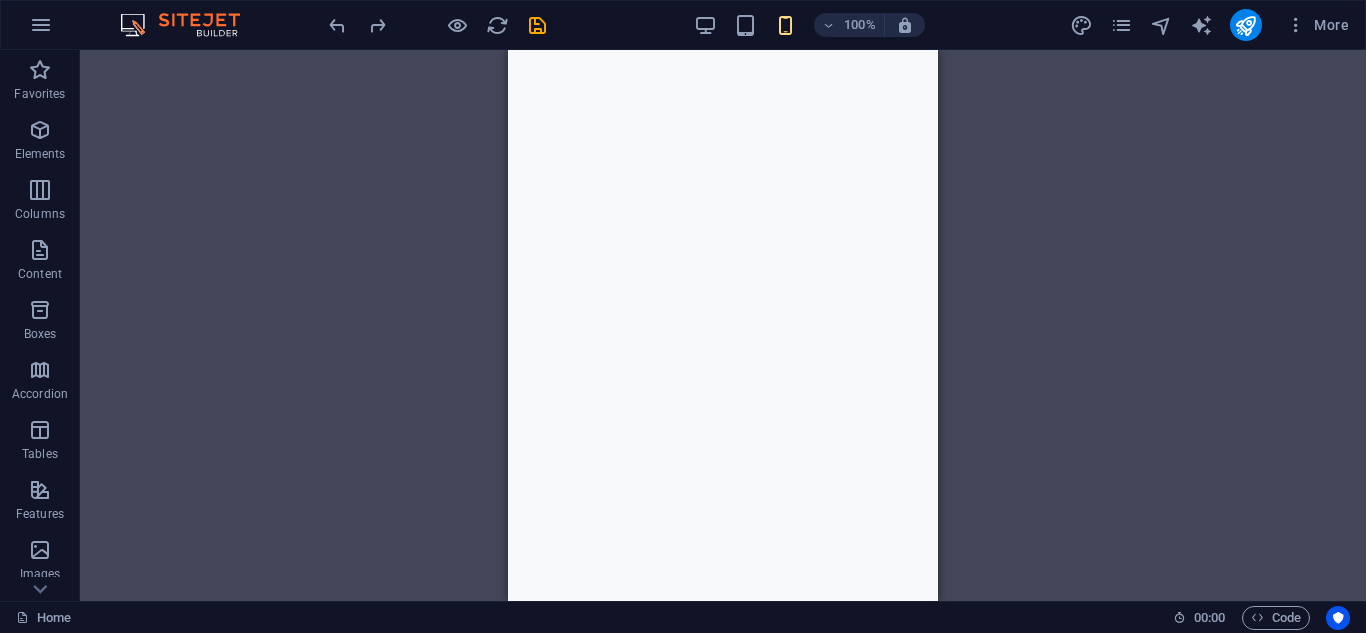 click at bounding box center (723, 3188) 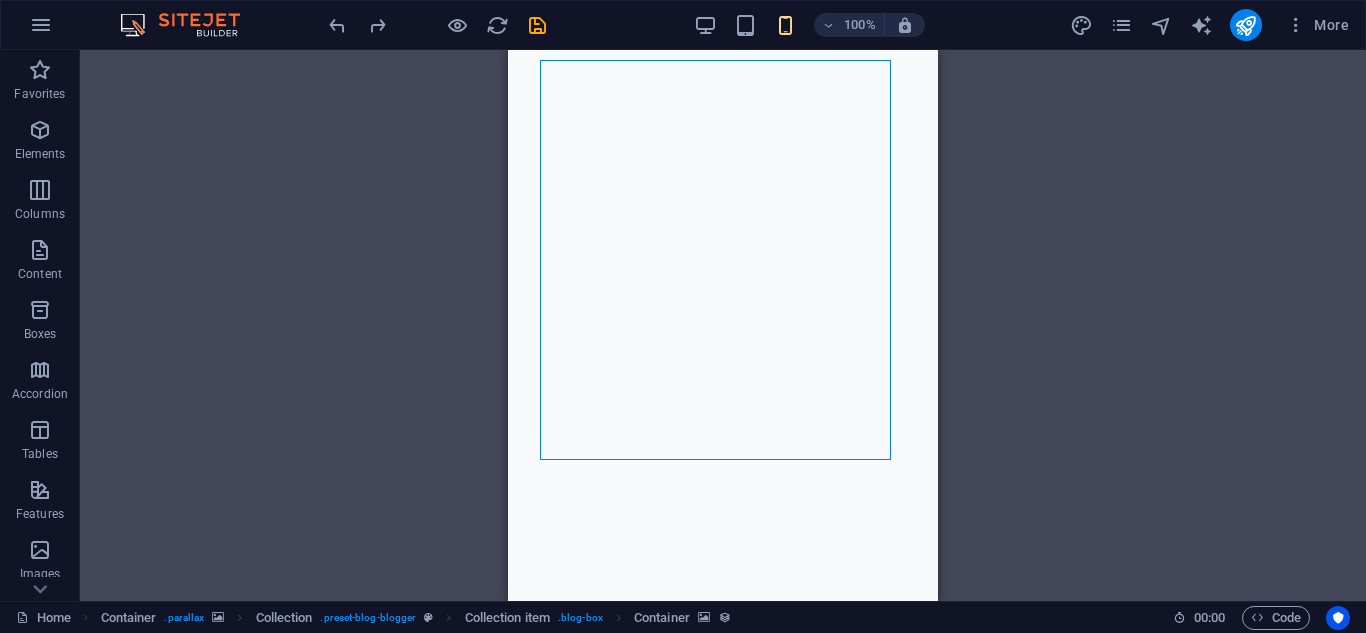 click at bounding box center [723, 3188] 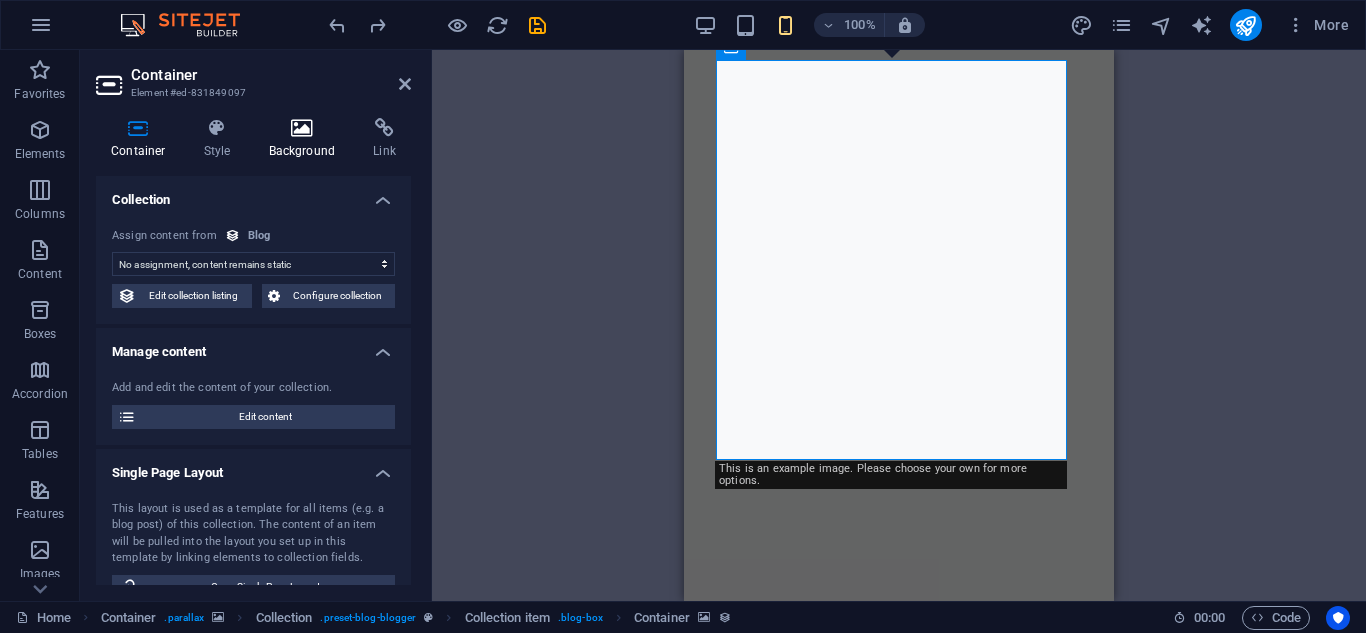 click at bounding box center (302, 128) 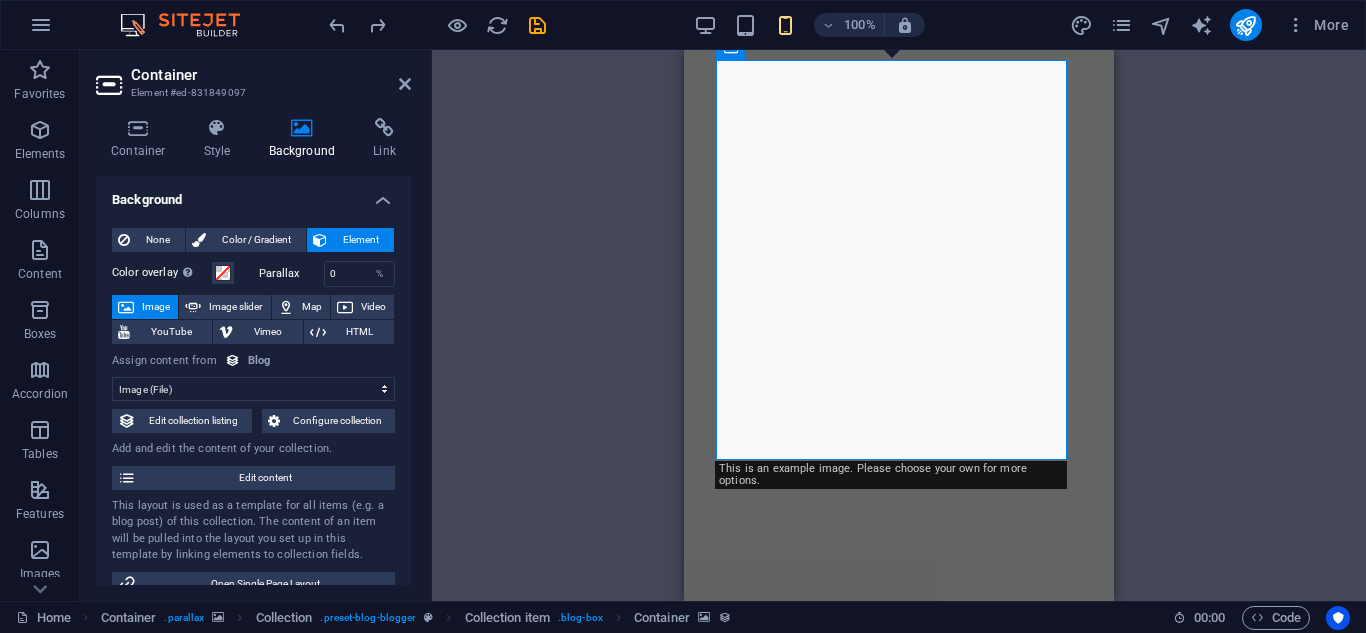 click on "No assignment, content remains static Created at (Date) Updated at (Date) Name (Plain Text) Slug (Plain Text) Description (Rich Text) Content (CMS) Category (Choice) Author (Plain Text) Image (File) Publishing Date (Date) Status (Choice) Trending? (Checkbox)" at bounding box center (253, 389) 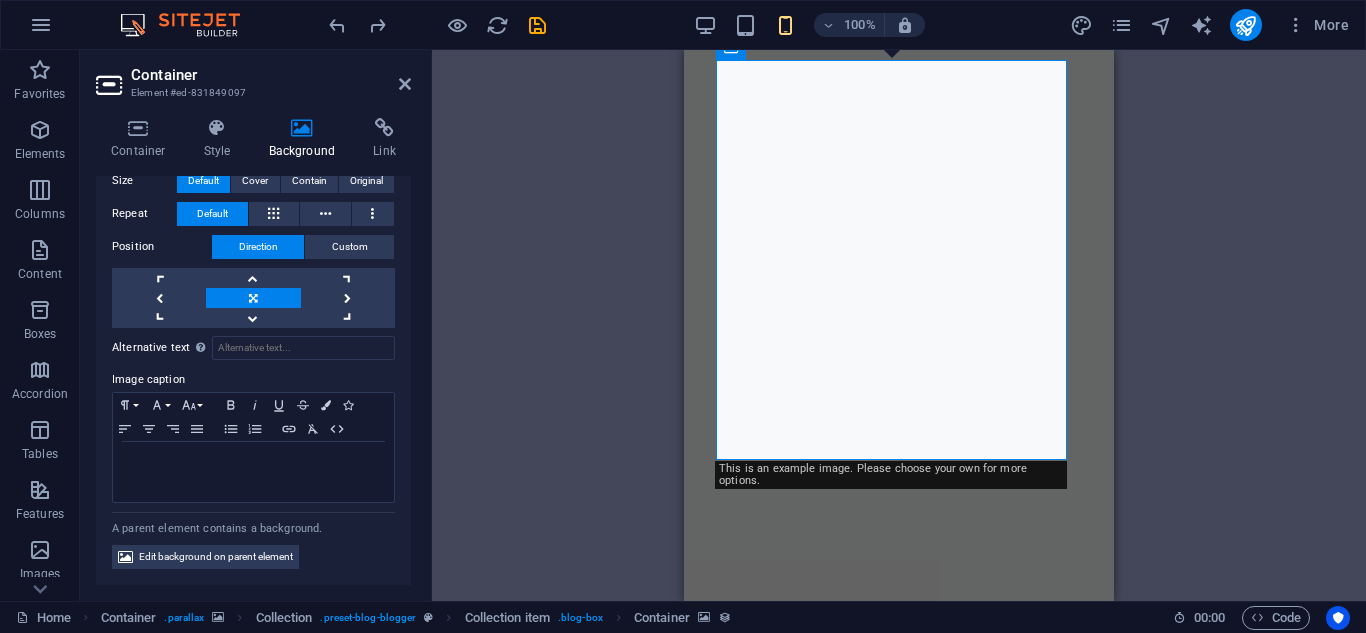 scroll, scrollTop: 0, scrollLeft: 0, axis: both 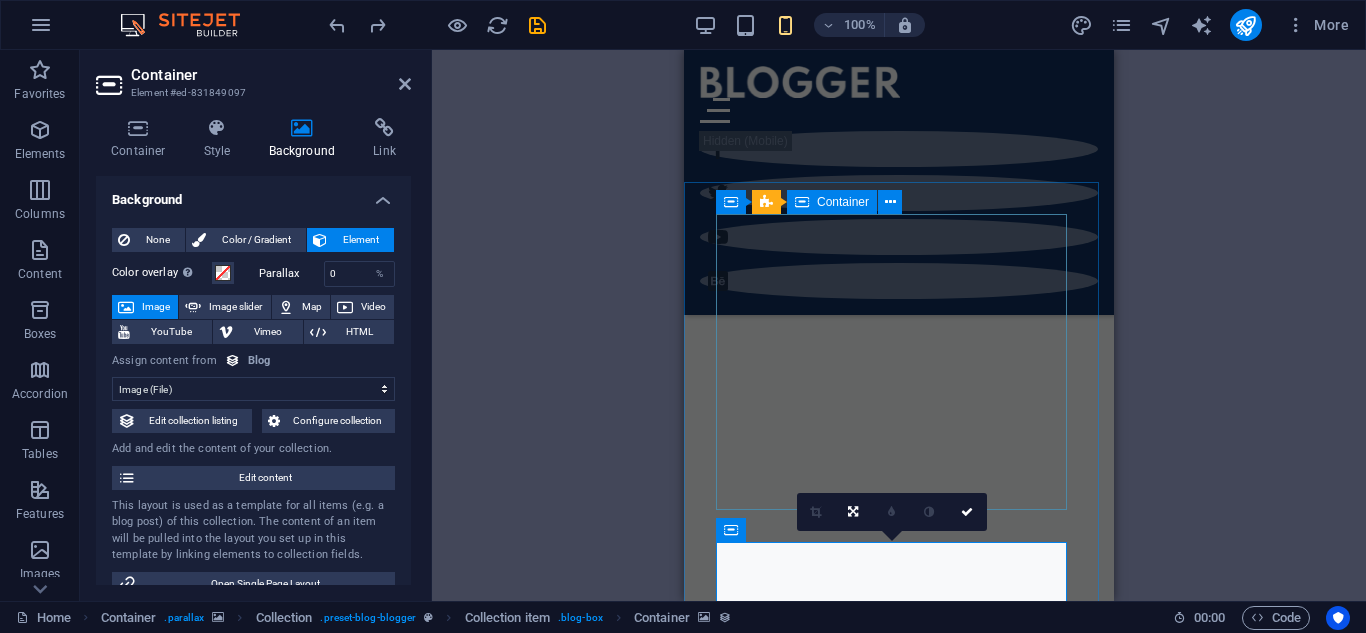 click on "All tahap awal budidaya tehnik budidaya Technology Travel" at bounding box center (899, 3157) 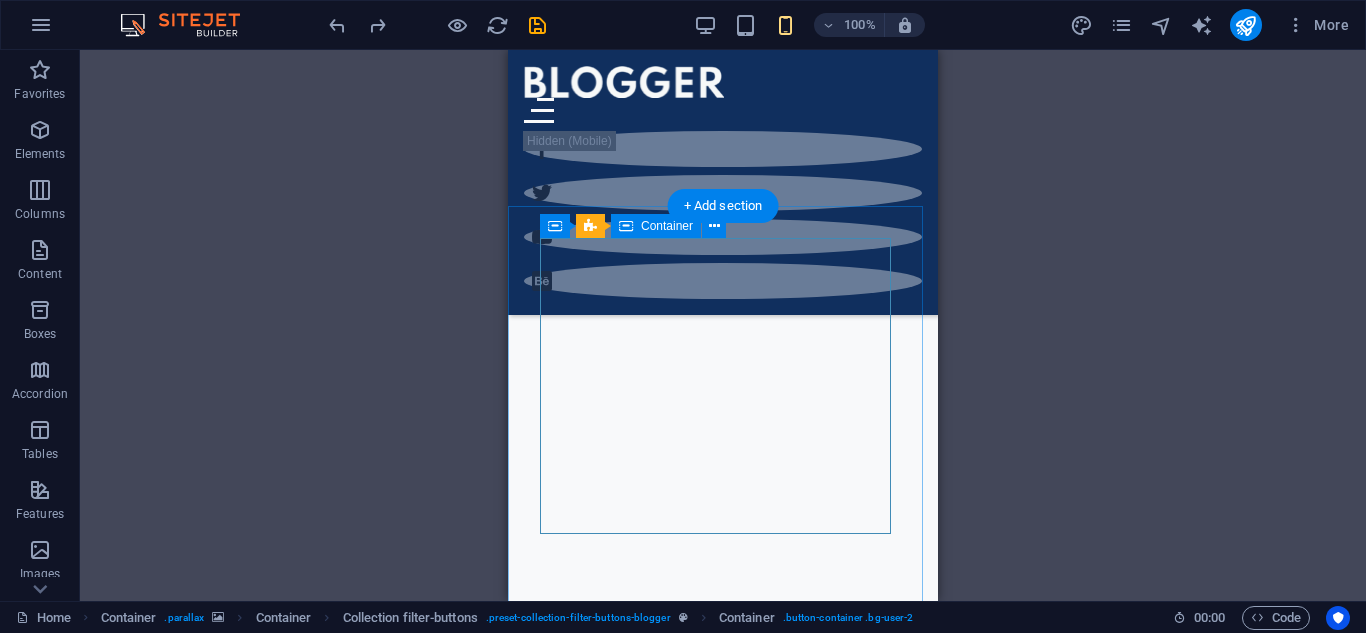 click on "All tahap awal budidaya tehnik budidaya Technology Travel" at bounding box center (723, 3181) 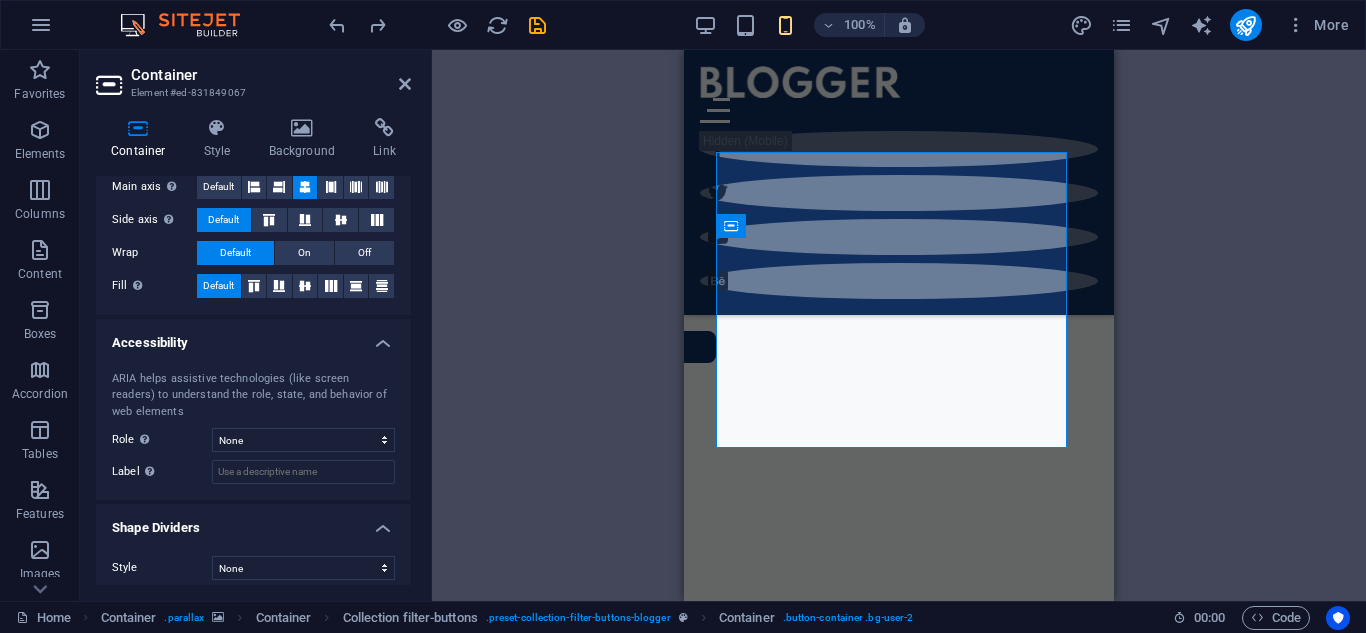 scroll, scrollTop: 400, scrollLeft: 0, axis: vertical 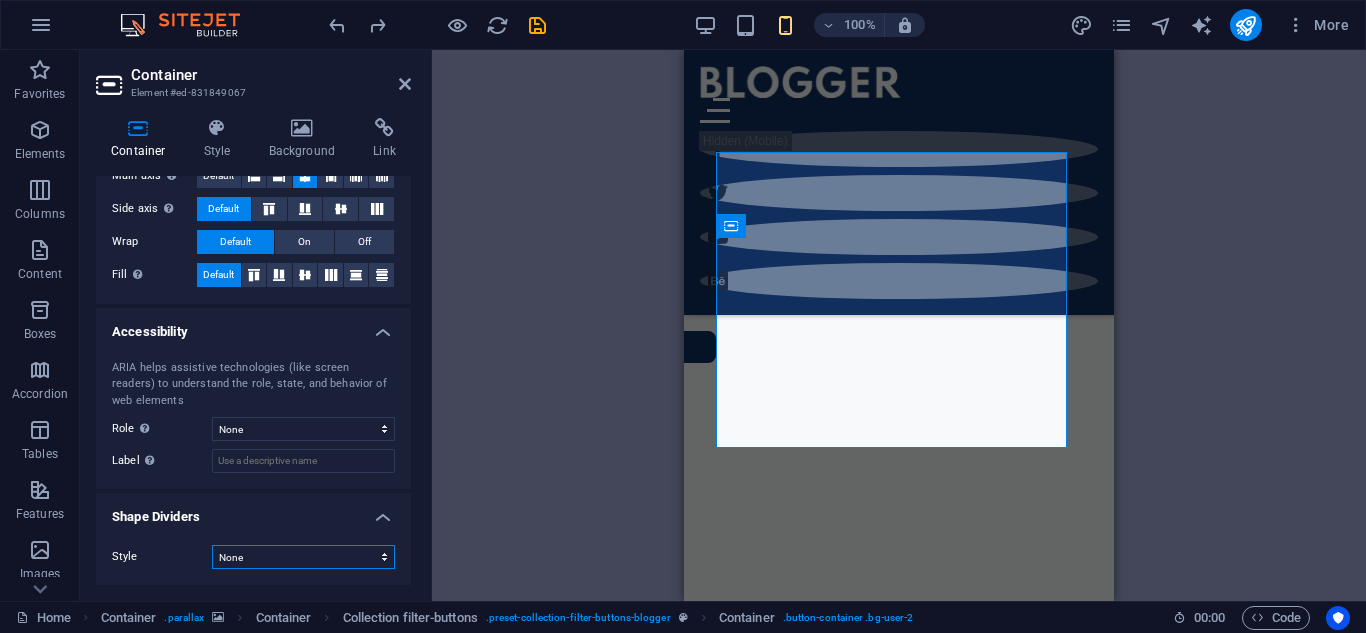 click on "None Triangle Square Diagonal Polygon 1 Polygon 2 Zigzag Multiple Zigzags Waves Multiple Waves Half Circle Circle Circle Shadow Blocks Hexagons Clouds Multiple Clouds Fan Pyramids Book Paint Drip Fire Shredded Paper Arrow" at bounding box center (303, 557) 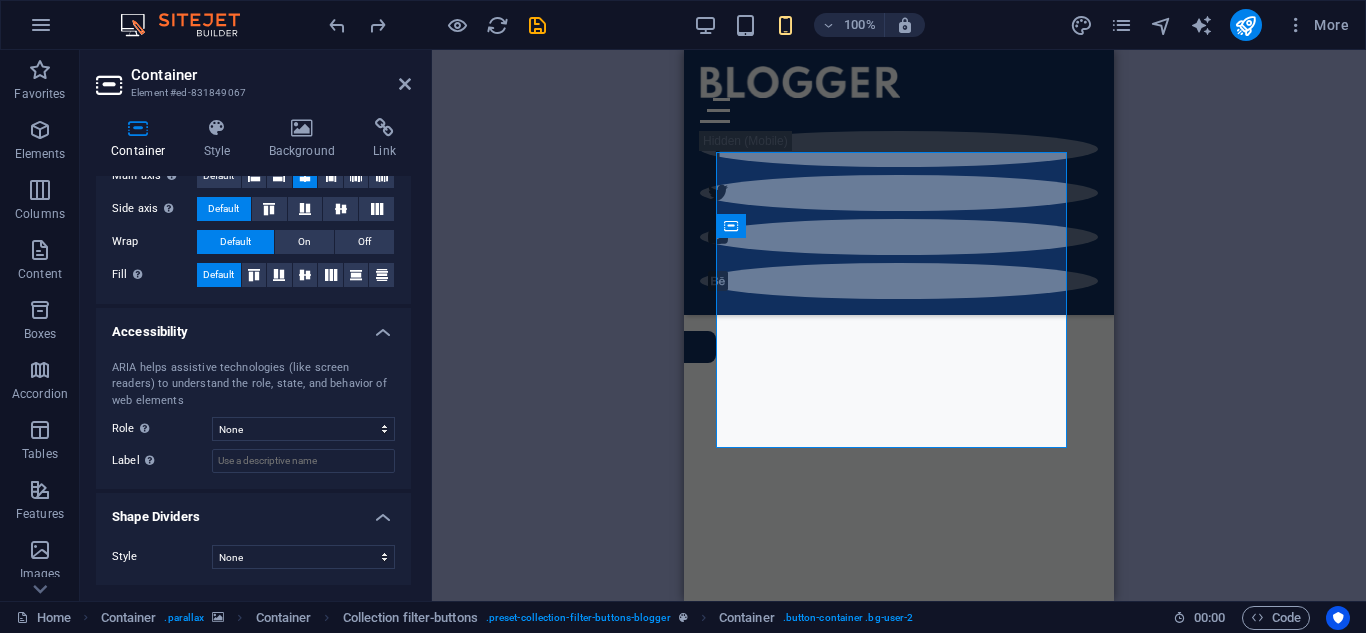 click on "Drag here to replace the existing content. Press “Ctrl” if you want to create a new element.
H1   Container   Banner   Banner   Container   Container   Slider   Slider   Slider   Social Media Icons   Icon   Menu Bar   Social Media Icons   Slider   Slider   Container   Spacer   Container   Text   Container   Slider   Slider   Container   Text   Spacer   Menu   Menu Bar   Container   Image   Icon   Social Media Icons   Icon   Icon   H1   Footer Saga   Text   Container   Text   Container   Spacer   Collection item   Container   Container   Button   Container   Container   Collection   Collection item   Collection item   Container   Collection item   Container   Container   Social Media Icons   Icon   Container   Social Media Icons   Container   H3   Container   Container   Collection   Container   H3   Icon   H4   Container   Spacer   Text   Collection item   Container   Container   Collection item   Container   Spacer   Container   H3   Button   Container   HTML   Placeholder   Container" at bounding box center [899, 325] 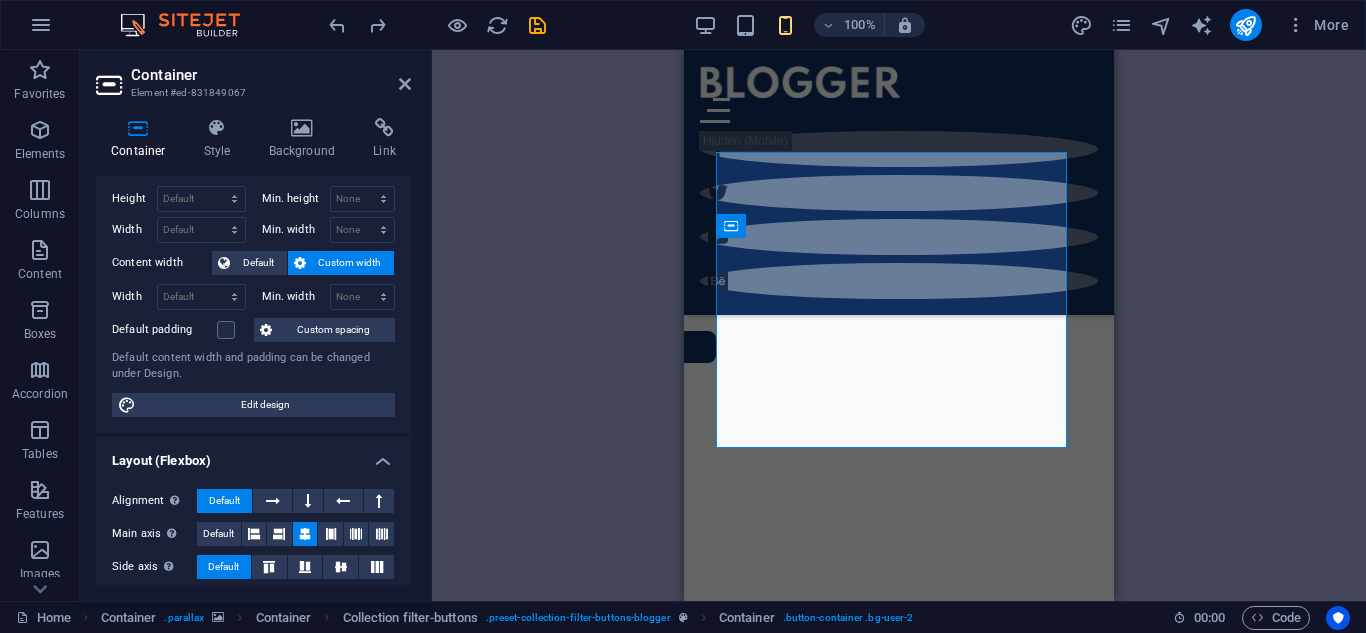 scroll, scrollTop: 0, scrollLeft: 0, axis: both 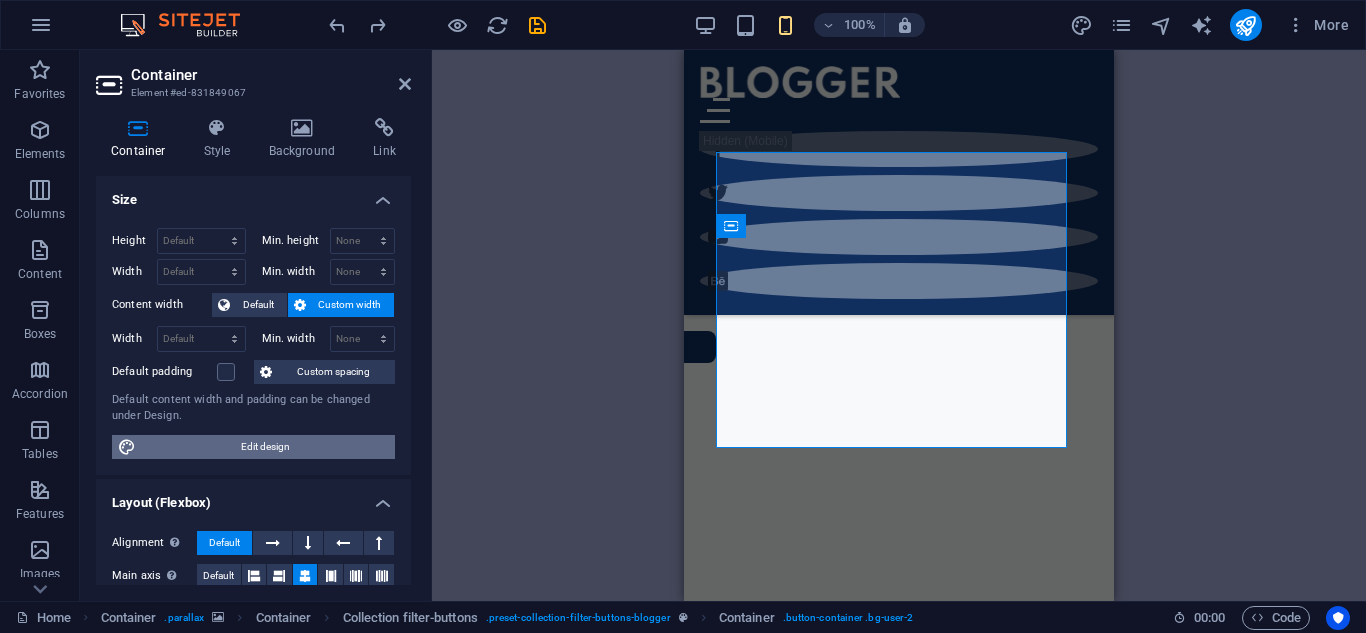 click on "Edit design" at bounding box center (265, 447) 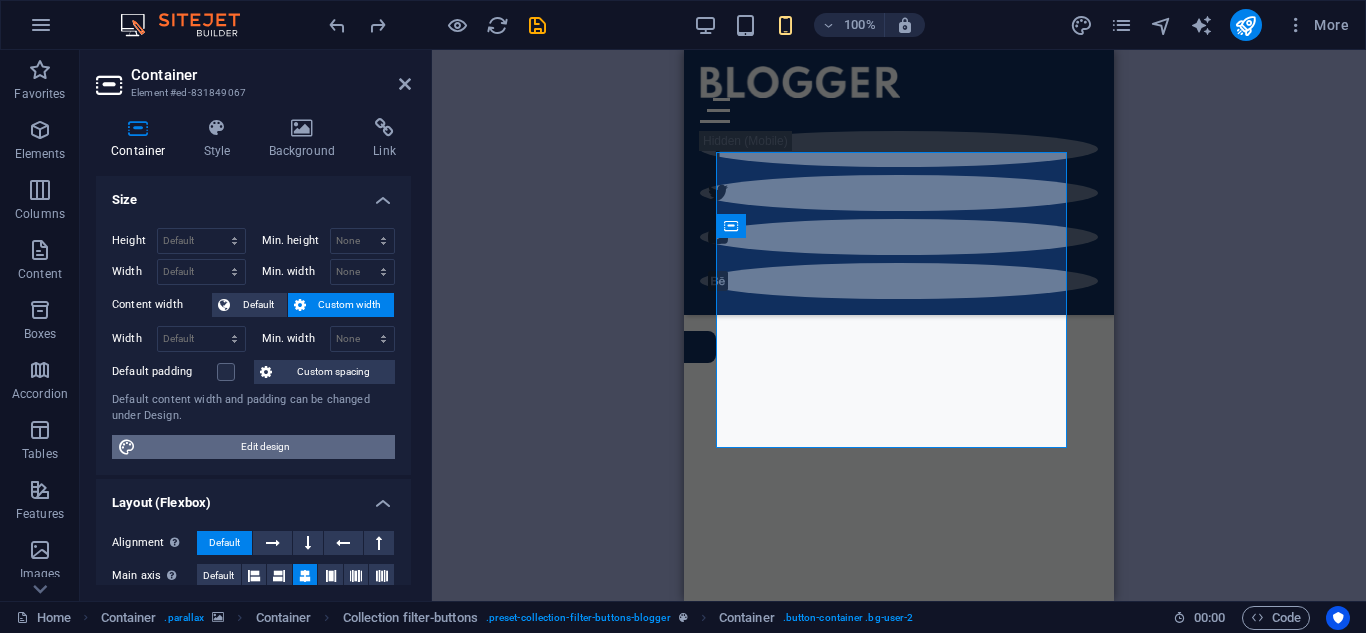 select on "rem" 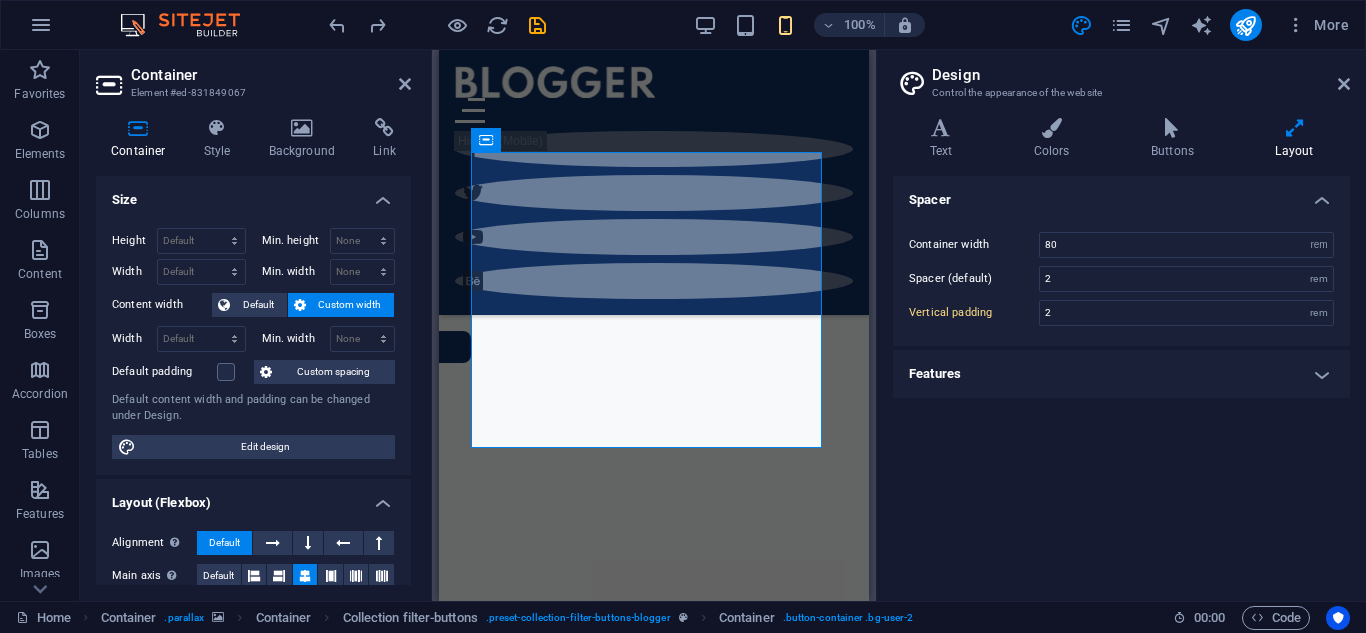 click on "Features" at bounding box center [1121, 374] 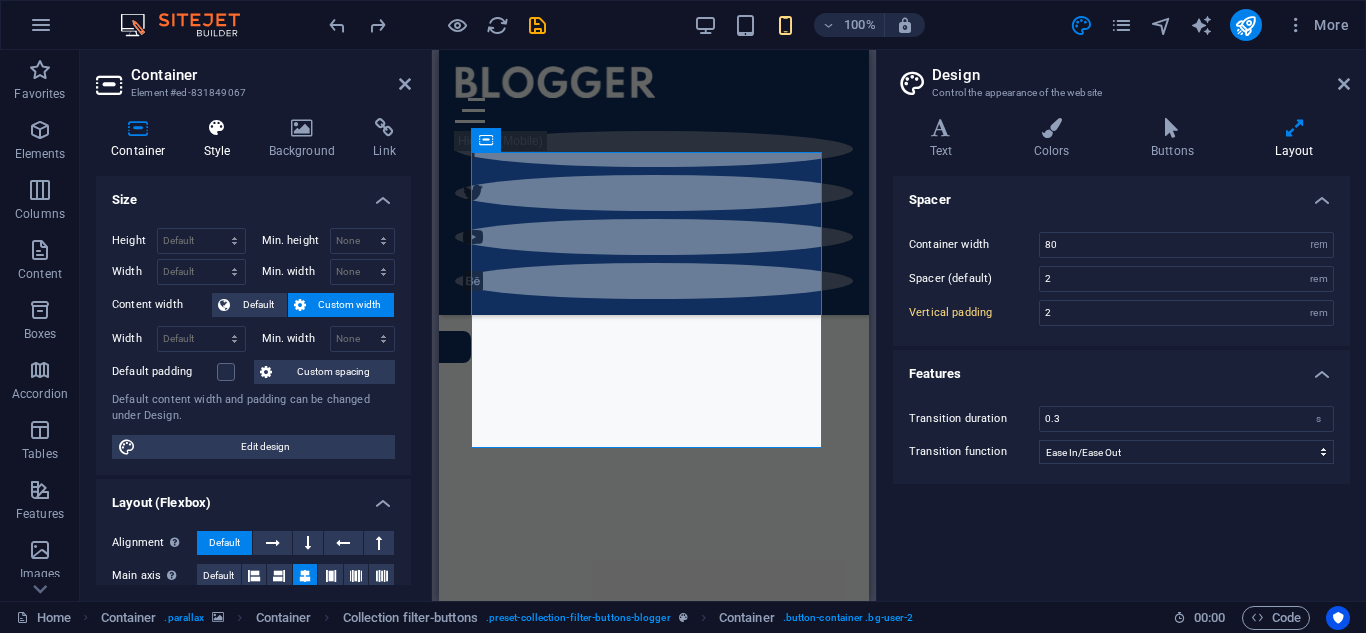 click on "Style" at bounding box center [221, 139] 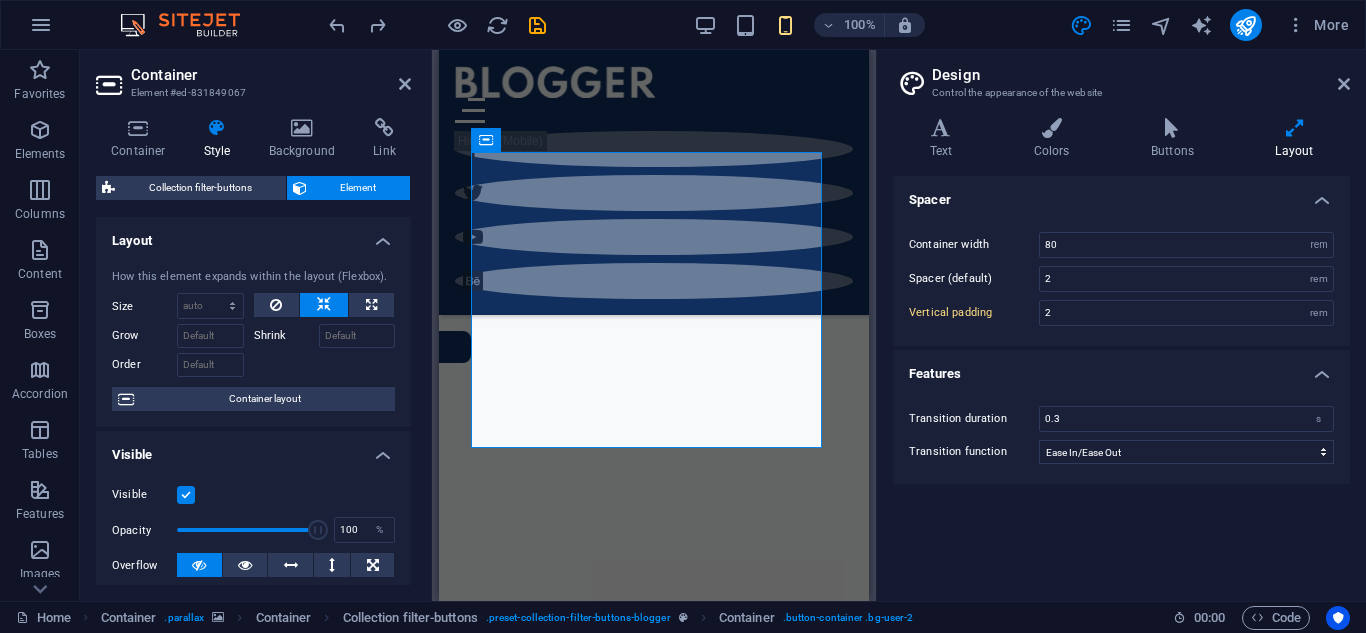 drag, startPoint x: 411, startPoint y: 238, endPoint x: 408, endPoint y: 285, distance: 47.095646 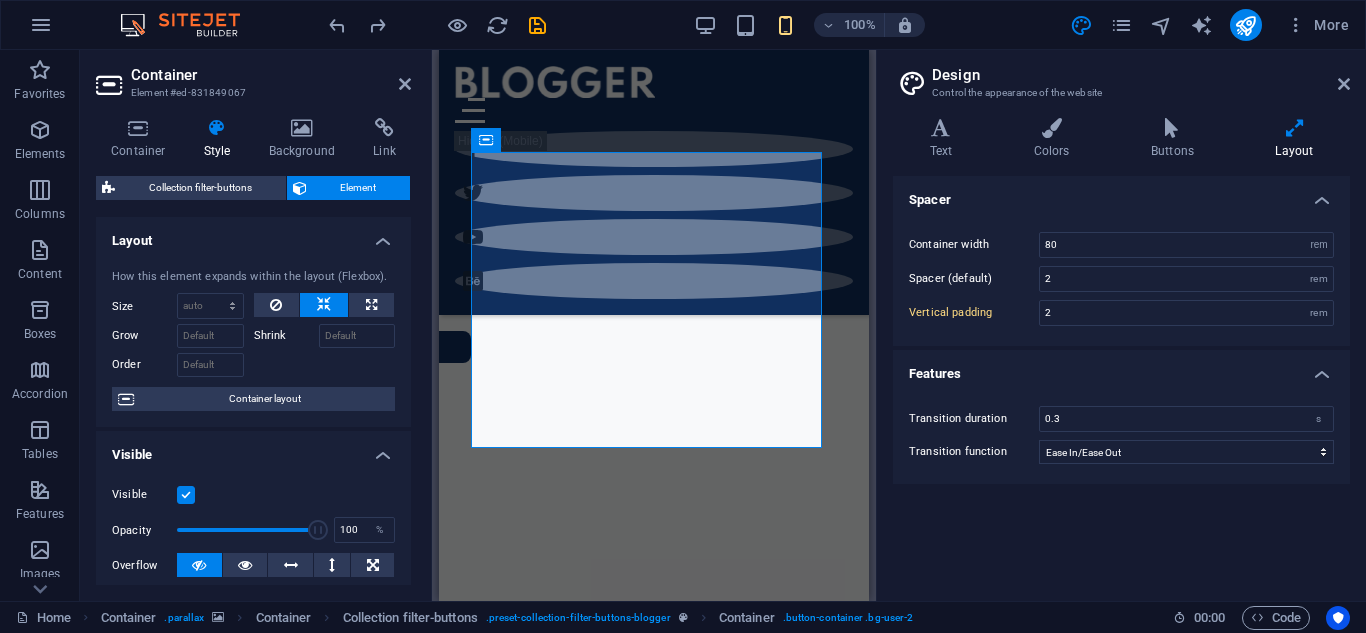 click on "Container Style Background Link Size Height Default px rem % vh vw Min. height None px rem % vh vw Width Default px rem % em vh vw Min. width None px rem % vh vw Content width Default Custom width Width Default px rem % em vh vw Min. width None px rem % vh vw Default padding Custom spacing Default content width and padding can be changed under Design. Edit design Layout (Flexbox) Alignment Determines the flex direction. Default Main axis Determine how elements should behave along the main axis inside this container (justify content). Default Side axis Control the vertical direction of the element inside of the container (align items). Default Wrap Default On Off Fill Controls the distances and direction of elements on the y-axis across several lines (align content). Default Accessibility ARIA helps assistive technologies (like screen readers) to understand the role, state, and behavior of web elements Role The ARIA role defines the purpose of an element.  None Alert Article Banner Comment Fan" at bounding box center (253, 351) 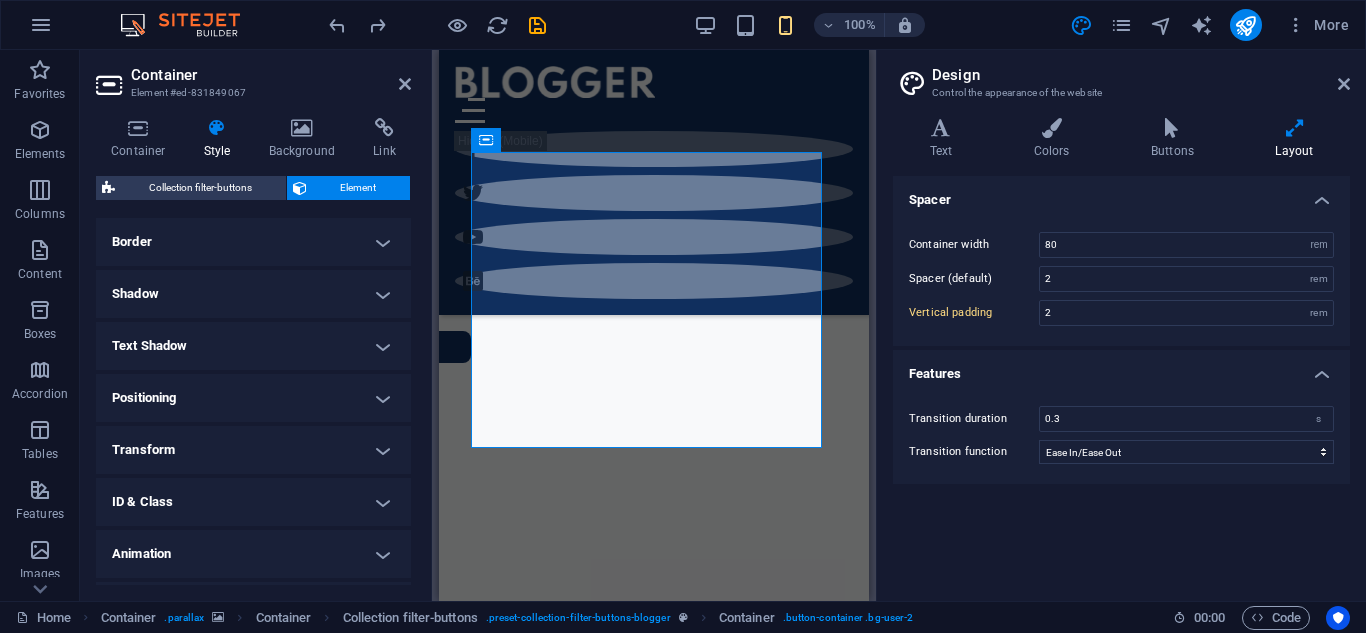 scroll, scrollTop: 477, scrollLeft: 0, axis: vertical 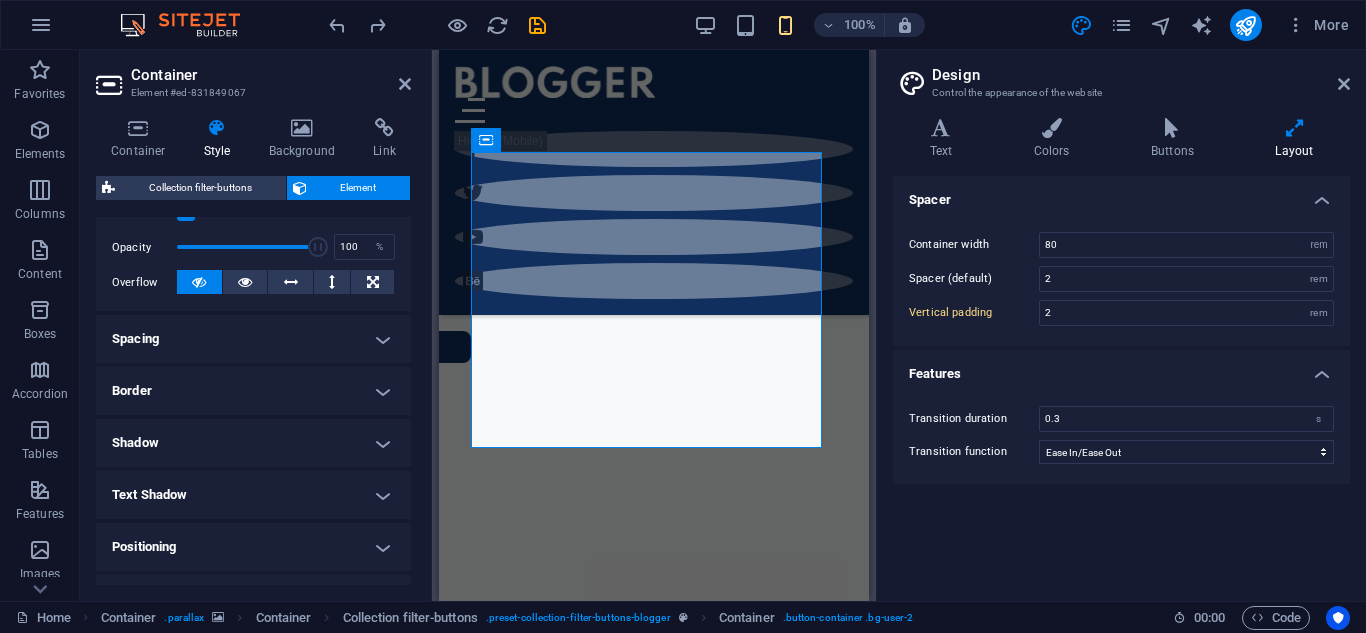 click on "Shadow" at bounding box center (253, 443) 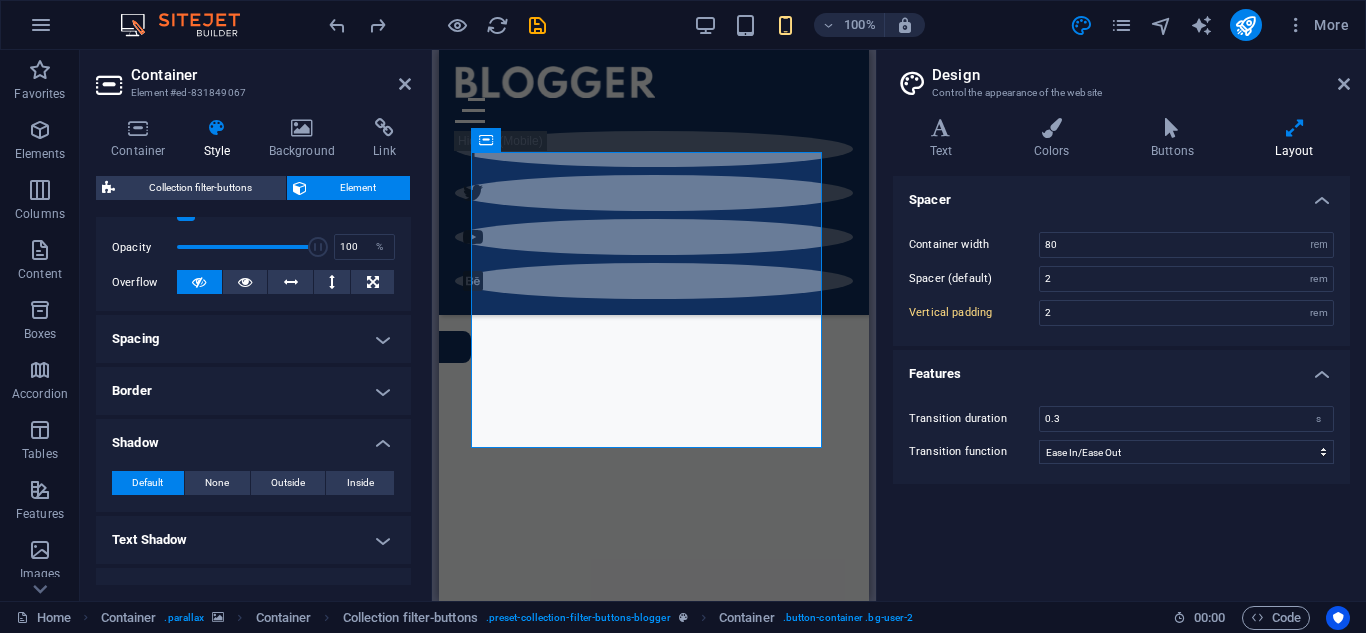 click on "Border" at bounding box center (253, 391) 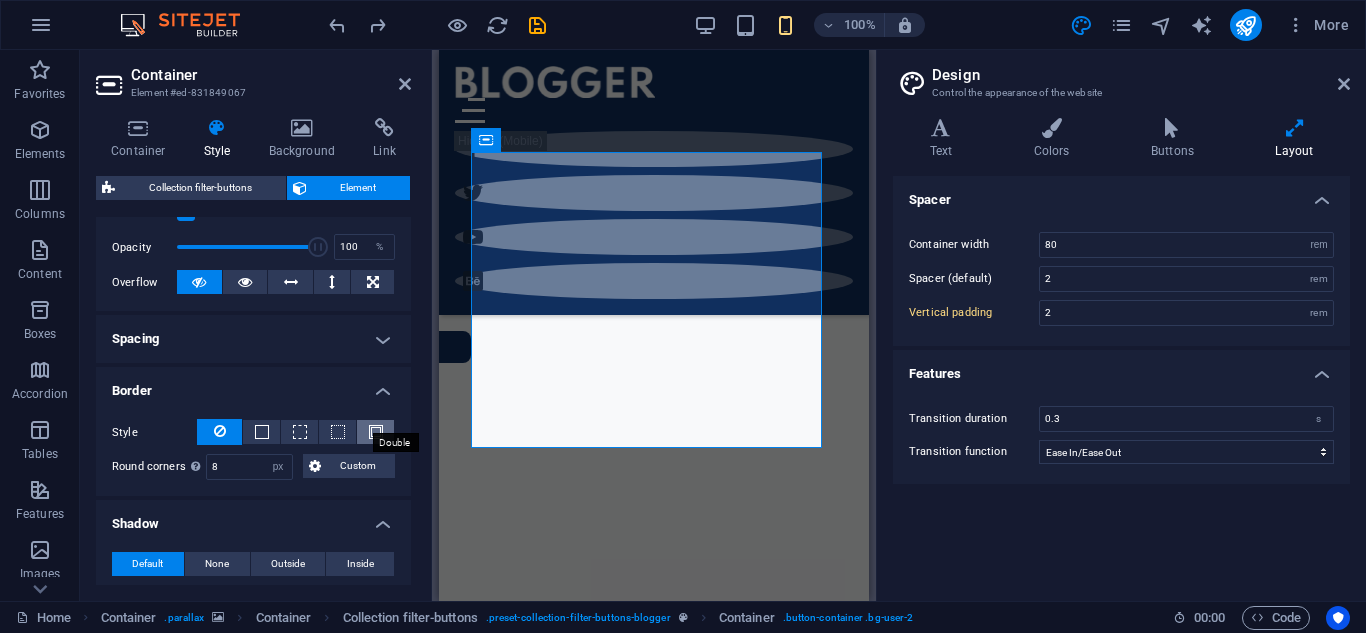 click at bounding box center [376, 432] 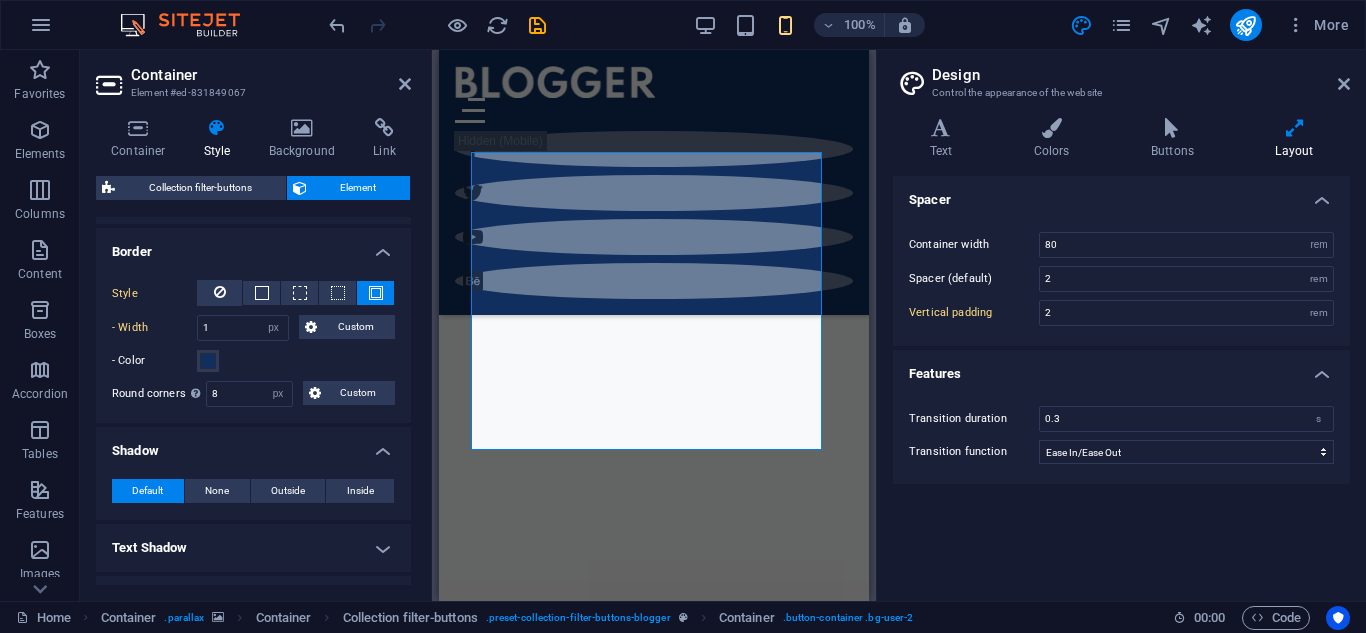 scroll, scrollTop: 481, scrollLeft: 0, axis: vertical 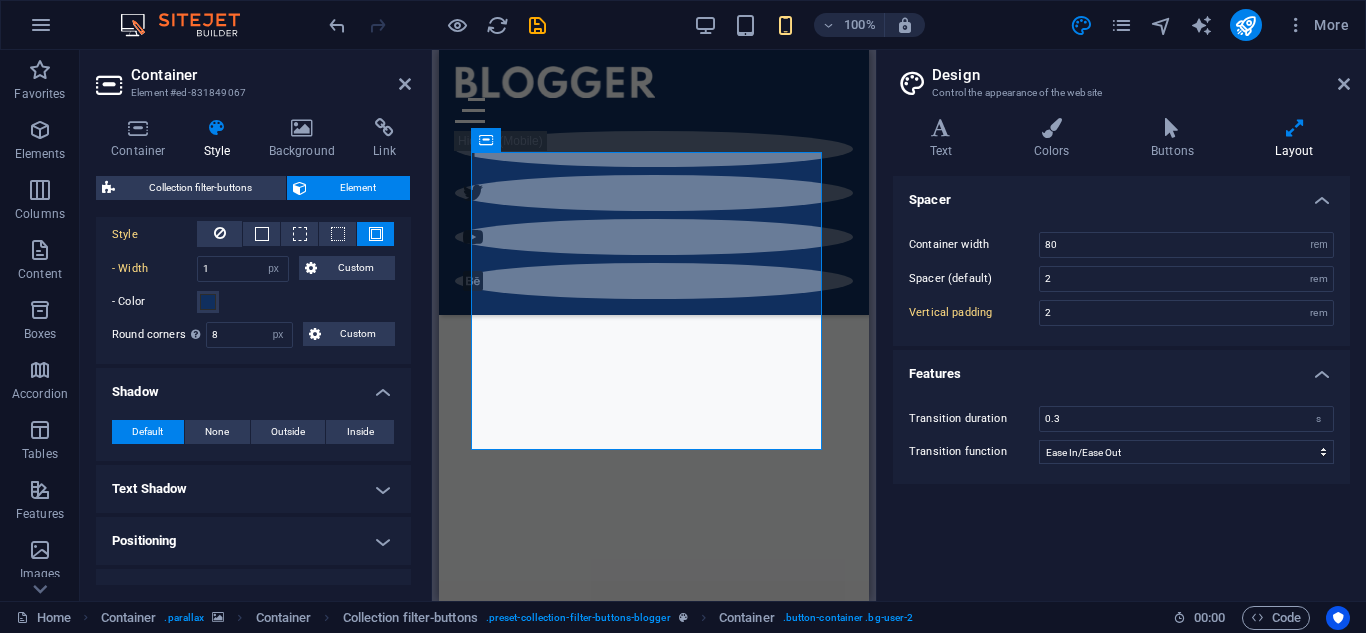 click at bounding box center (654, 1680) 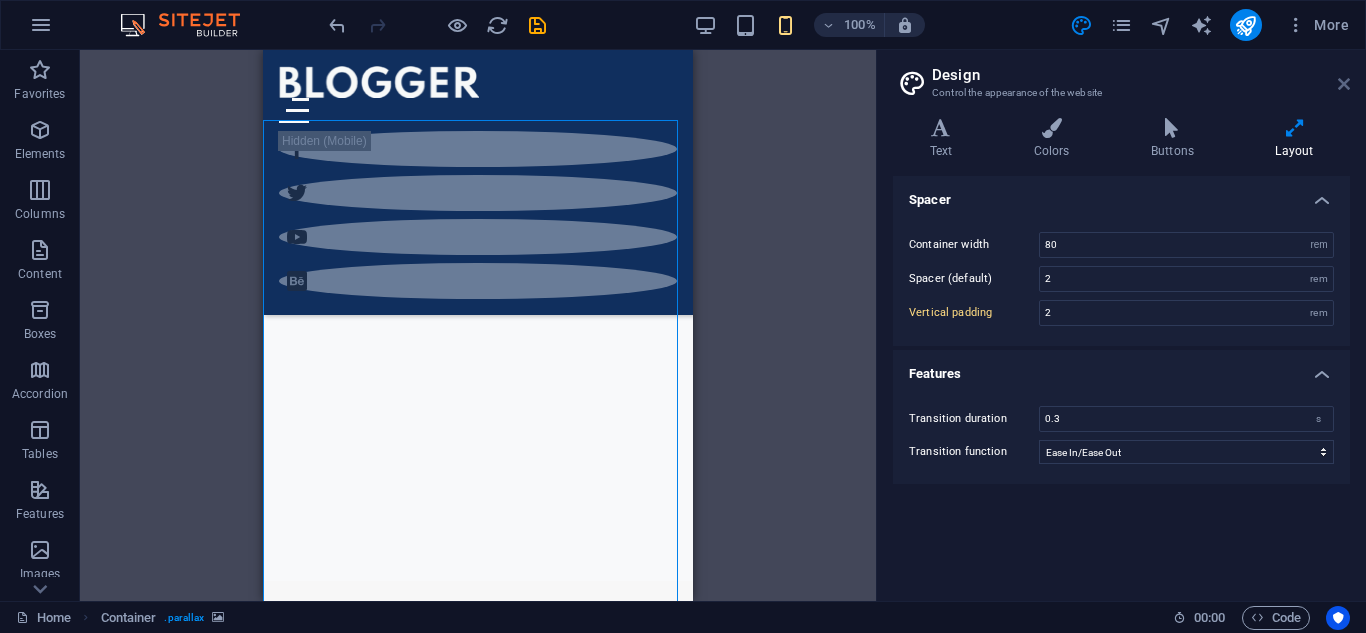 click at bounding box center (1344, 84) 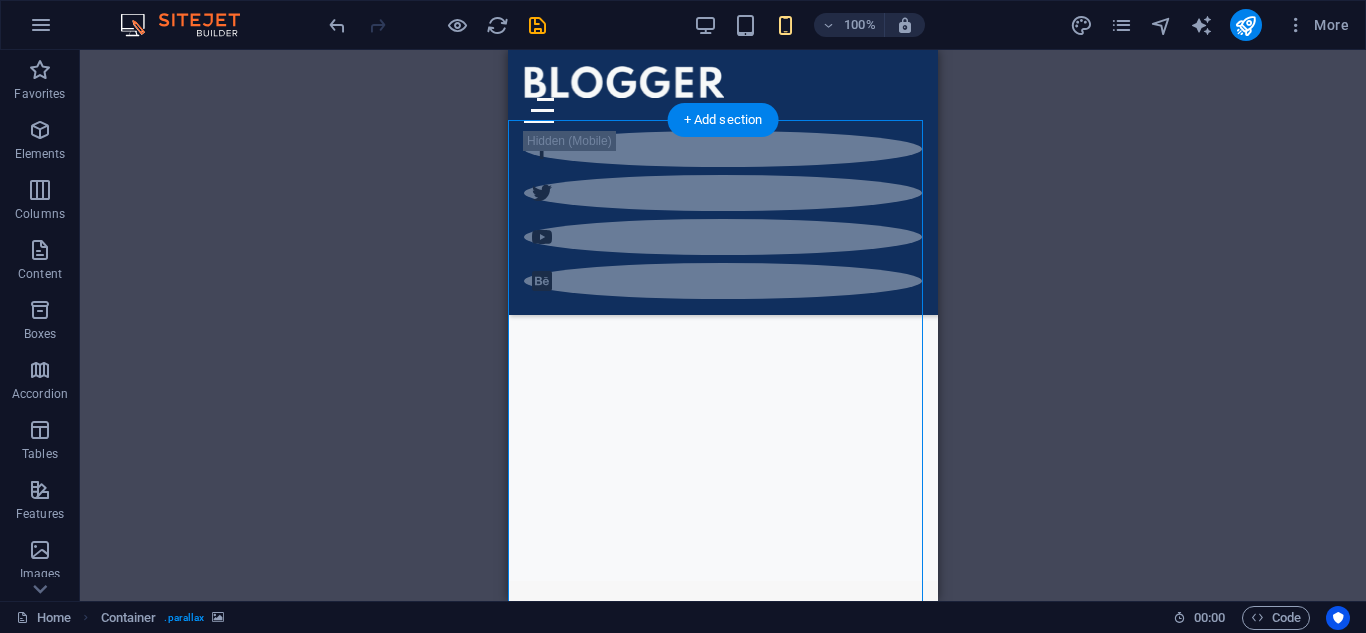 click at bounding box center [723, 1680] 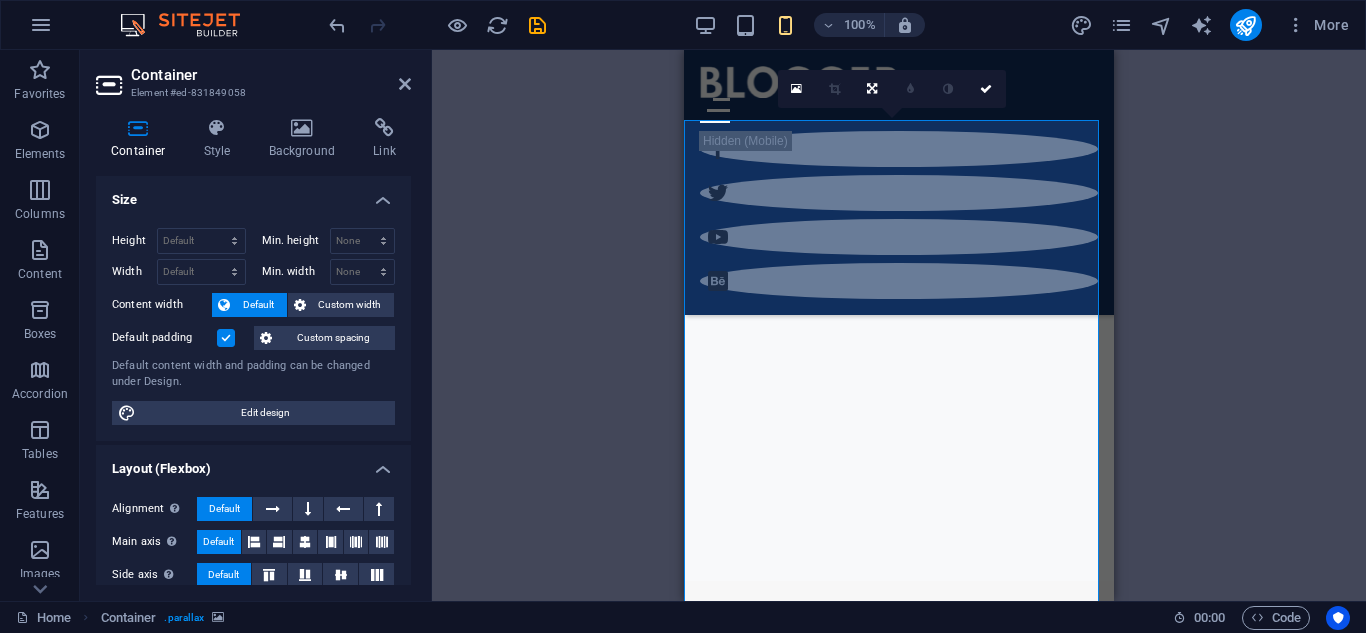 click on "Drag here to replace the existing content. Press “Ctrl” if you want to create a new element.
H1   Container   Banner   Banner   Container   Container   Slider   Slider   Slider   Social Media Icons   Icon   Menu Bar   Social Media Icons   Slider   Slider   Container   Spacer   Container   Text   Container   Slider   Slider   Container   Text   Spacer   Menu   Menu Bar   Container   Image   Icon   Social Media Icons   Icon   Icon   H1   Footer Saga   Text   Container   Text   Container   Spacer   Collection item   Container   Container   Button   Container   Container   Collection   Collection item   Collection item   Container   Collection item   Container   Container   Social Media Icons   Icon   Container   Social Media Icons   Container   H3   Container   Container   Collection   Container   H3   Icon   H4   Container   Spacer   Text   Collection item   Container   Container   Collection item   Container   Spacer   Container   H3   Button   Container   HTML   Placeholder   Container" at bounding box center (899, 325) 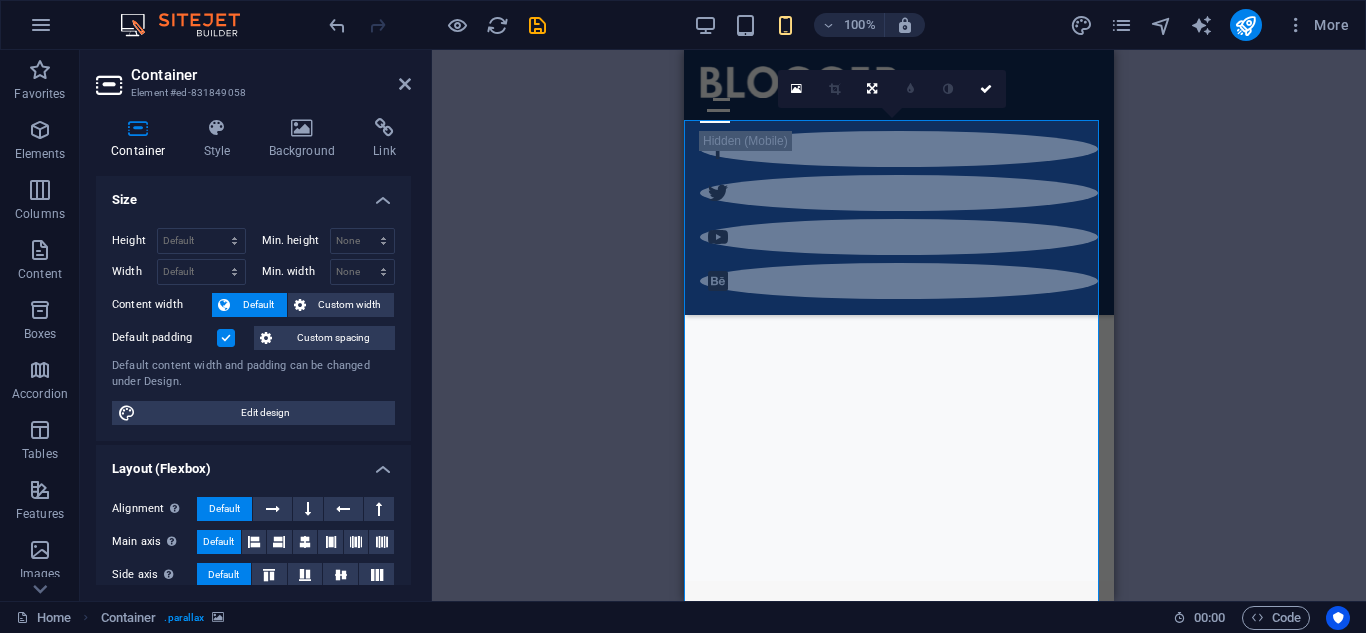 click on "Drag here to replace the existing content. Press “Ctrl” if you want to create a new element.
H1   Container   Banner   Banner   Container   Container   Slider   Slider   Slider   Social Media Icons   Icon   Menu Bar   Social Media Icons   Slider   Slider   Container   Spacer   Container   Text   Container   Slider   Slider   Container   Text   Spacer   Menu   Menu Bar   Container   Image   Icon   Social Media Icons   Icon   Icon   H1   Footer Saga   Text   Container   Text   Container   Spacer   Collection item   Container   Container   Button   Container   Container   Collection   Collection item   Collection item   Container   Collection item   Container   Container   Social Media Icons   Icon   Container   Social Media Icons   Container   H3   Container   Container   Collection   Container   H3   Icon   H4   Container   Spacer   Text   Collection item   Container   Container   Collection item   Container   Spacer   Container   H3   Button   Container   HTML   Placeholder   Container" at bounding box center (899, 325) 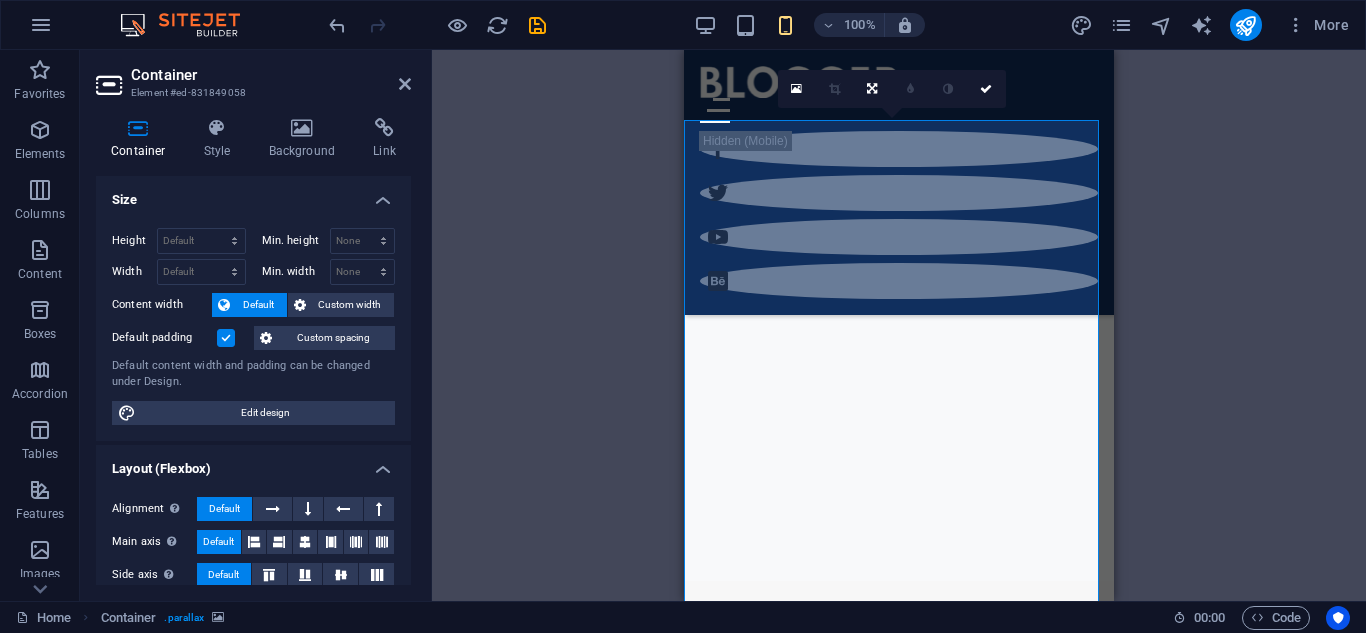 click on "Drag here to replace the existing content. Press “Ctrl” if you want to create a new element.
H1   Container   Banner   Banner   Container   Container   Slider   Slider   Slider   Social Media Icons   Icon   Menu Bar   Social Media Icons   Slider   Slider   Container   Spacer   Container   Text   Container   Slider   Slider   Container   Text   Spacer   Menu   Menu Bar   Container   Image   Icon   Social Media Icons   Icon   Icon   H1   Footer Saga   Text   Container   Text   Container   Spacer   Collection item   Container   Container   Button   Container   Container   Collection   Collection item   Collection item   Container   Collection item   Container   Container   Social Media Icons   Icon   Container   Social Media Icons   Container   H3   Container   Container   Collection   Container   H3   Icon   H4   Container   Spacer   Text   Collection item   Container   Container   Collection item   Container   Spacer   Container   H3   Button   Container   HTML   Placeholder   Container" at bounding box center [899, 325] 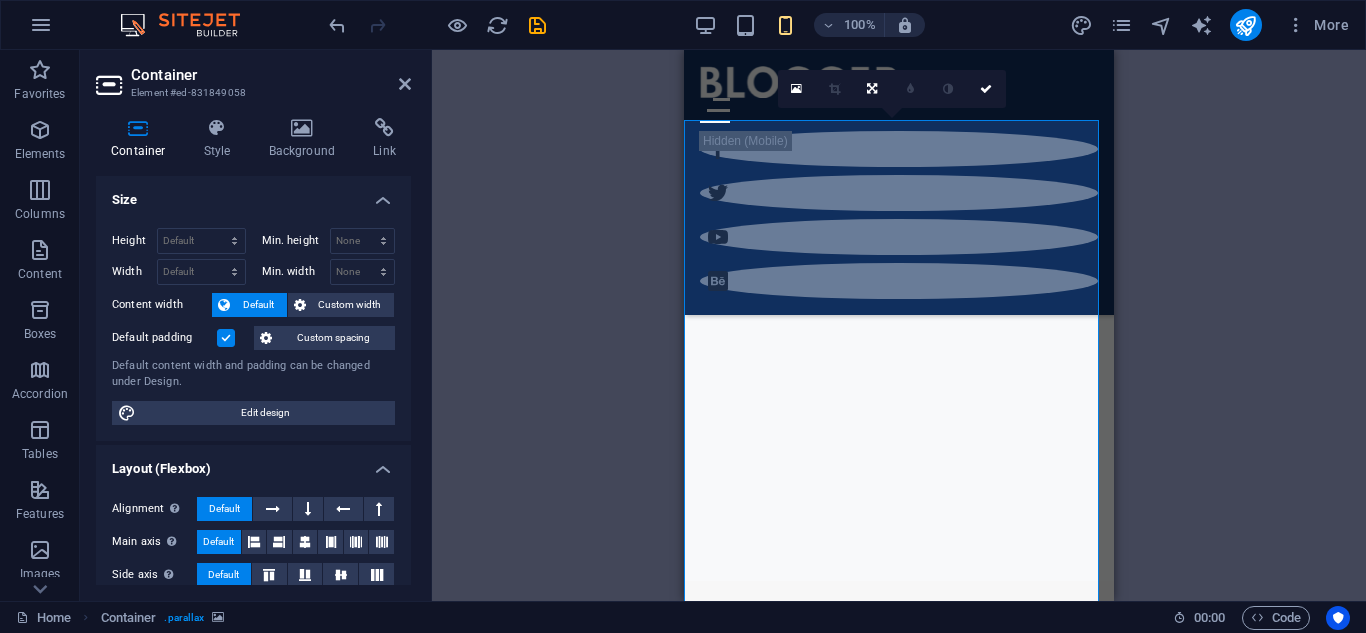 click on "Drag here to replace the existing content. Press “Ctrl” if you want to create a new element.
H1   Container   Banner   Banner   Container   Container   Slider   Slider   Slider   Social Media Icons   Icon   Menu Bar   Social Media Icons   Slider   Slider   Container   Spacer   Container   Text   Container   Slider   Slider   Container   Text   Spacer   Menu   Menu Bar   Container   Image   Icon   Social Media Icons   Icon   Icon   H1   Footer Saga   Text   Container   Text   Container   Spacer   Collection item   Container   Container   Button   Container   Container   Collection   Collection item   Collection item   Container   Collection item   Container   Container   Social Media Icons   Icon   Container   Social Media Icons   Container   H3   Container   Container   Collection   Container   H3   Icon   H4   Container   Spacer   Text   Collection item   Container   Container   Collection item   Container   Spacer   Container   H3   Button   Container   HTML   Placeholder   Container" at bounding box center (899, 325) 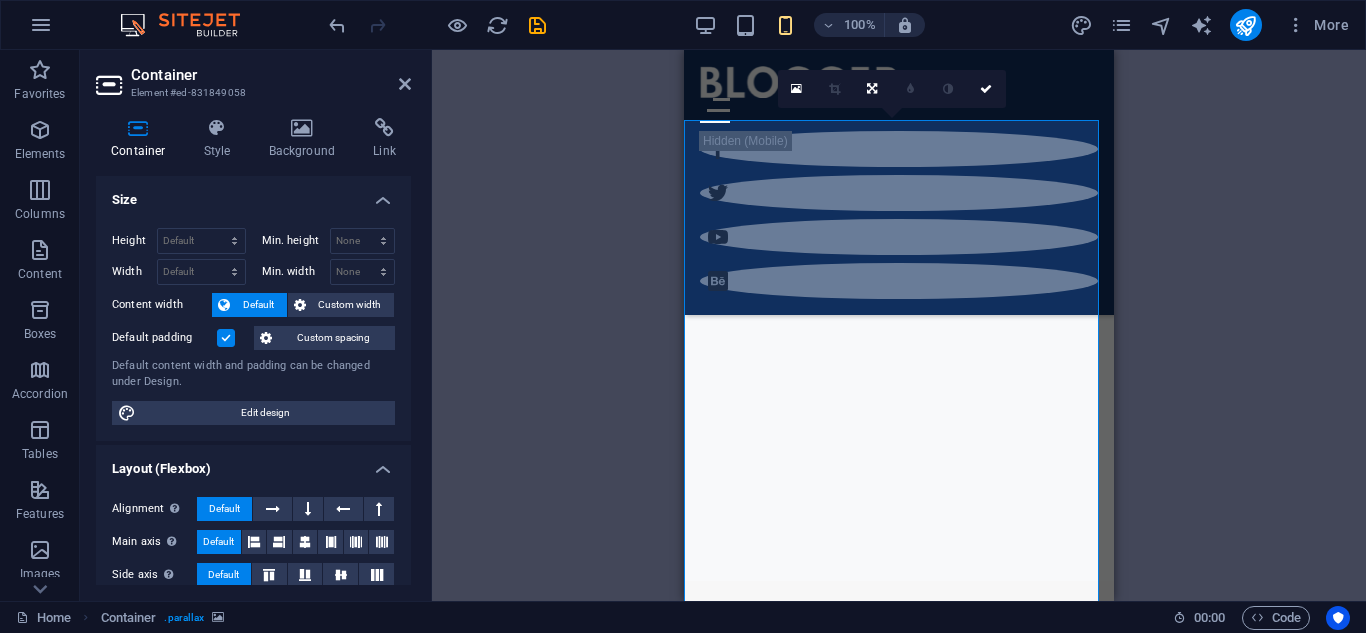 click on "Drag here to replace the existing content. Press “Ctrl” if you want to create a new element.
H1   Container   Banner   Banner   Container   Container   Slider   Slider   Slider   Social Media Icons   Icon   Menu Bar   Social Media Icons   Slider   Slider   Container   Spacer   Container   Text   Container   Slider   Slider   Container   Text   Spacer   Menu   Menu Bar   Container   Image   Icon   Social Media Icons   Icon   Icon   H1   Footer Saga   Text   Container   Text   Container   Spacer   Collection item   Container   Container   Button   Container   Container   Collection   Collection item   Collection item   Container   Collection item   Container   Container   Social Media Icons   Icon   Container   Social Media Icons   Container   H3   Container   Container   Collection   Container   H3   Icon   H4   Container   Spacer   Text   Collection item   Container   Container   Collection item   Container   Spacer   Container   H3   Button   Container   HTML   Placeholder   Container" at bounding box center (899, 325) 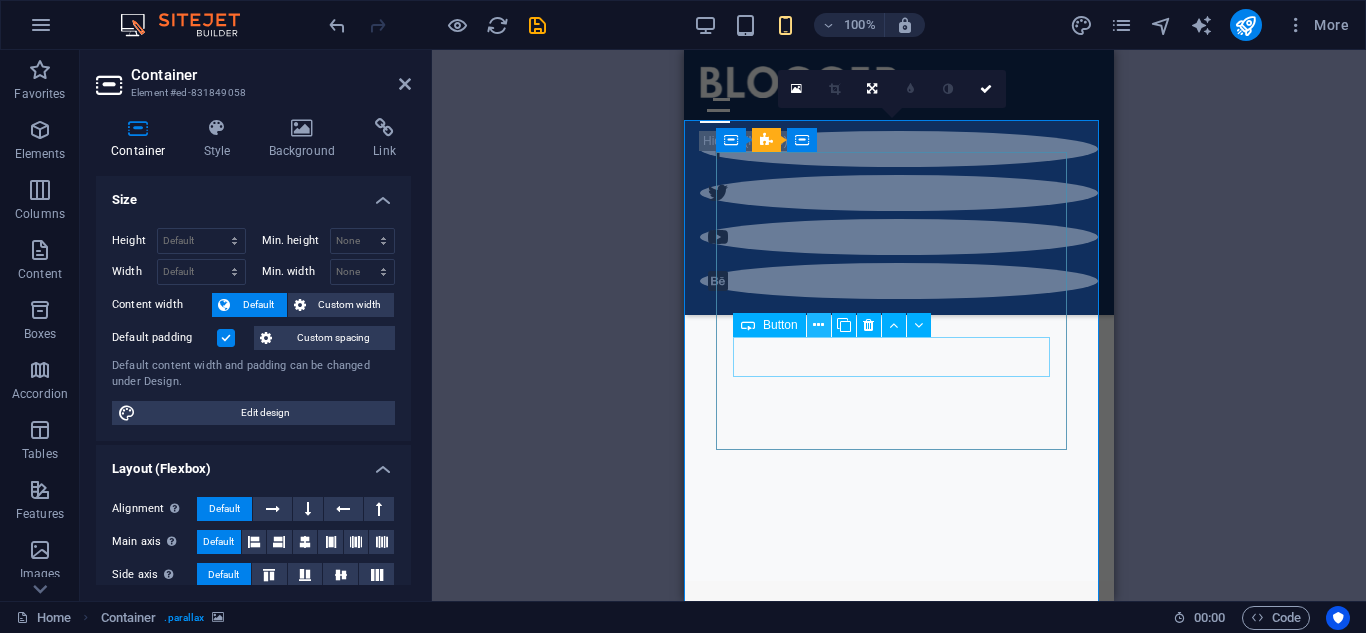 click at bounding box center [819, 325] 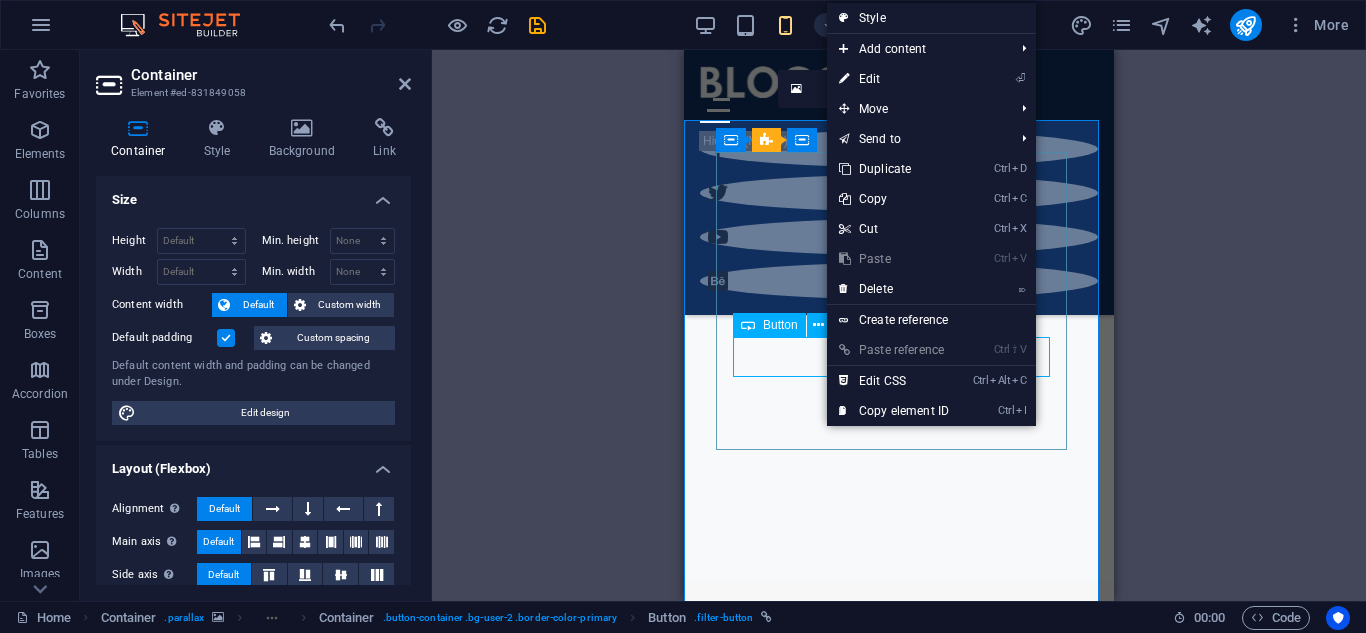 click on "Technology" at bounding box center (899, 3027) 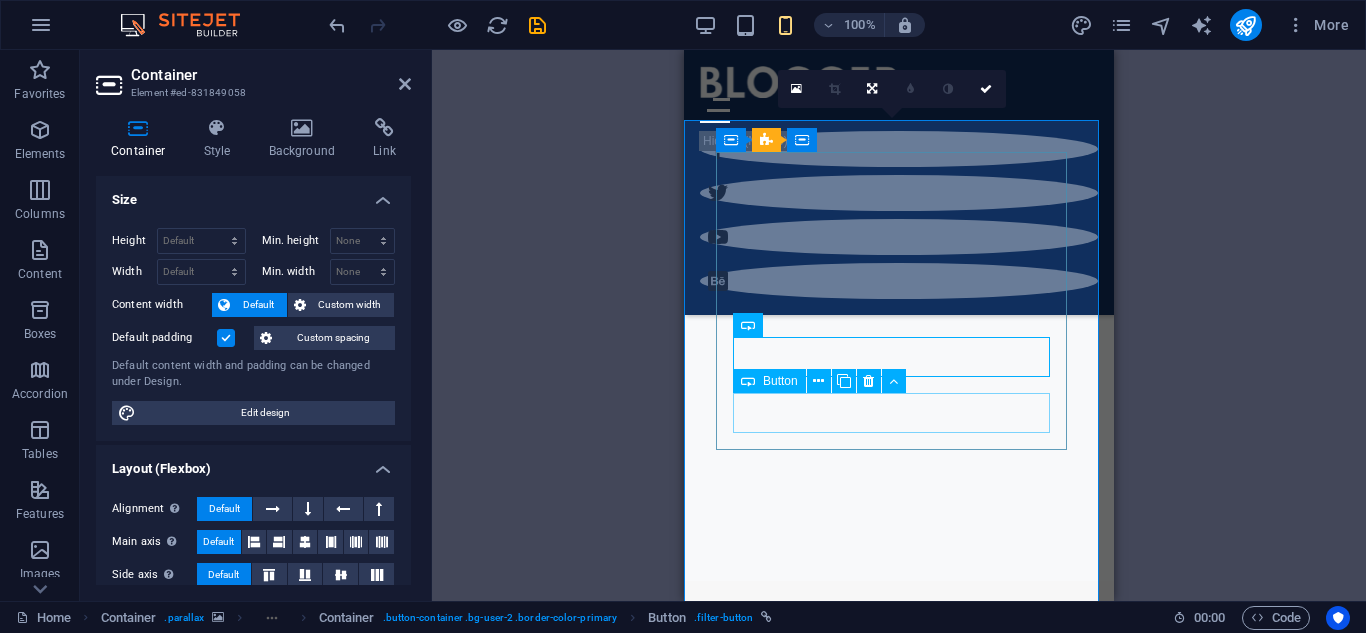 click on "Travel" at bounding box center (899, 3075) 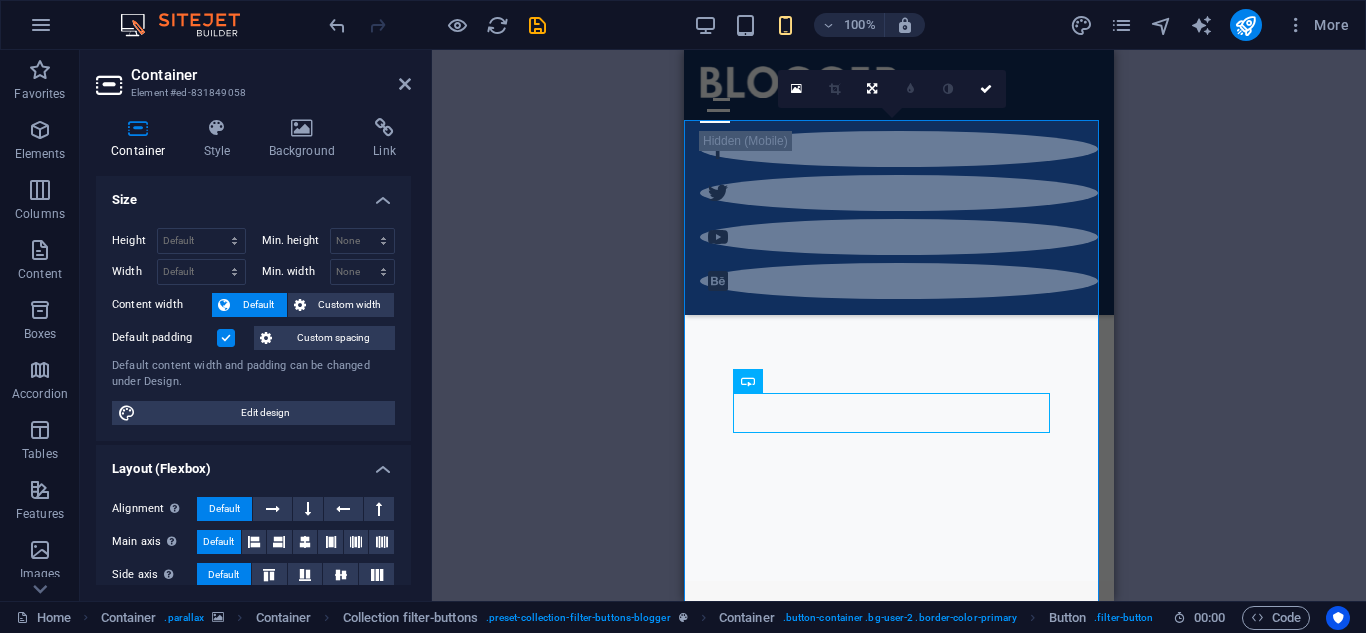 click at bounding box center (899, 1680) 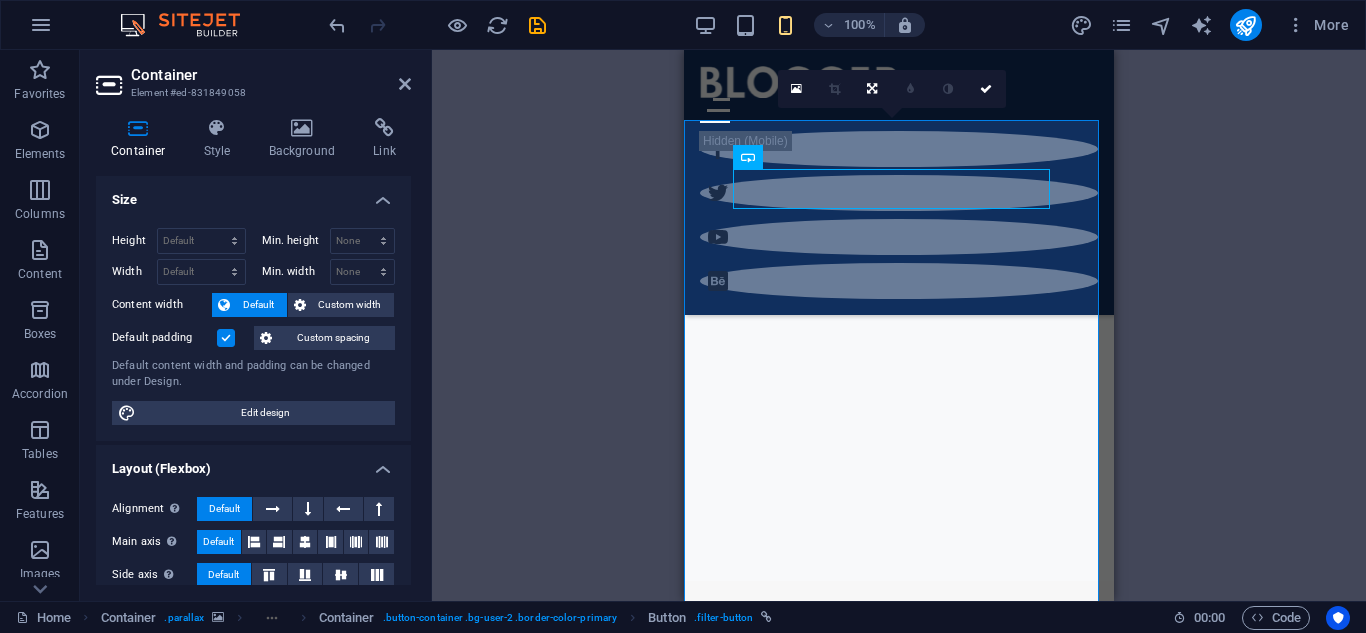 click on "Drag here to replace the existing content. Press “Ctrl” if you want to create a new element.
H1   Container   Banner   Banner   Container   Container   Slider   Slider   Slider   Social Media Icons   Icon   Menu Bar   Social Media Icons   Slider   Slider   Container   Spacer   Container   Text   Container   Slider   Slider   Container   Text   Spacer   Menu   Menu Bar   Container   Image   Icon   Social Media Icons   Icon   Icon   H1   Footer Saga   Text   Container   Text   Container   Spacer   Collection item   Container   Container   Button   Container   Container   Collection   Collection item   Collection item   Container   Collection item   Container   Container   Social Media Icons   Icon   Container   Social Media Icons   Container   H3   Container   Container   Collection   Container   H3   Icon   H4   Container   Spacer   Text   Collection item   Container   Container   Collection item   Container   Spacer   Container   H3   Button   Container   HTML   Placeholder   Container" at bounding box center [899, 325] 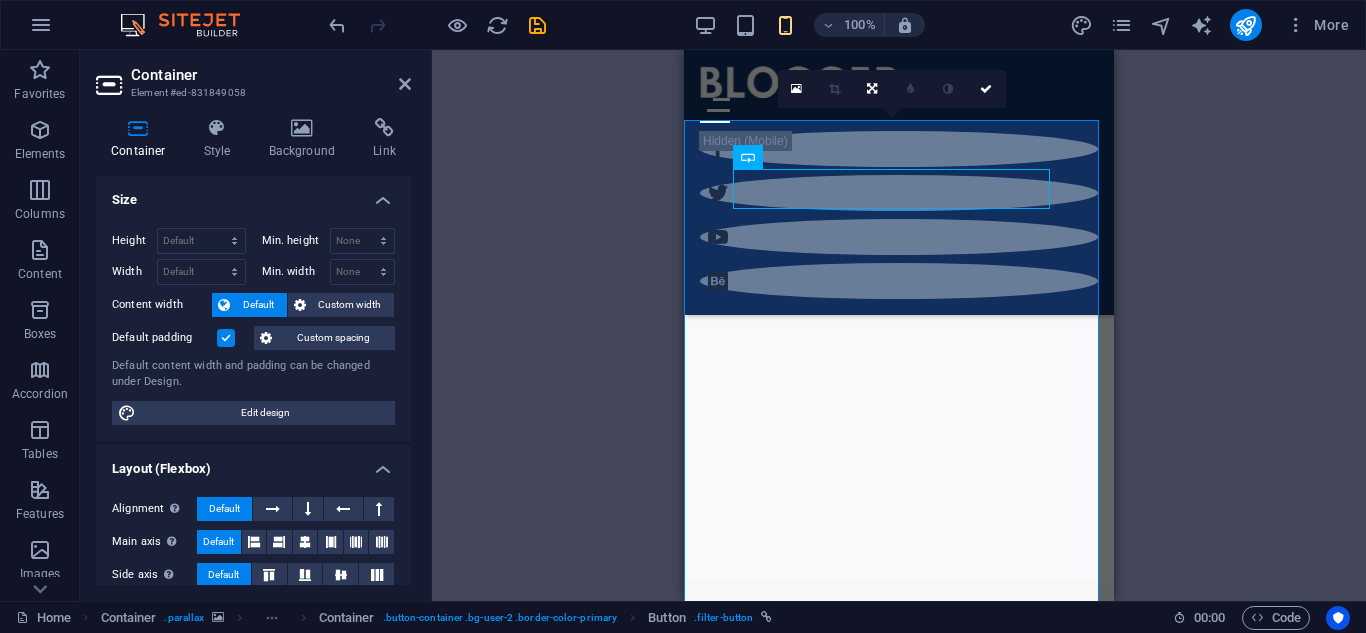 click on "Drag here to replace the existing content. Press “Ctrl” if you want to create a new element.
H1   Container   Banner   Banner   Container   Container   Slider   Slider   Slider   Social Media Icons   Icon   Menu Bar   Social Media Icons   Slider   Slider   Container   Spacer   Container   Text   Container   Slider   Slider   Container   Text   Spacer   Menu   Menu Bar   Container   Image   Icon   Social Media Icons   Icon   Icon   H1   Footer Saga   Text   Container   Text   Container   Spacer   Collection item   Container   Container   Button   Container   Container   Collection   Collection item   Collection item   Container   Collection item   Container   Container   Social Media Icons   Icon   Container   Social Media Icons   Container   H3   Container   Container   Collection   Container   H3   Icon   H4   Container   Spacer   Text   Collection item   Container   Container   Collection item   Container   Spacer   Container   H3   Button   Container   HTML   Placeholder   Container" at bounding box center [899, 325] 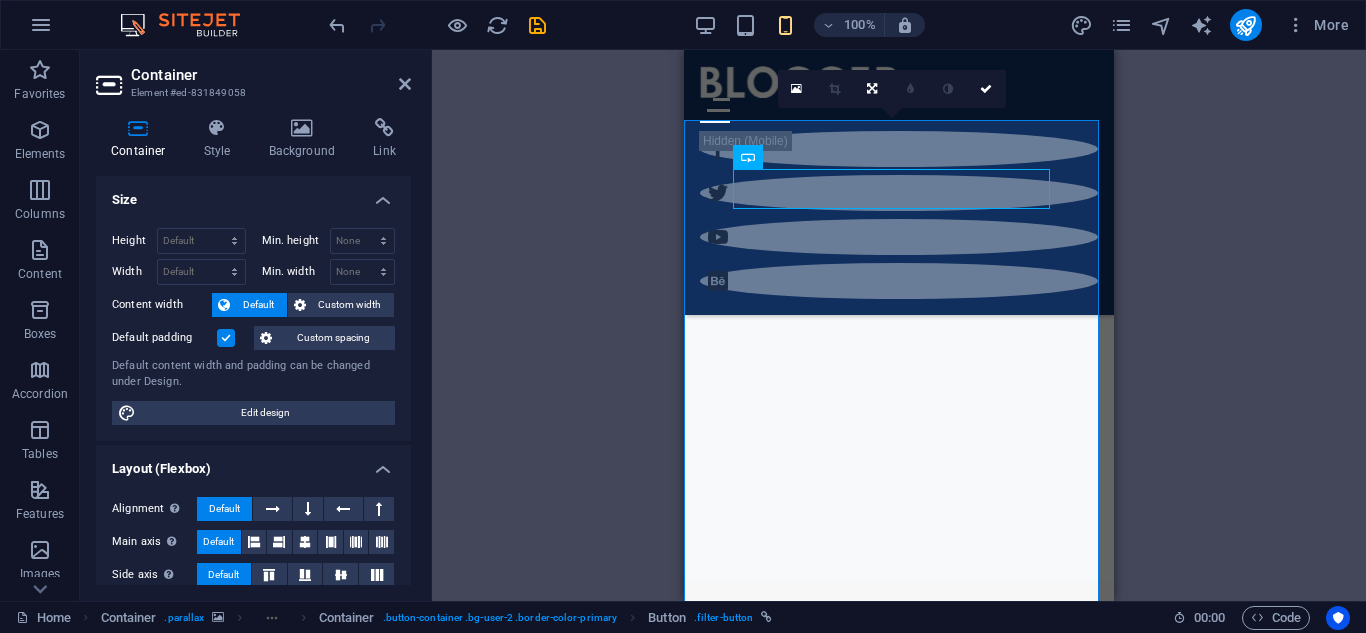 click on "Drag here to replace the existing content. Press “Ctrl” if you want to create a new element.
H1   Container   Banner   Banner   Container   Container   Slider   Slider   Slider   Social Media Icons   Icon   Menu Bar   Social Media Icons   Slider   Slider   Container   Spacer   Container   Text   Container   Slider   Slider   Container   Text   Spacer   Menu   Menu Bar   Container   Image   Icon   Social Media Icons   Icon   Icon   H1   Footer Saga   Text   Container   Text   Container   Spacer   Collection item   Container   Container   Button   Container   Container   Collection   Collection item   Collection item   Container   Collection item   Container   Container   Social Media Icons   Icon   Container   Social Media Icons   Container   H3   Container   Container   Collection   Container   H3   Icon   H4   Container   Spacer   Text   Collection item   Container   Container   Collection item   Container   Spacer   Container   H3   Button   Container   HTML   Placeholder   Container" at bounding box center (899, 325) 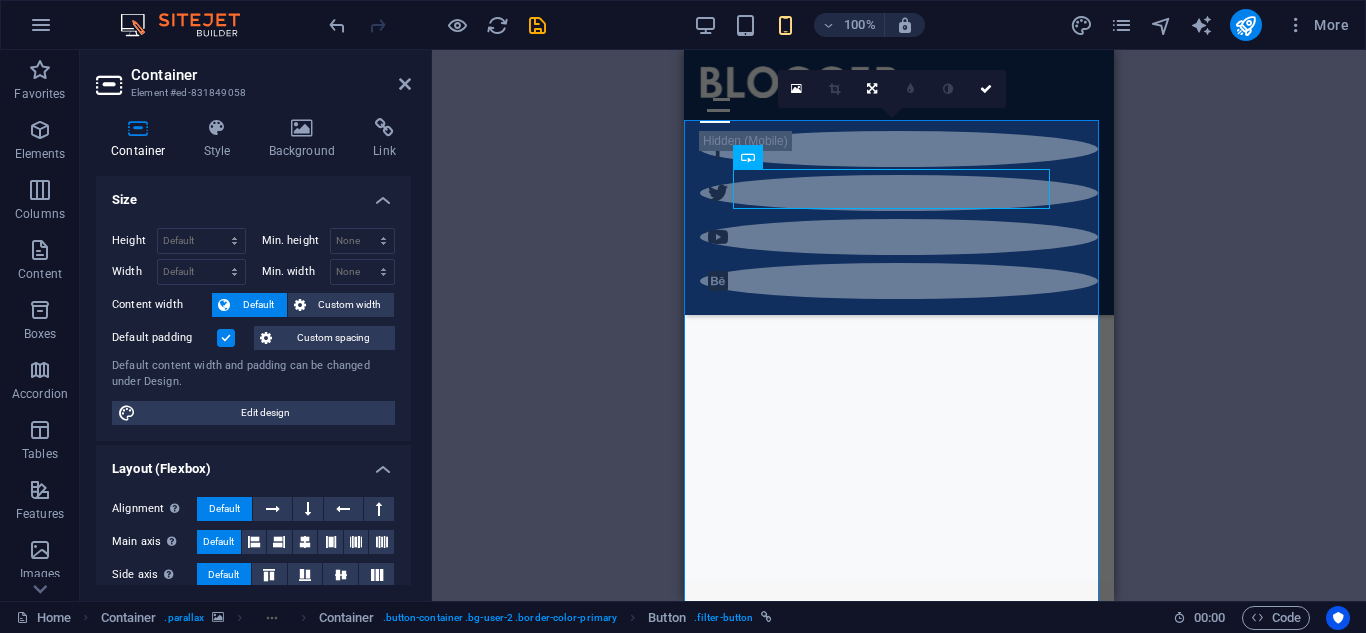 click on "Drag here to replace the existing content. Press “Ctrl” if you want to create a new element.
H1   Container   Banner   Banner   Container   Container   Slider   Slider   Slider   Social Media Icons   Icon   Menu Bar   Social Media Icons   Slider   Slider   Container   Spacer   Container   Text   Container   Slider   Slider   Container   Text   Spacer   Menu   Menu Bar   Container   Image   Icon   Social Media Icons   Icon   Icon   H1   Footer Saga   Text   Container   Text   Container   Spacer   Collection item   Container   Container   Button   Container   Container   Collection   Collection item   Collection item   Container   Collection item   Container   Container   Social Media Icons   Icon   Container   Social Media Icons   Container   H3   Container   Container   Collection   Container   H3   Icon   H4   Container   Spacer   Text   Collection item   Container   Container   Collection item   Container   Spacer   Container   H3   Button   Container   HTML   Placeholder   Container" at bounding box center (899, 325) 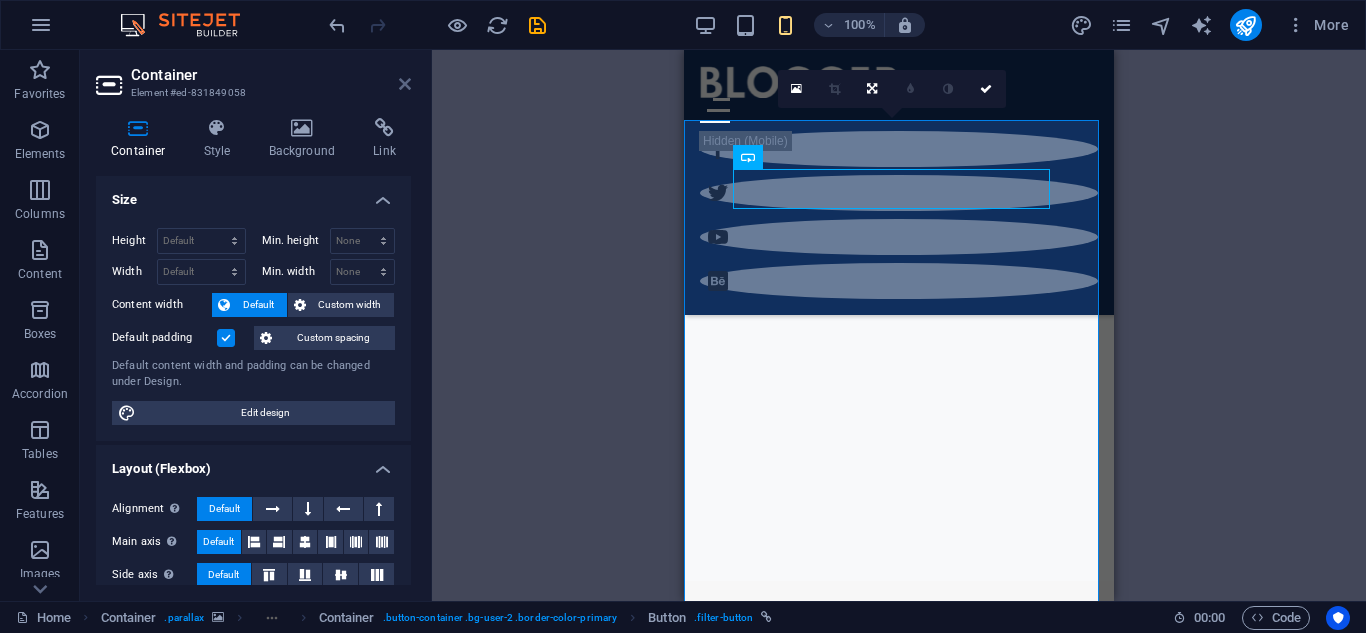 click at bounding box center (405, 84) 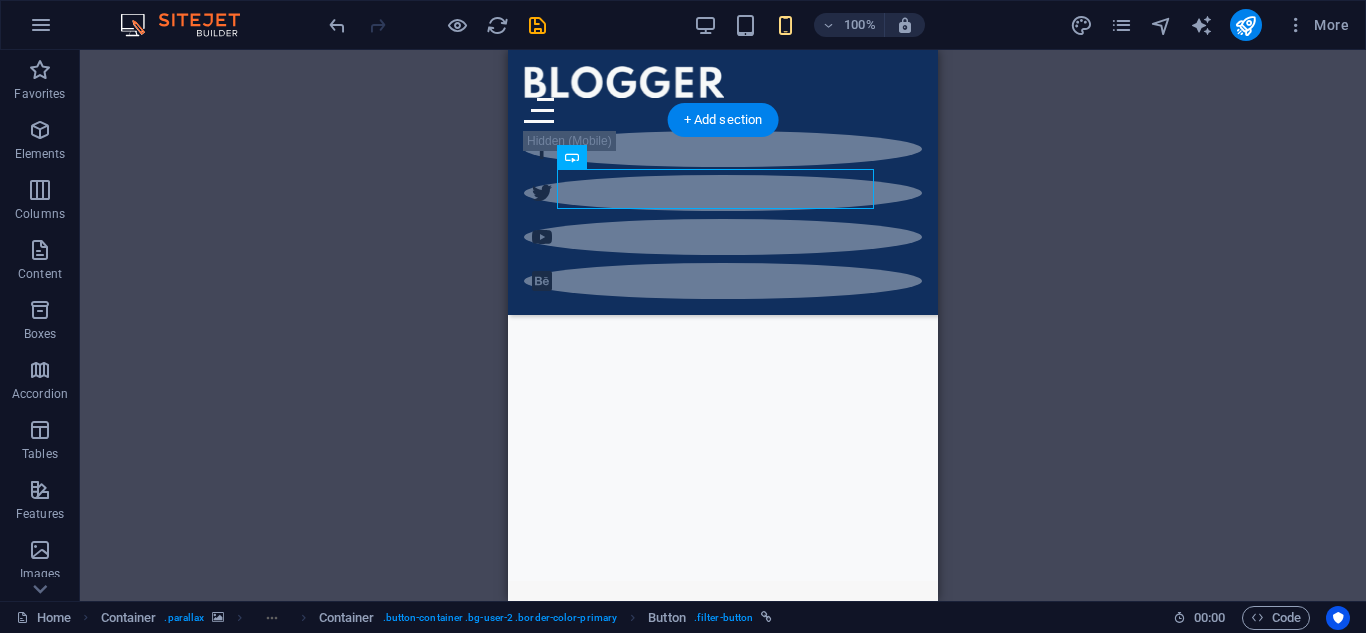 click at bounding box center [723, 1680] 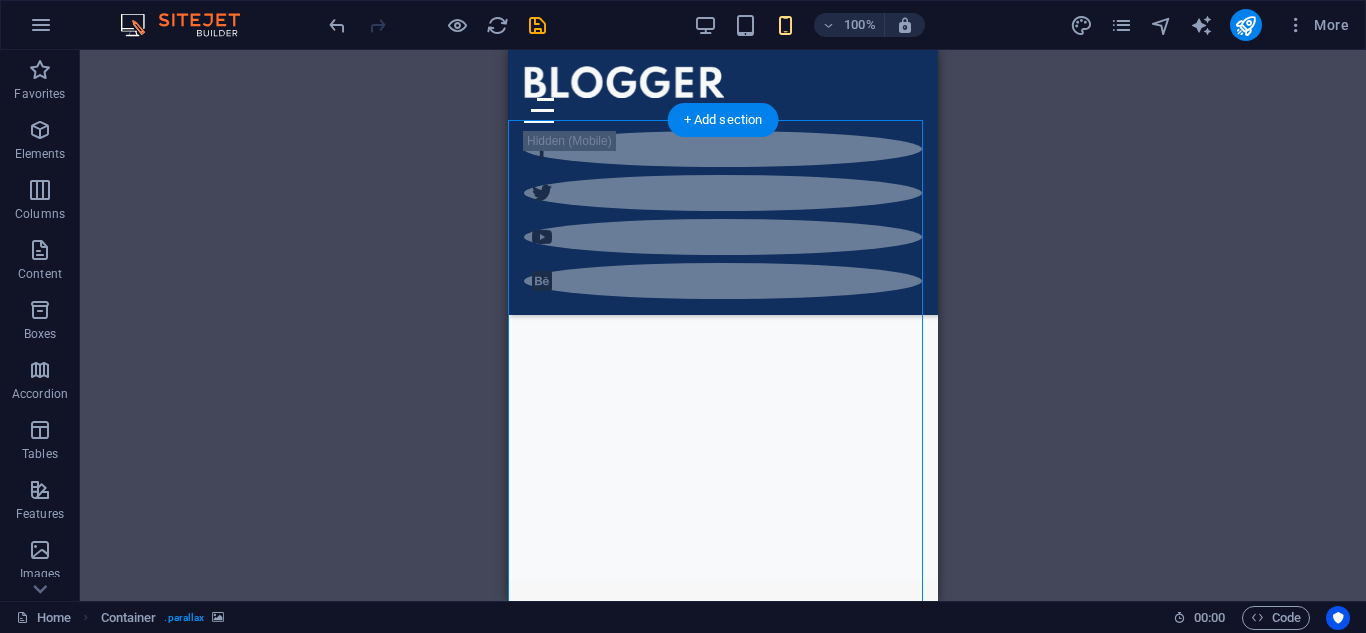 click at bounding box center [723, 1680] 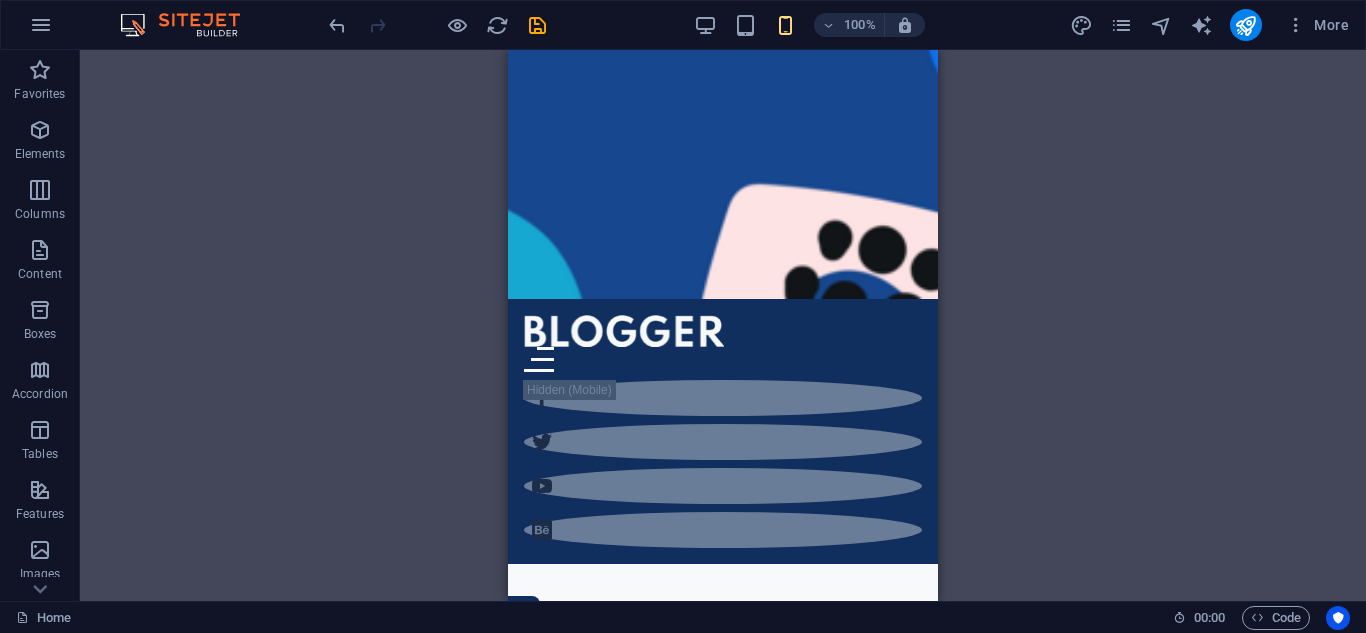 scroll, scrollTop: 0, scrollLeft: 0, axis: both 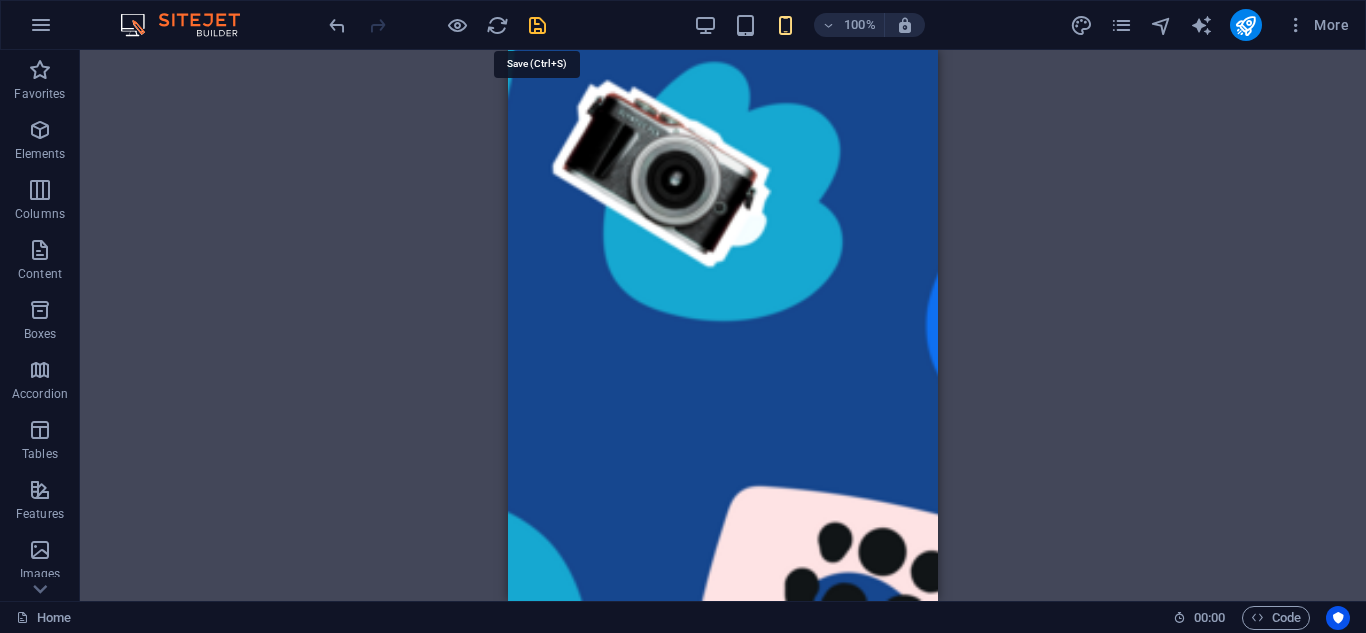 click at bounding box center (537, 25) 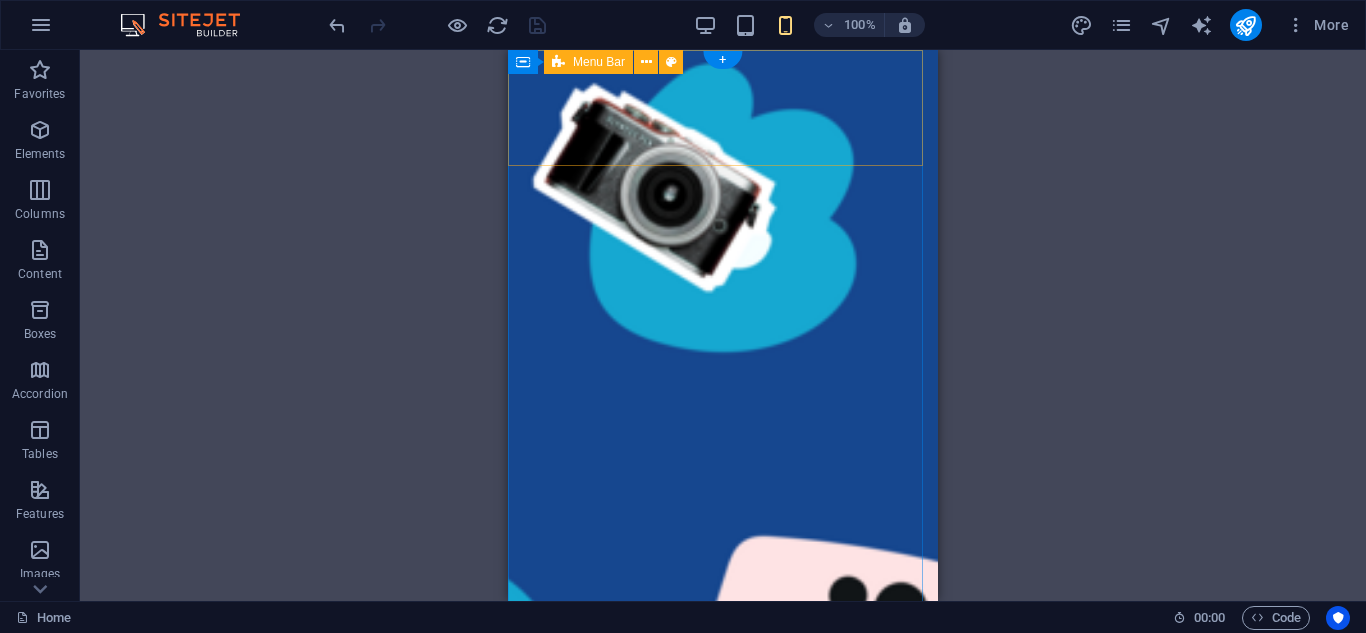 click on "Contact Us" at bounding box center (723, 796) 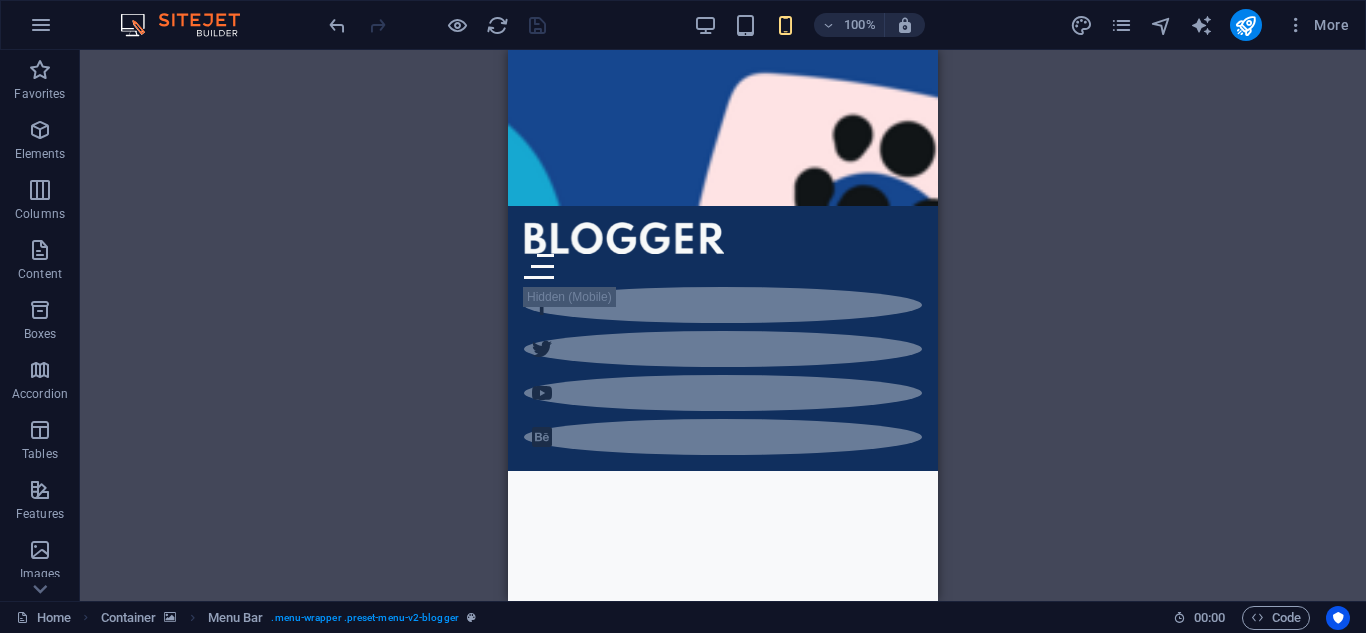 scroll, scrollTop: 964, scrollLeft: 0, axis: vertical 